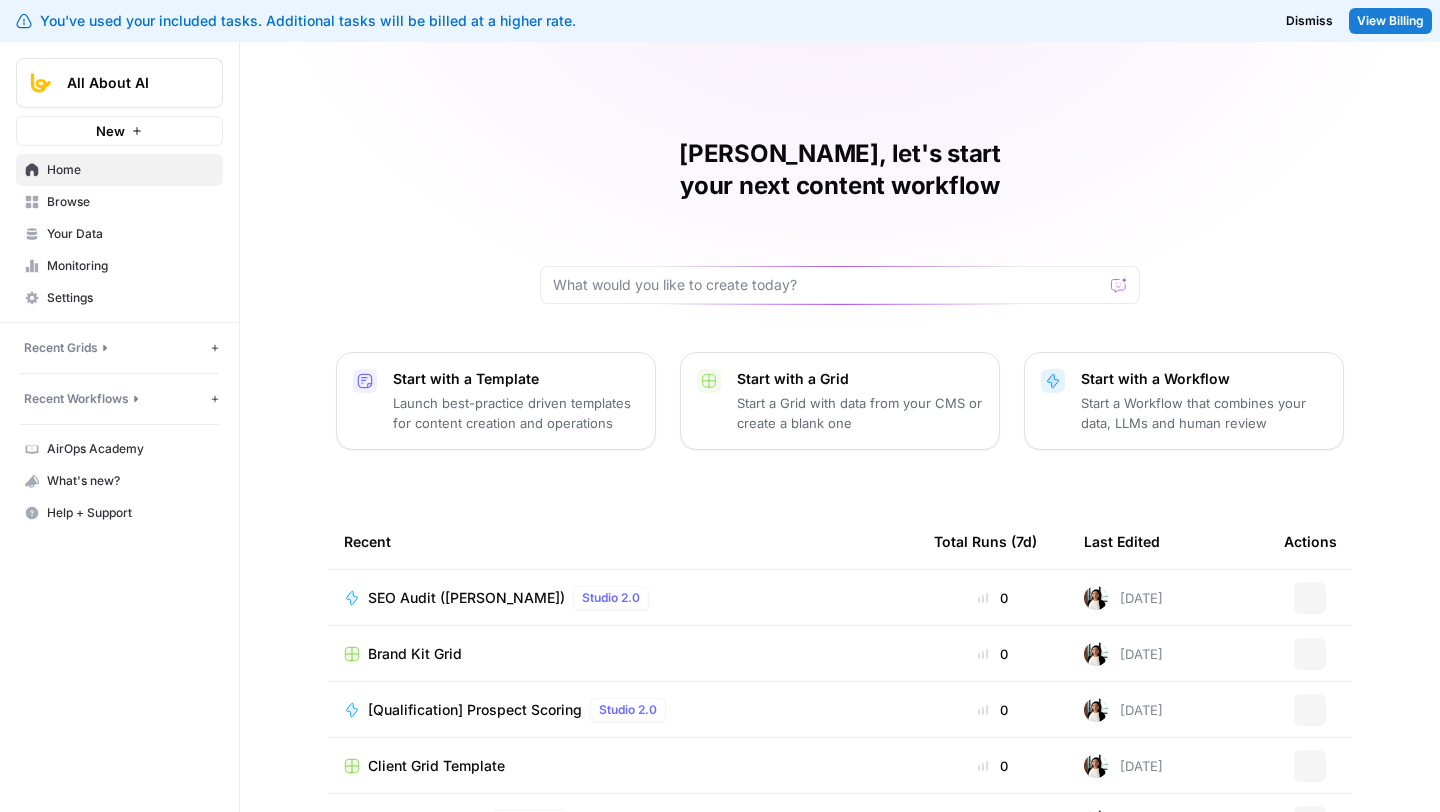 scroll, scrollTop: 0, scrollLeft: 0, axis: both 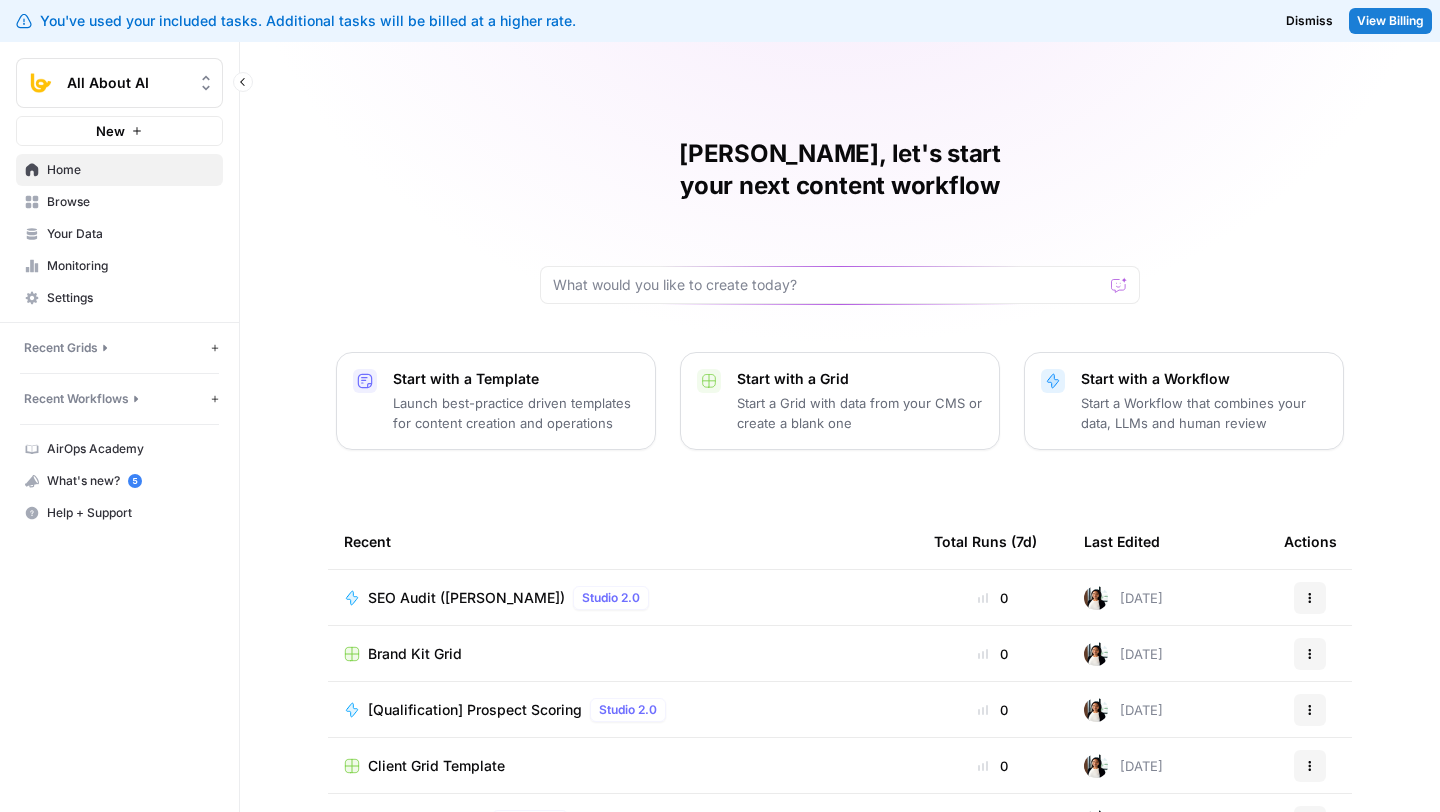 click on "Recent Grids New grid" at bounding box center [119, 348] 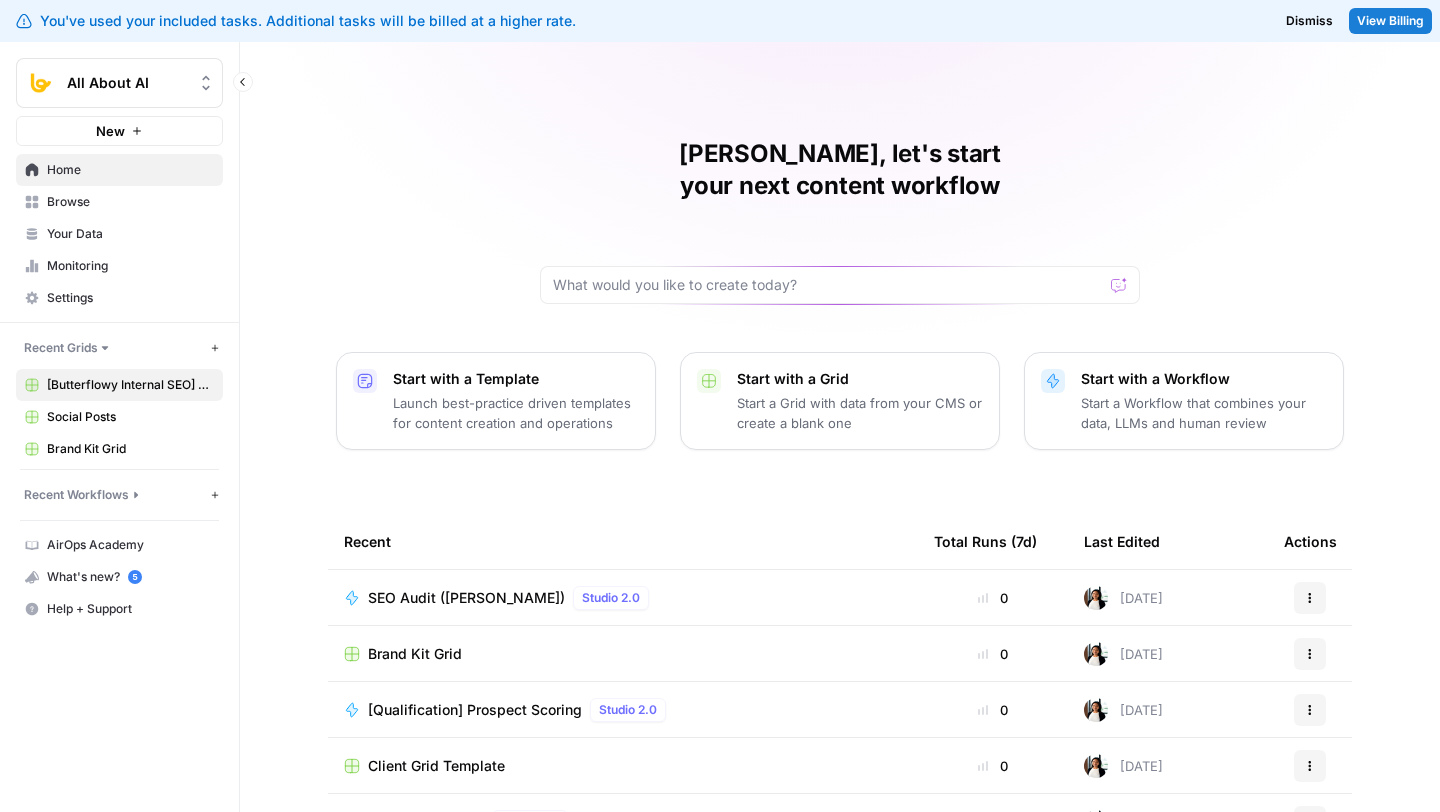 click on "[Butterflowy Internal SEO] Blogs" at bounding box center (130, 385) 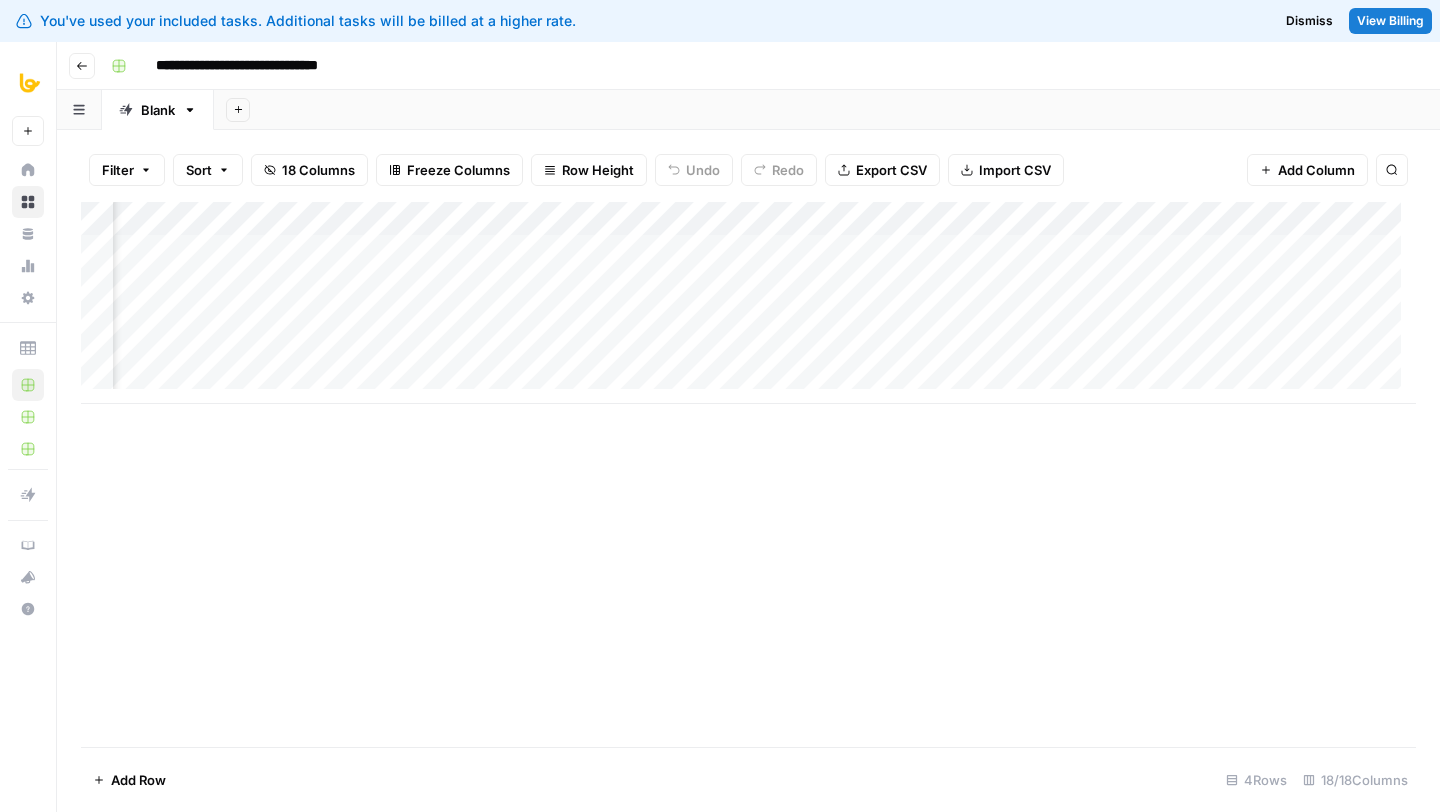scroll, scrollTop: 0, scrollLeft: 1554, axis: horizontal 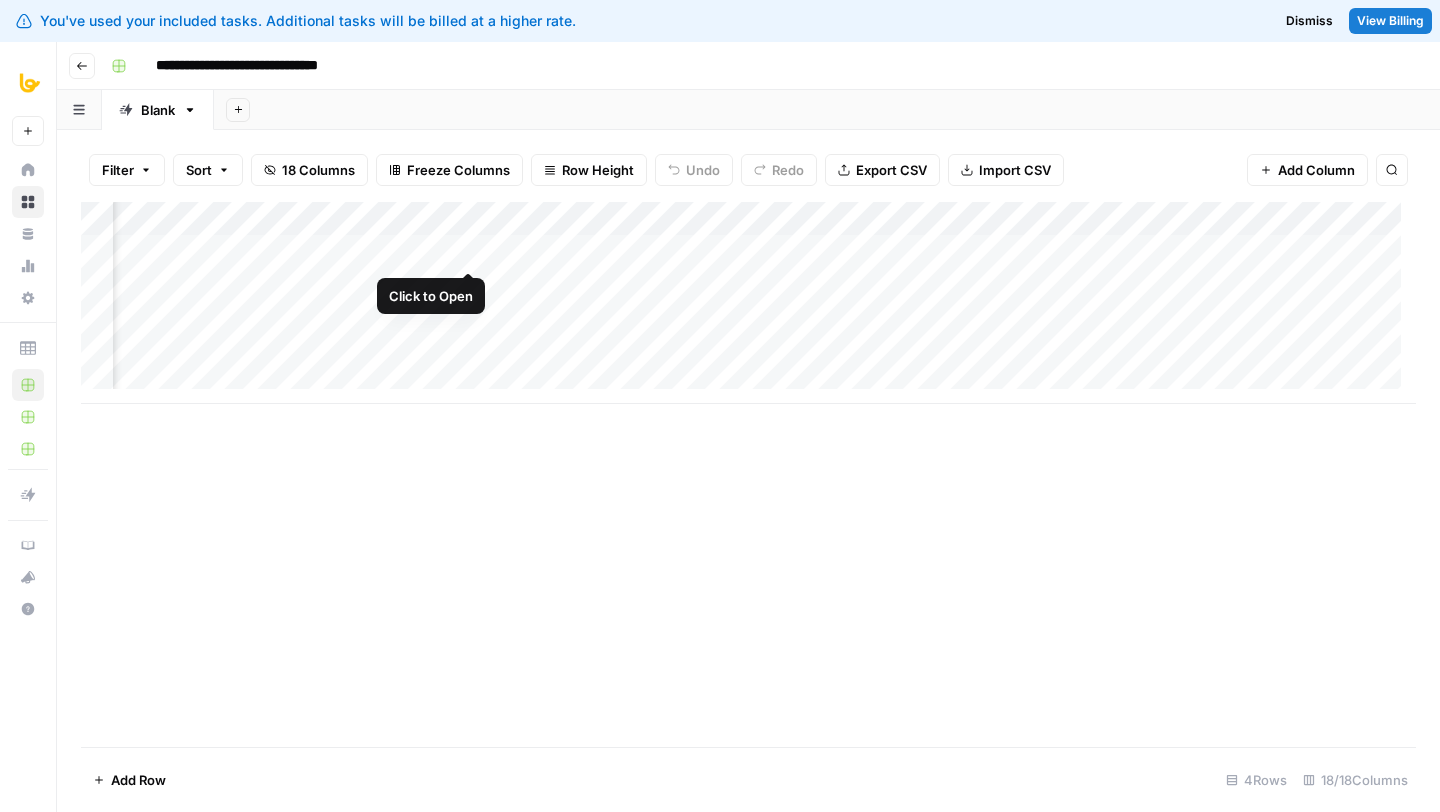 click on "Add Column" at bounding box center [748, 303] 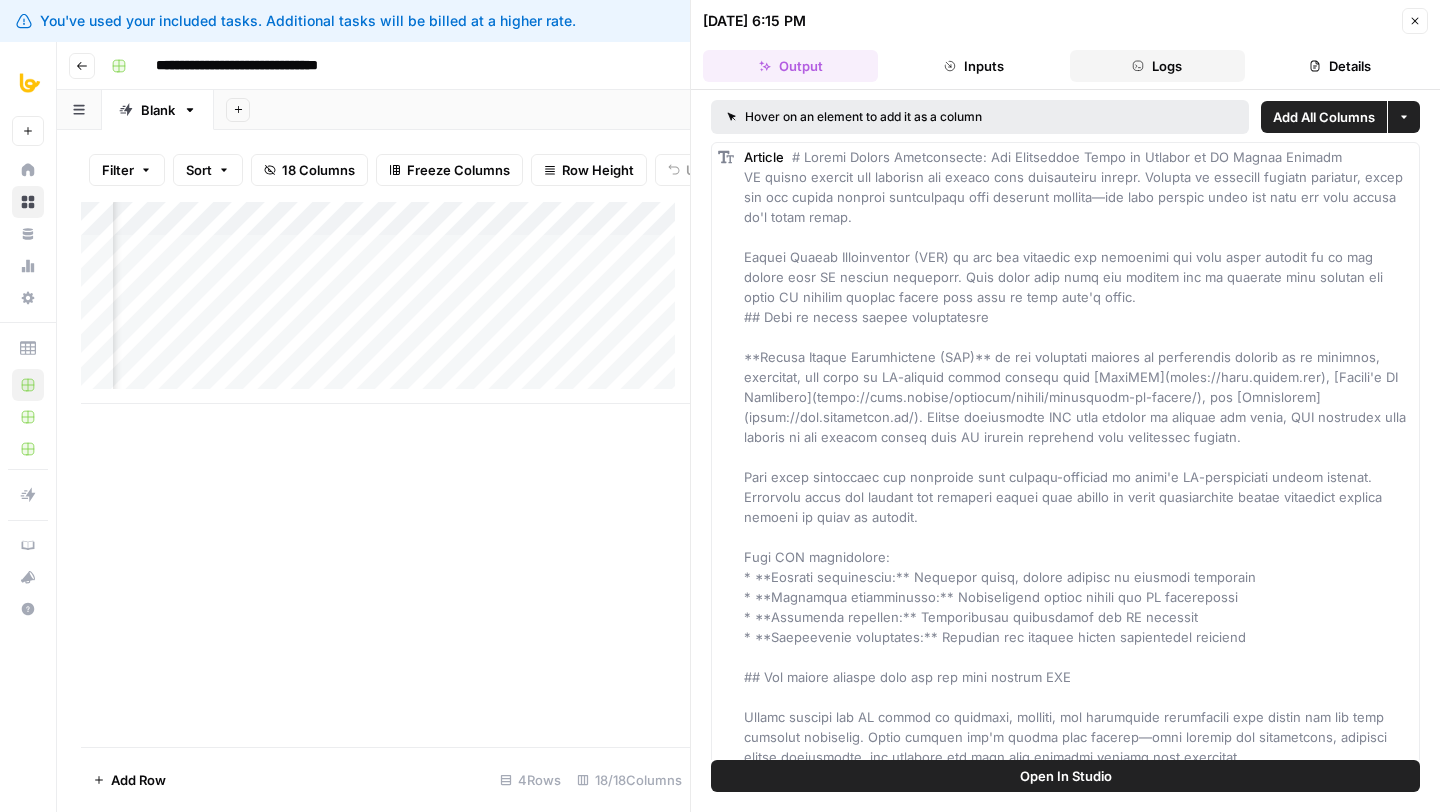 click on "Logs" at bounding box center (1157, 66) 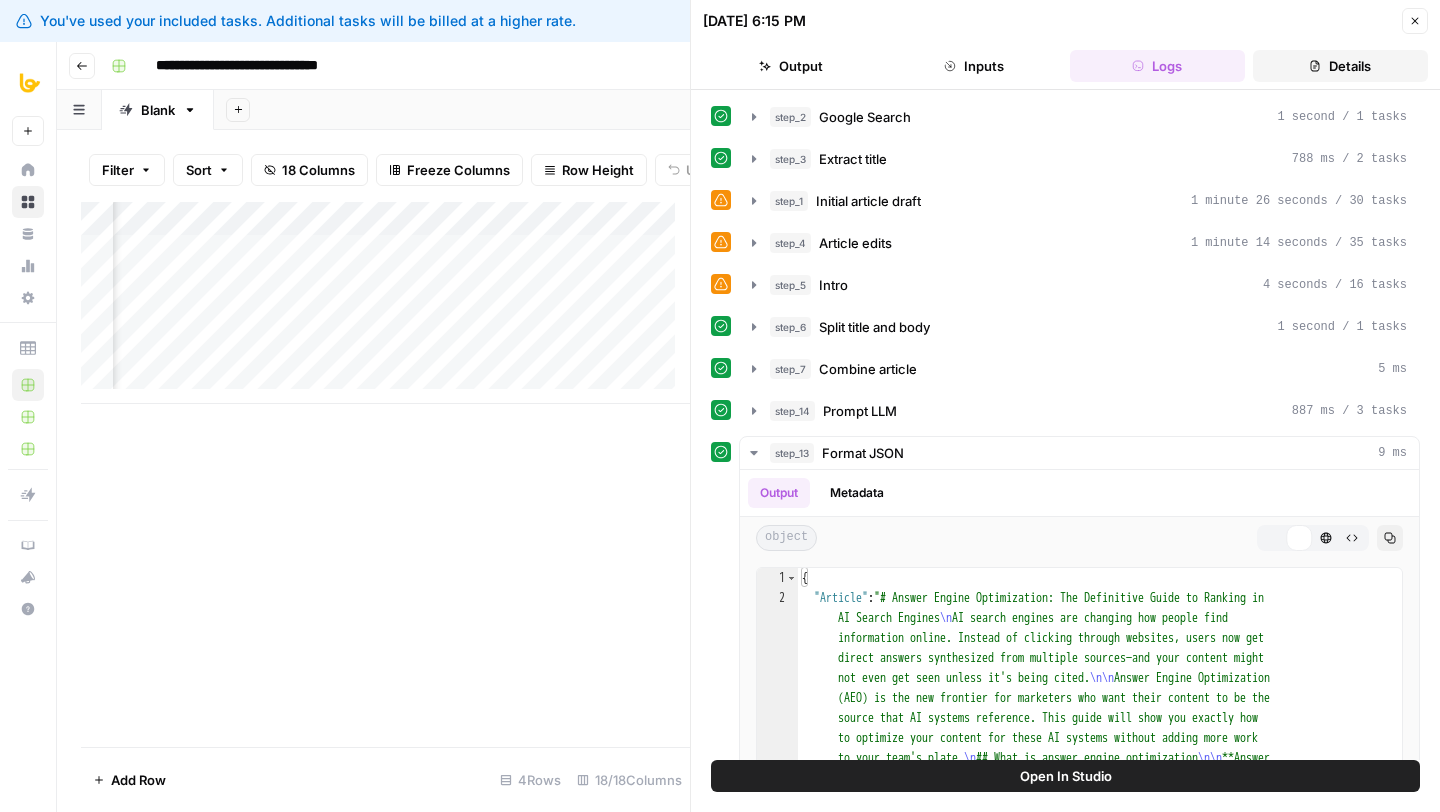 click on "Details" at bounding box center [1340, 66] 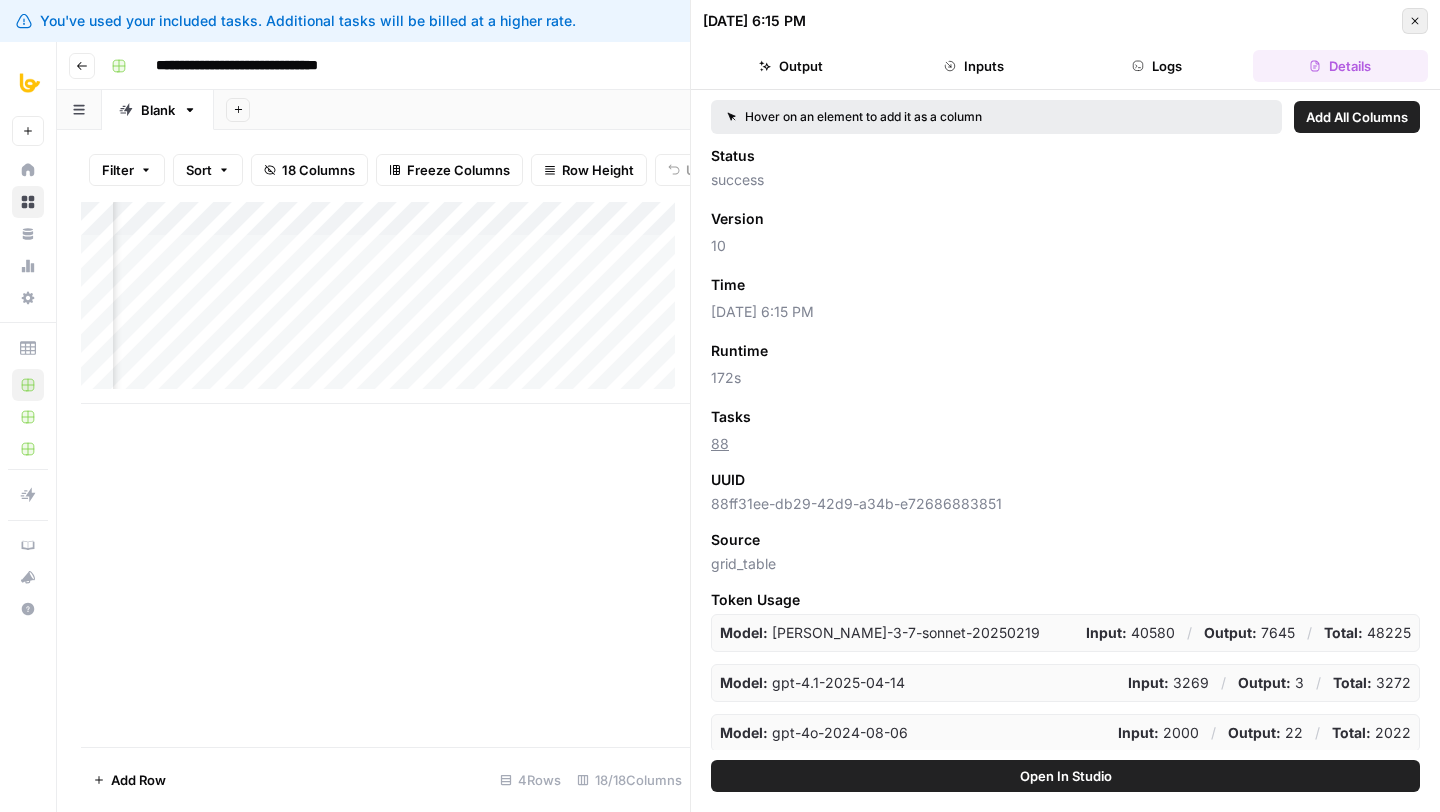 click 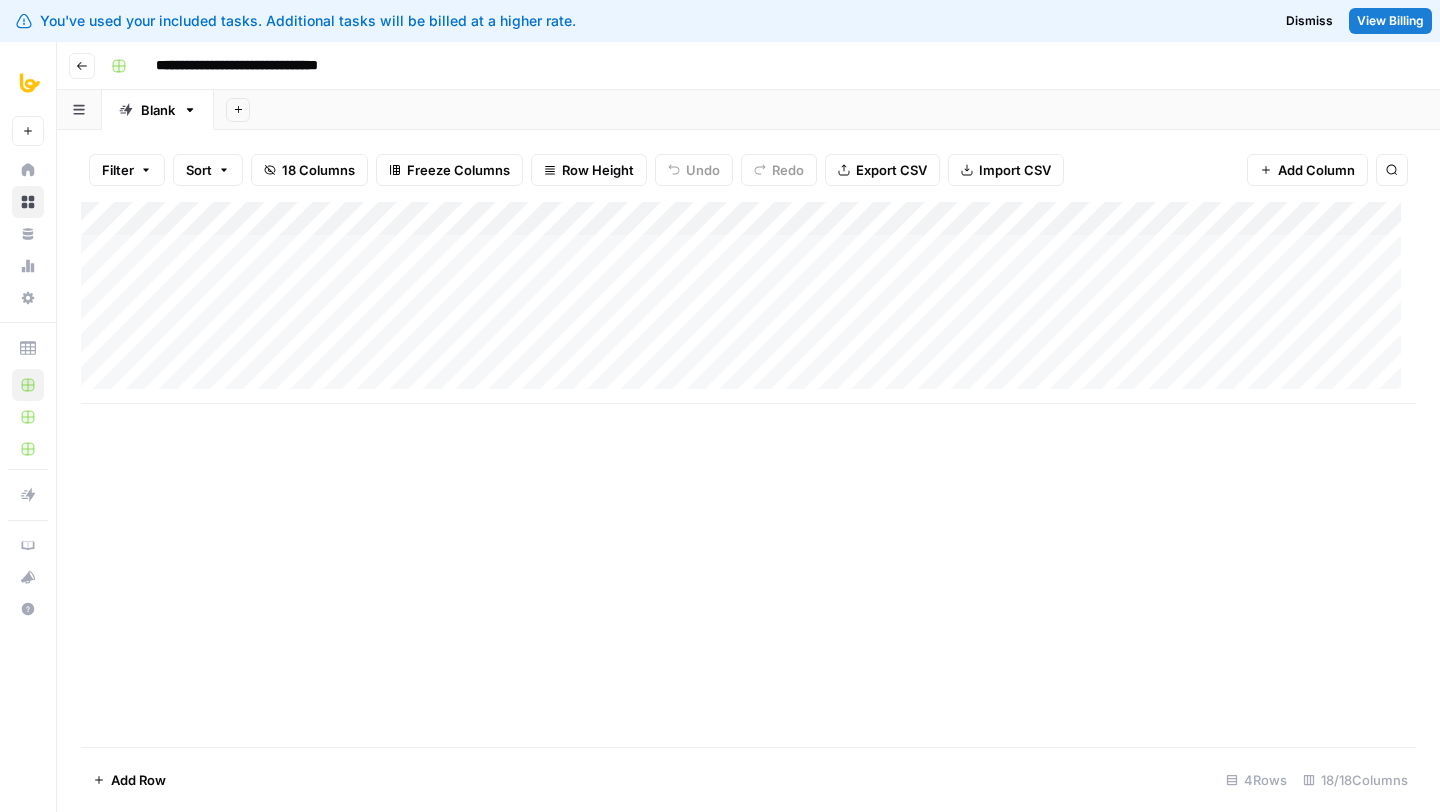 scroll, scrollTop: 0, scrollLeft: 0, axis: both 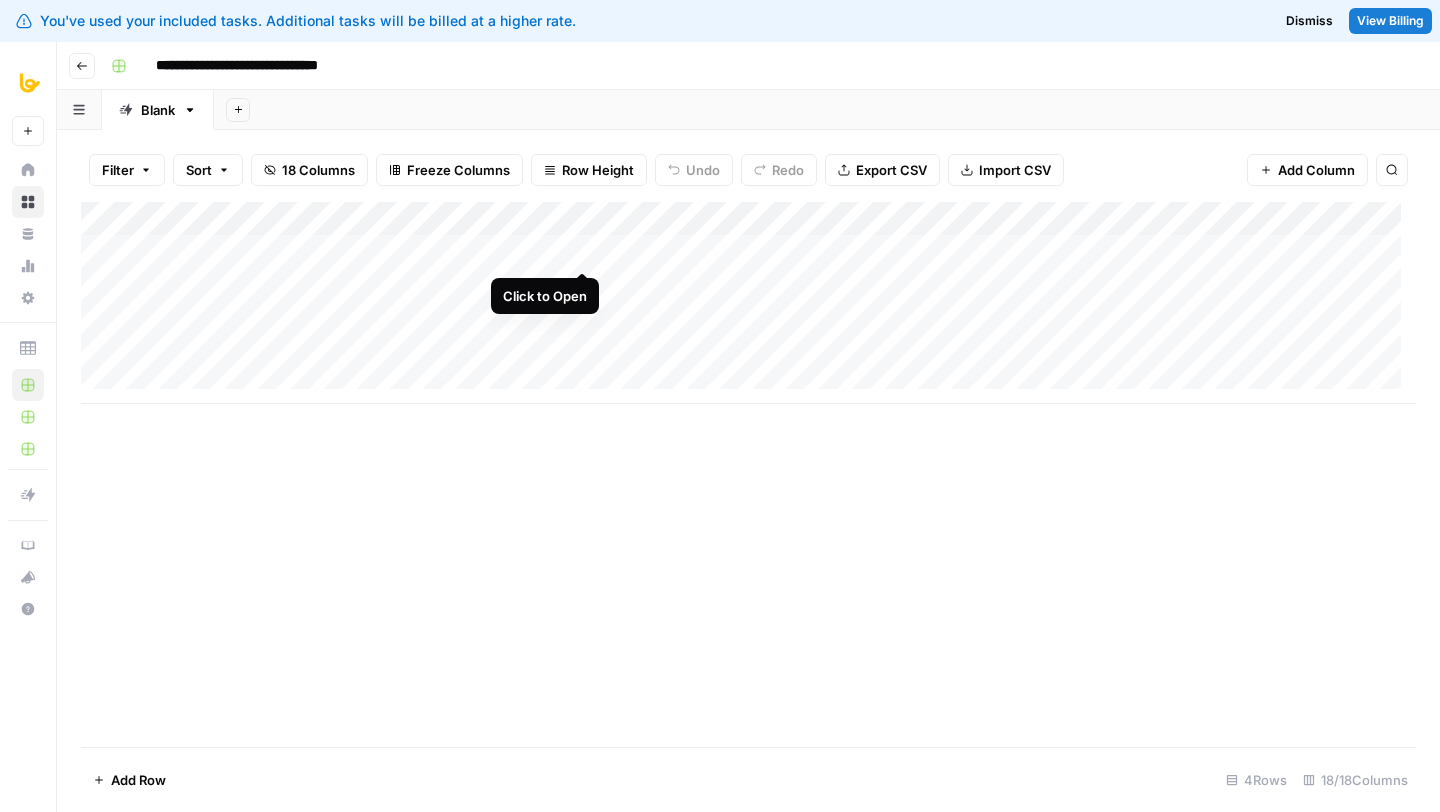 click on "Add Column" at bounding box center (748, 303) 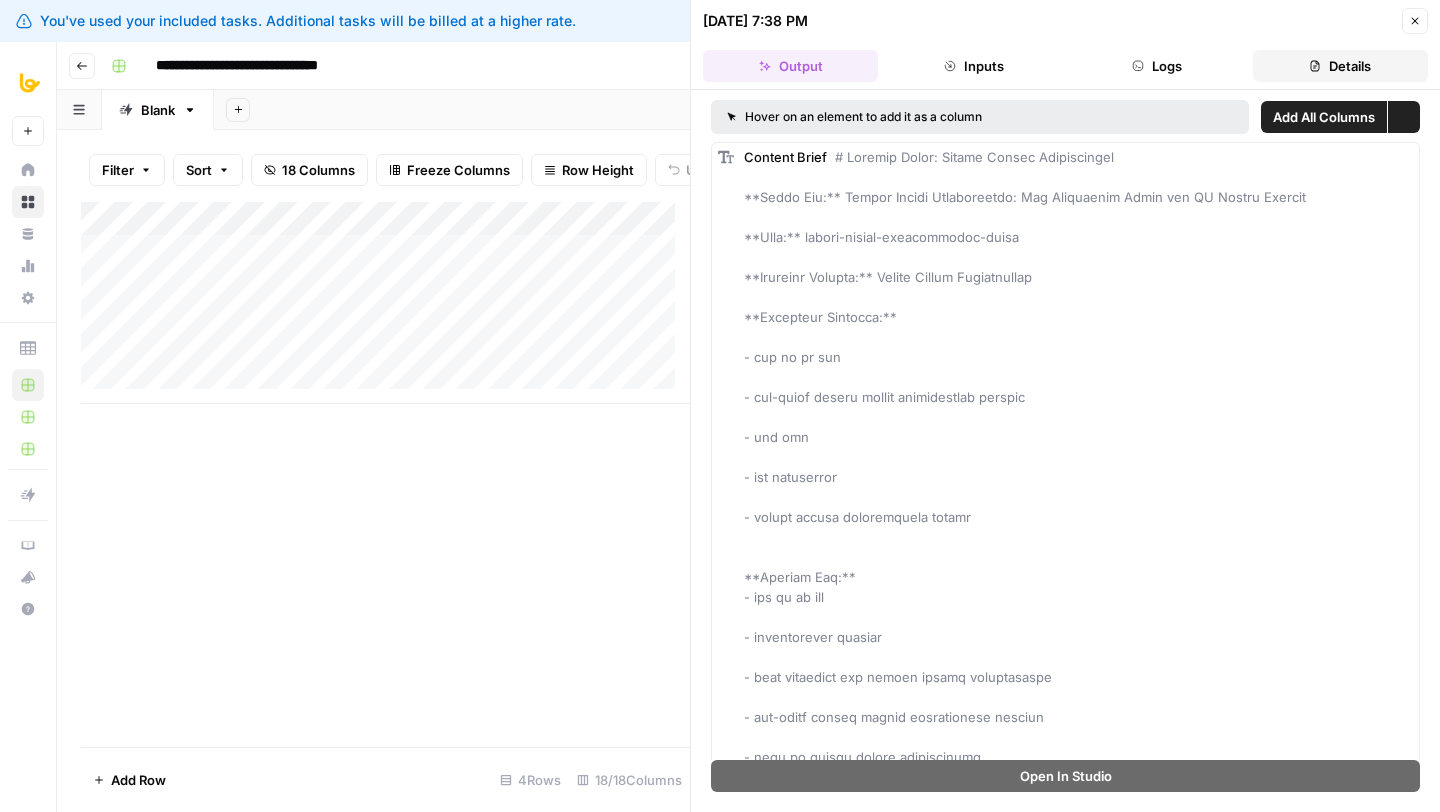 click on "Details" at bounding box center (1340, 66) 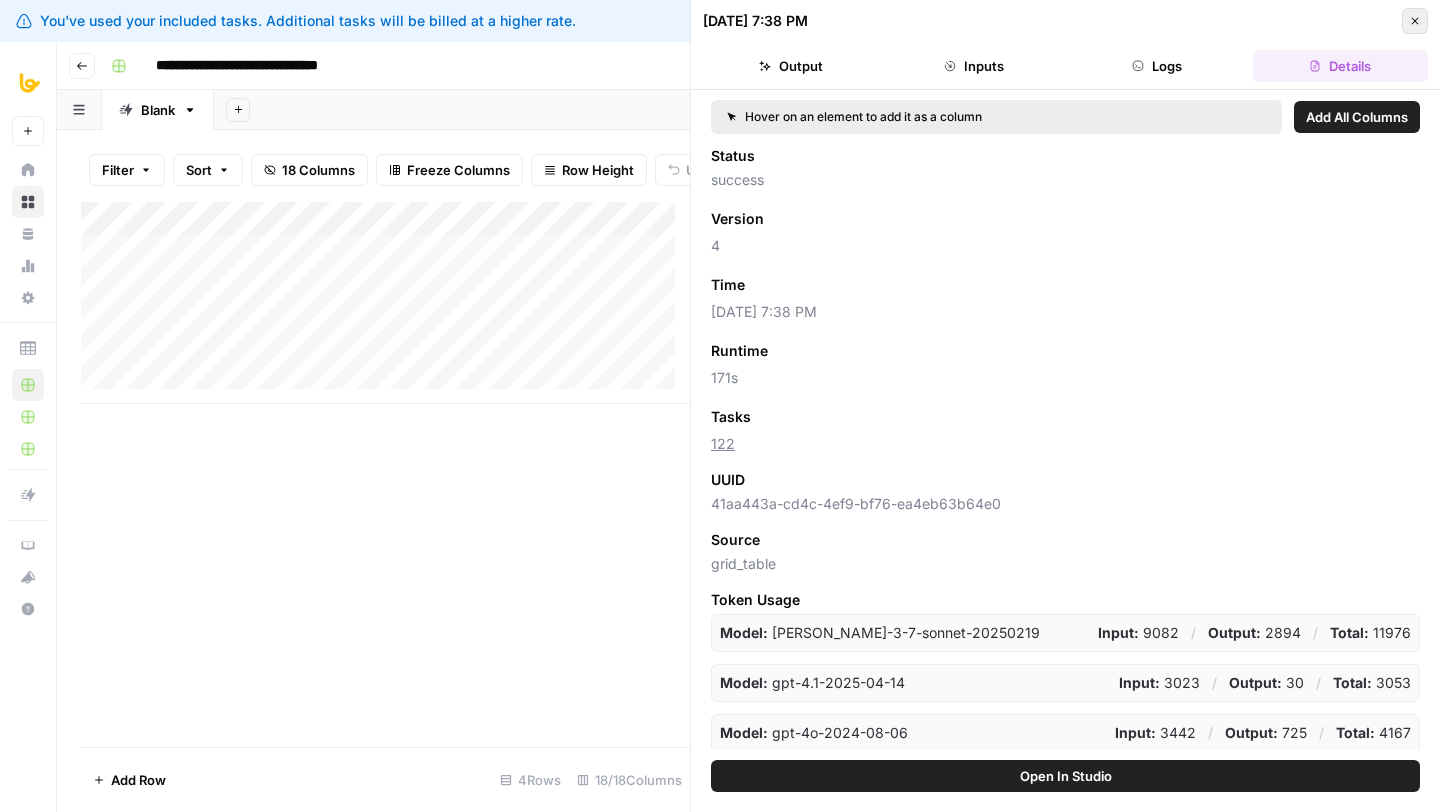click on "Close" at bounding box center (1420, 21) 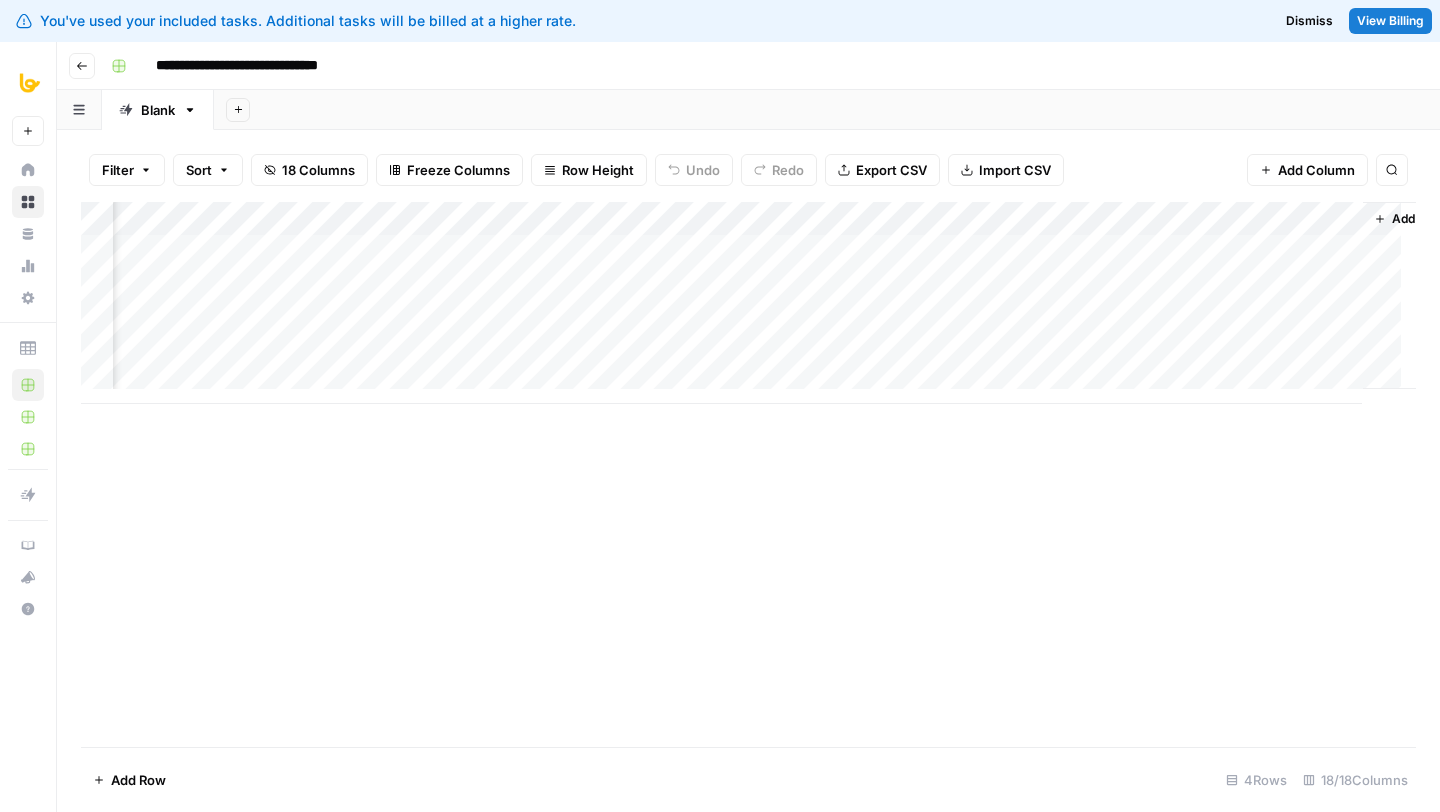scroll, scrollTop: 0, scrollLeft: 2138, axis: horizontal 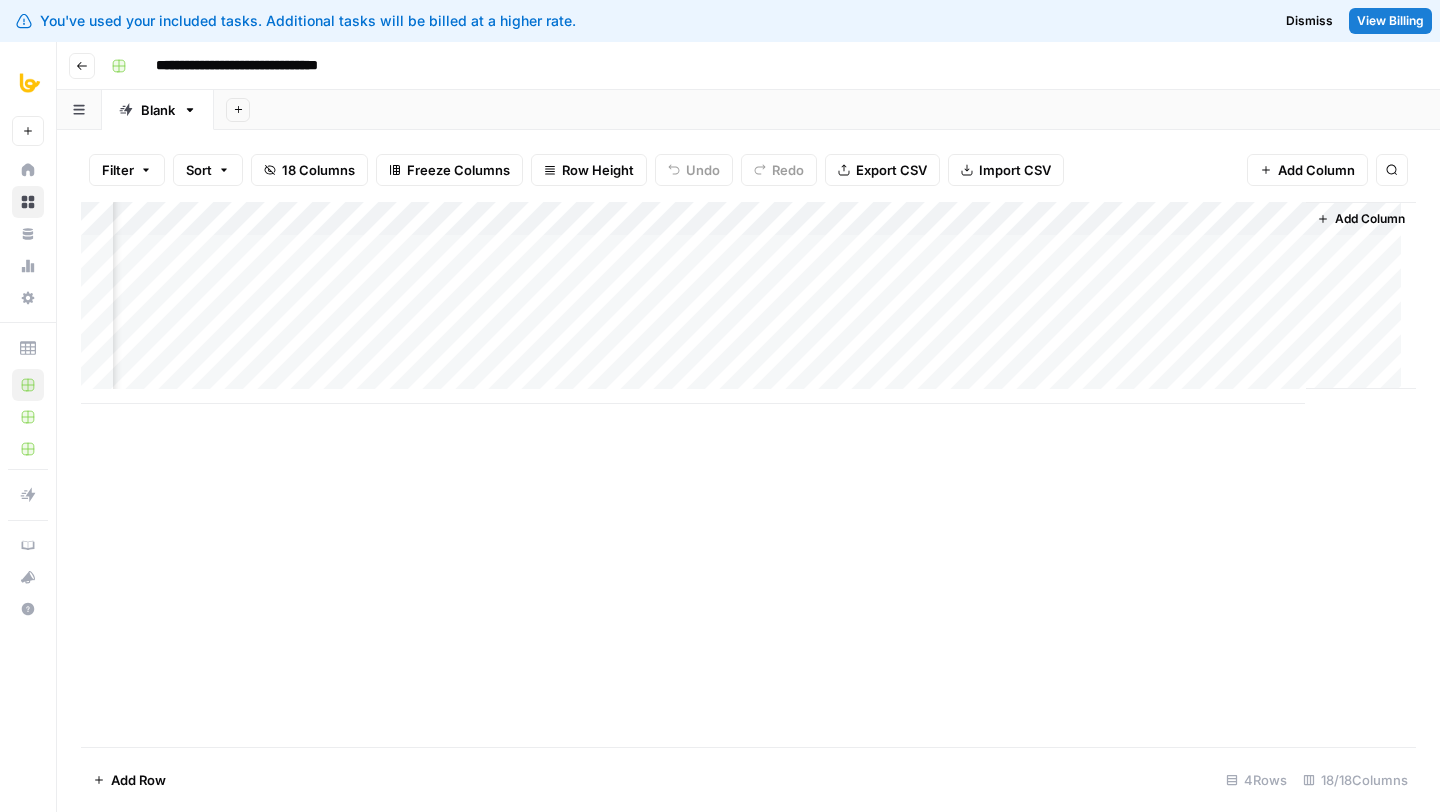 click on "Add Column" at bounding box center (748, 303) 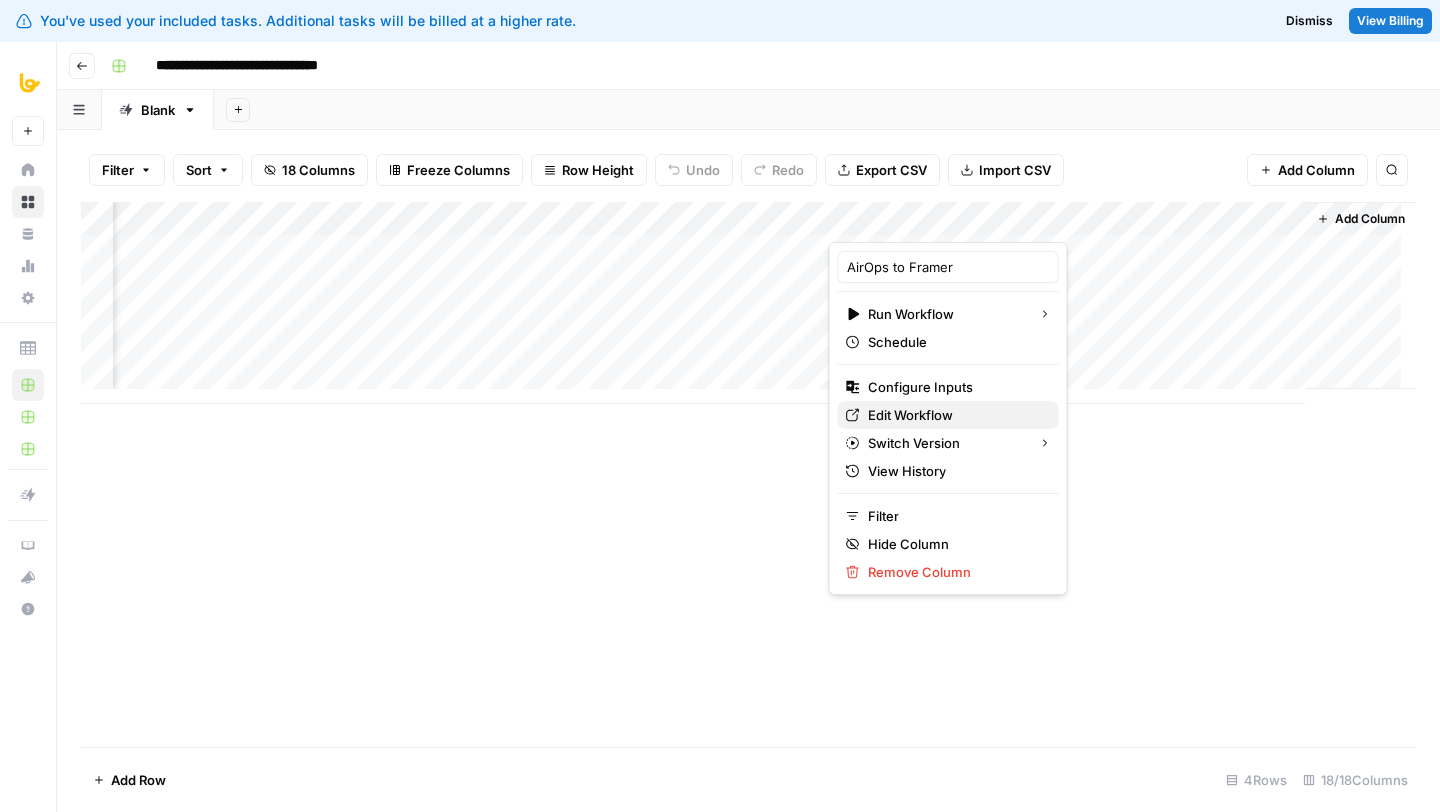 click on "Edit Workflow" at bounding box center [910, 415] 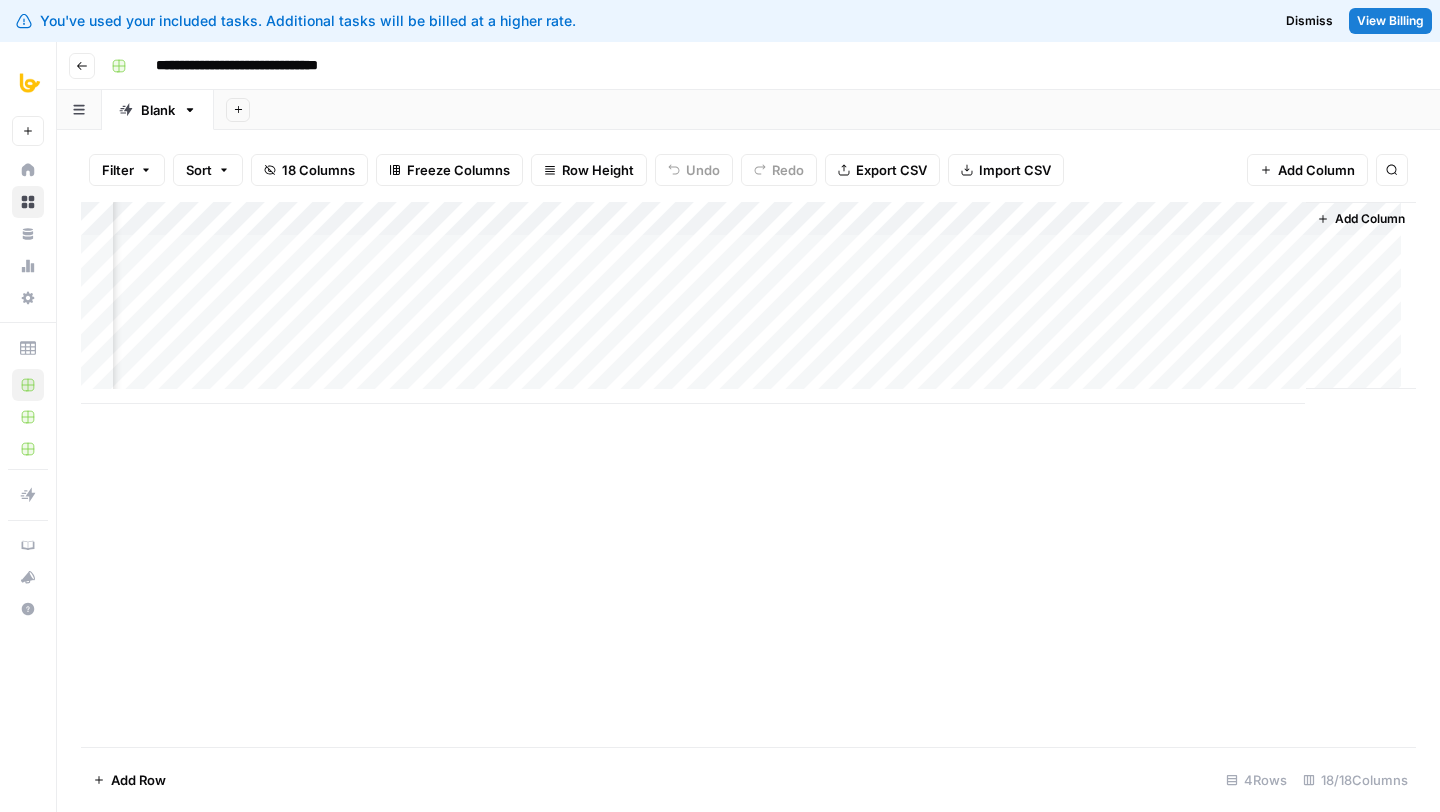 click on "Add Column" at bounding box center (748, 303) 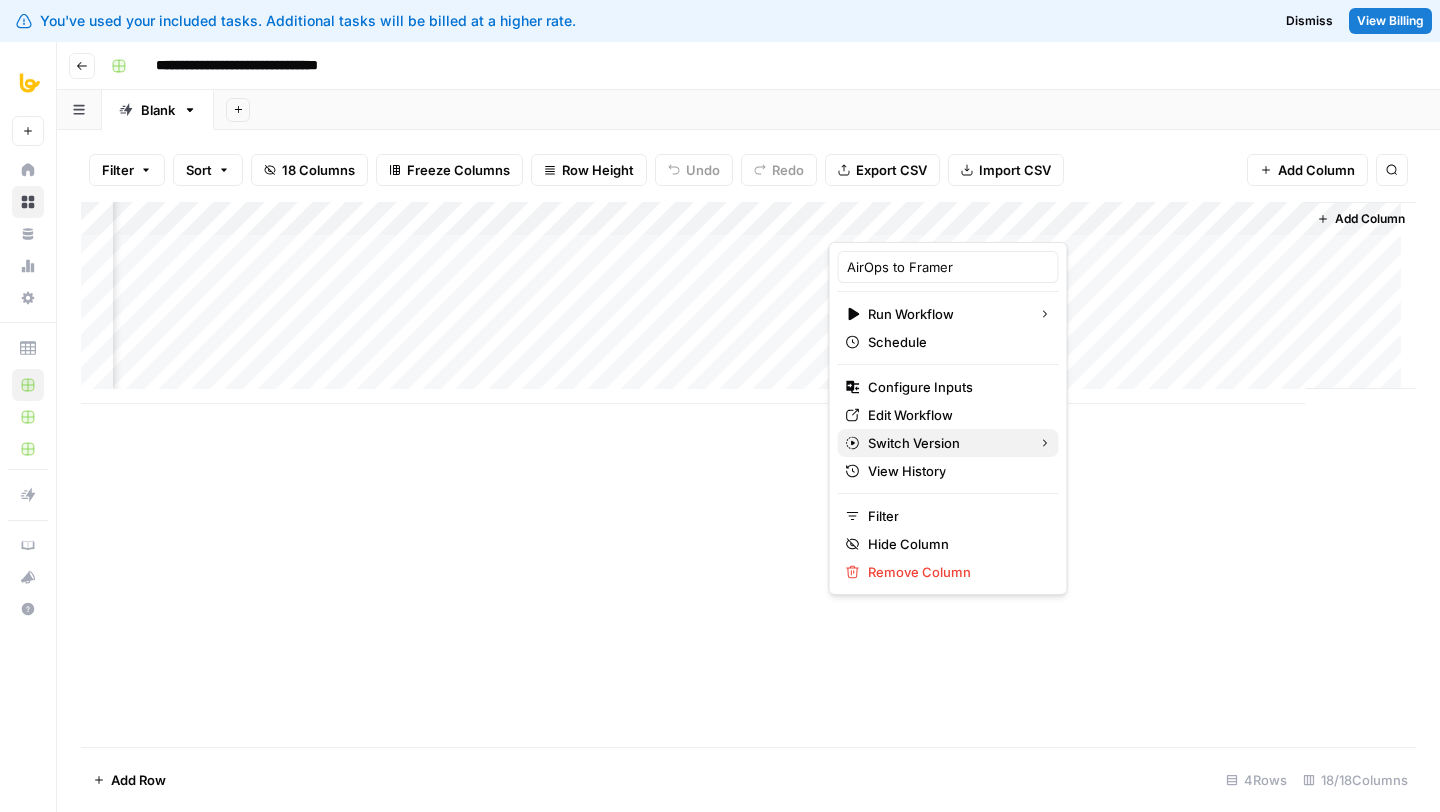 type 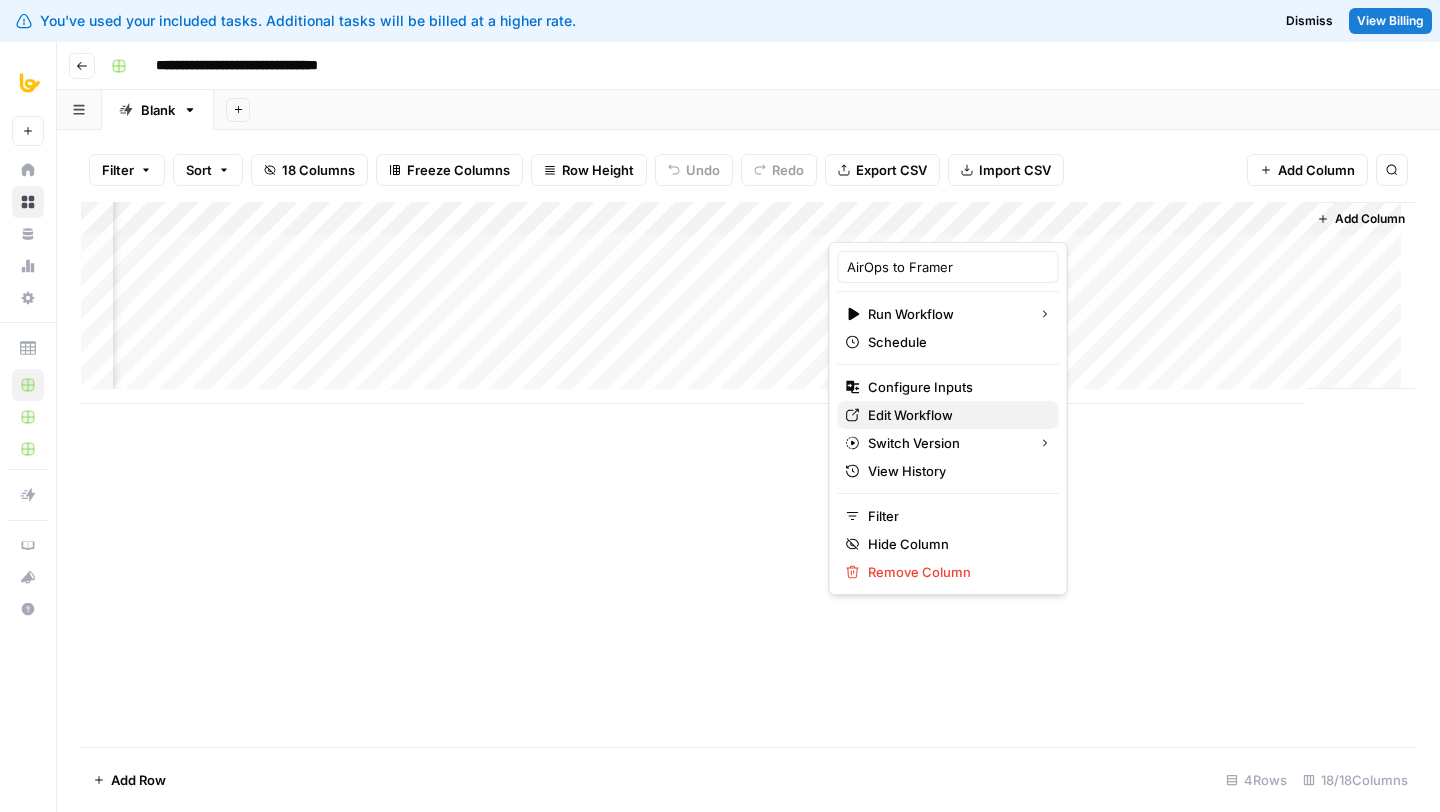click on "Edit Workflow" at bounding box center [910, 415] 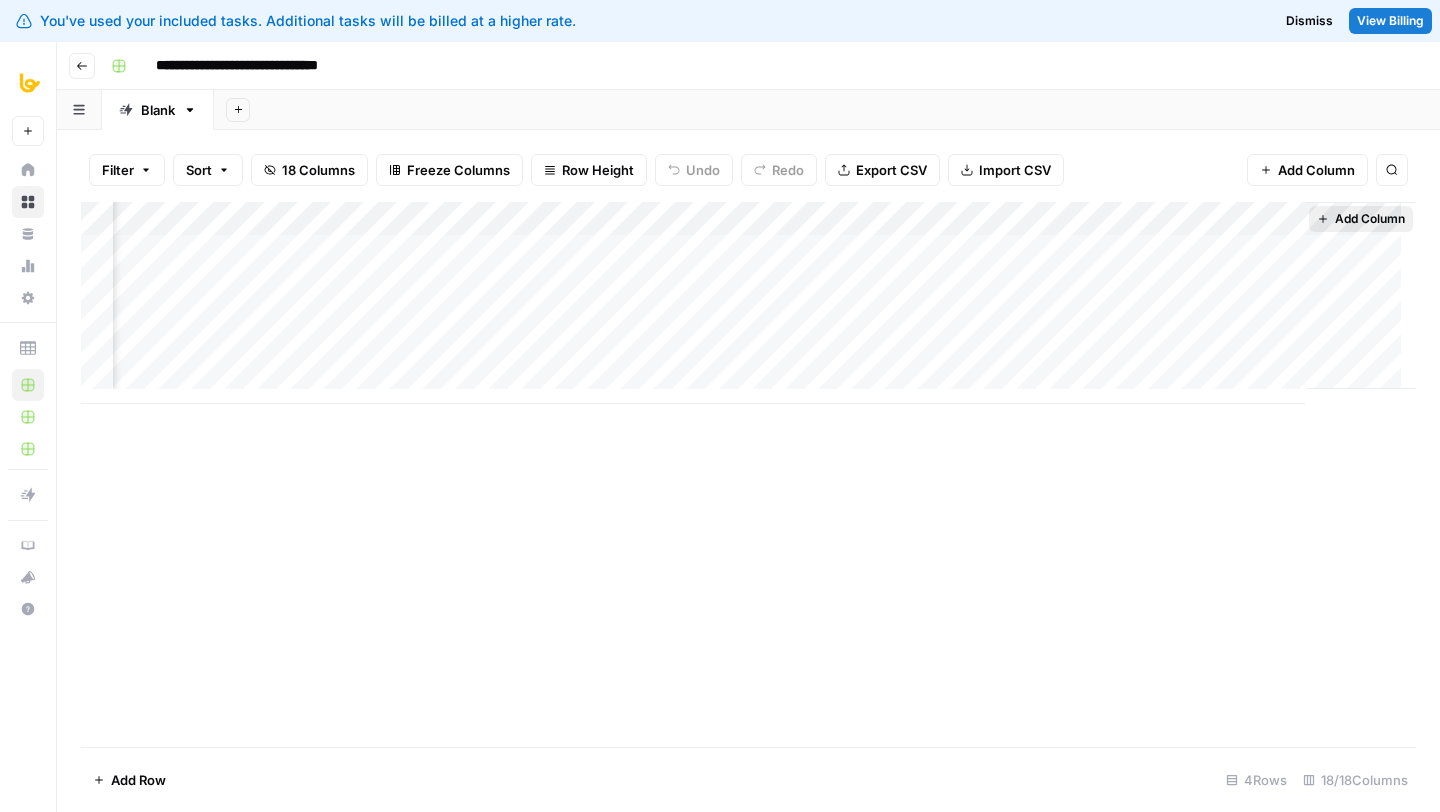 click on "Add Column" at bounding box center [1361, 219] 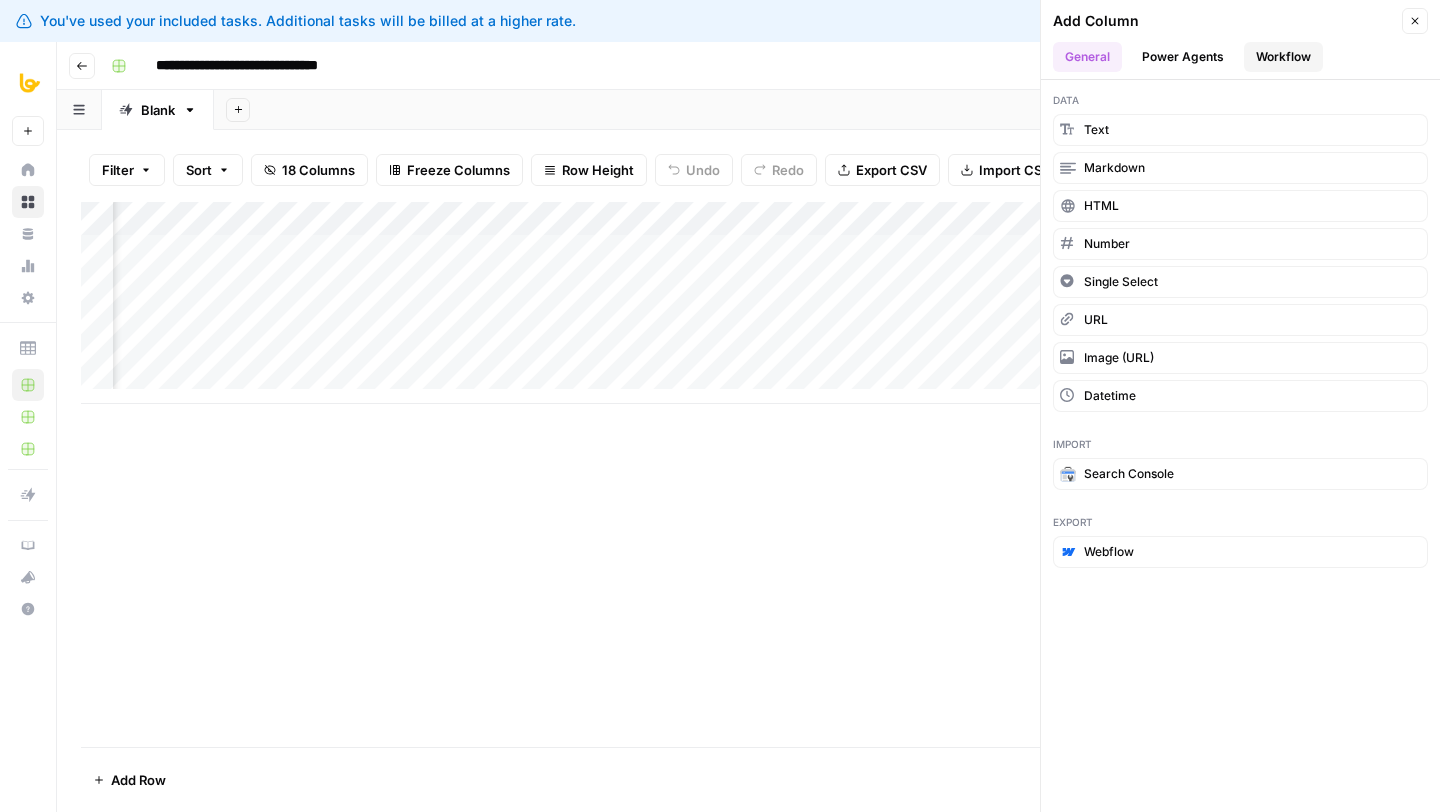click on "Workflow" at bounding box center (1283, 57) 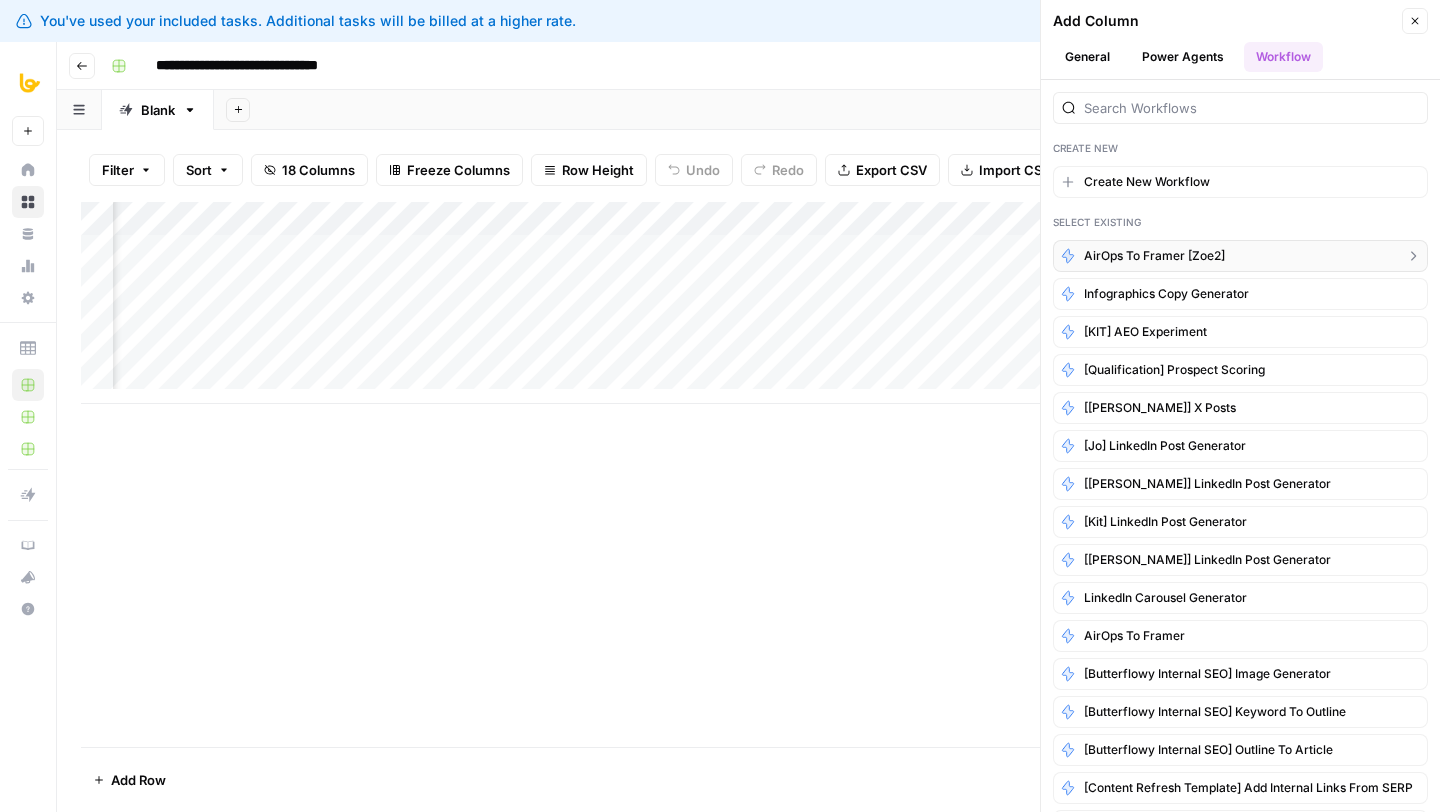 click on "AirOps to Framer [Zoe2]" at bounding box center (1240, 256) 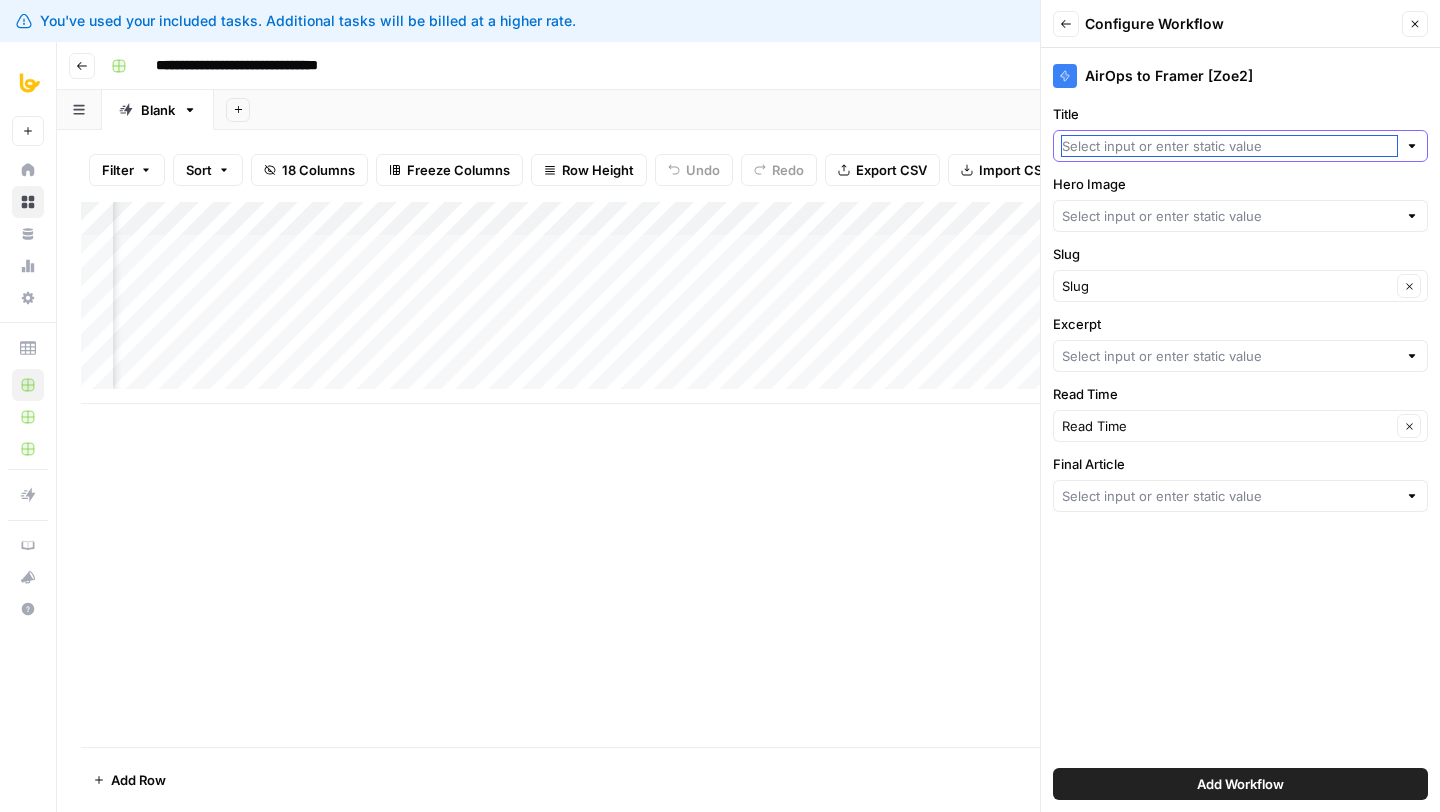 click on "Title" at bounding box center [1229, 146] 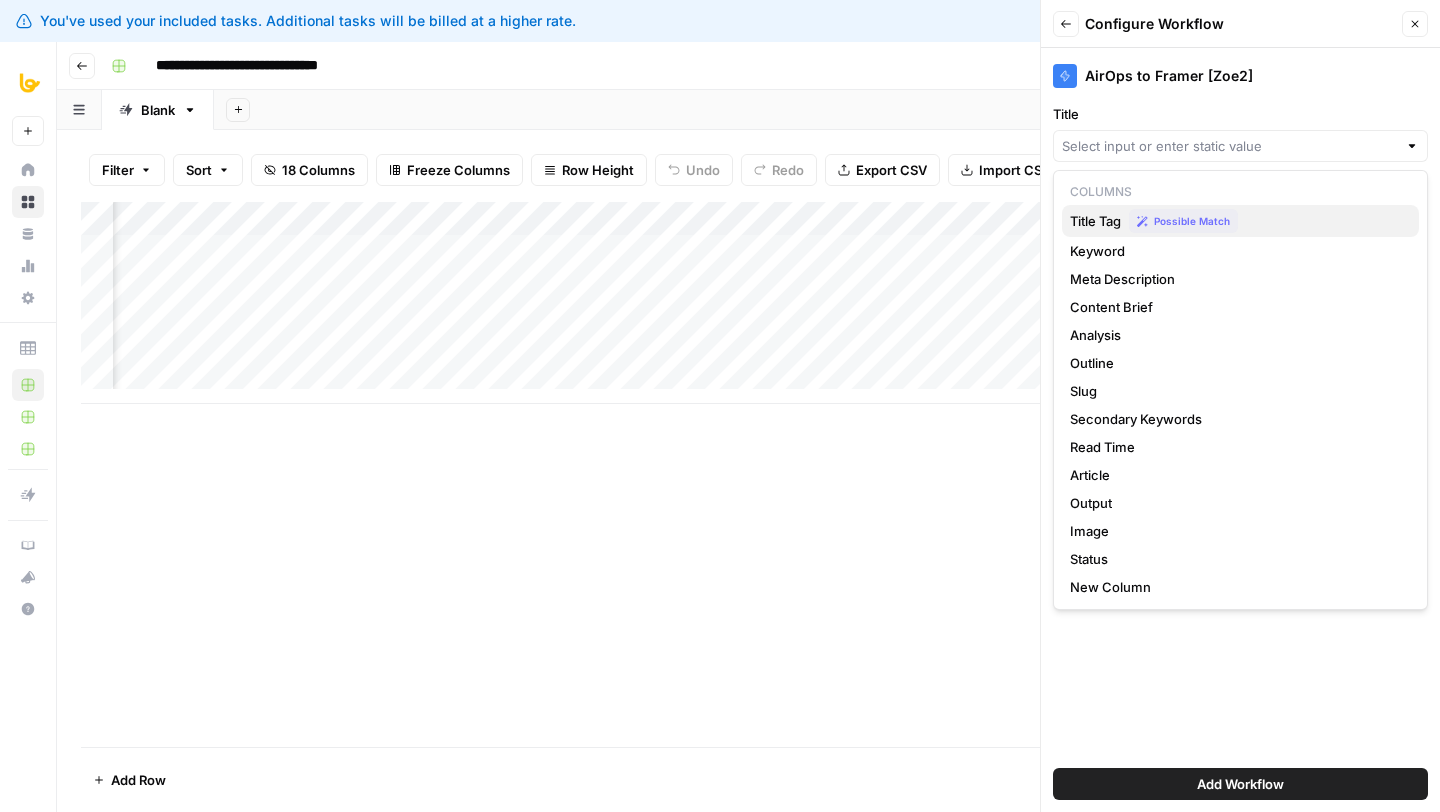 click on "Title Tag" at bounding box center (1095, 221) 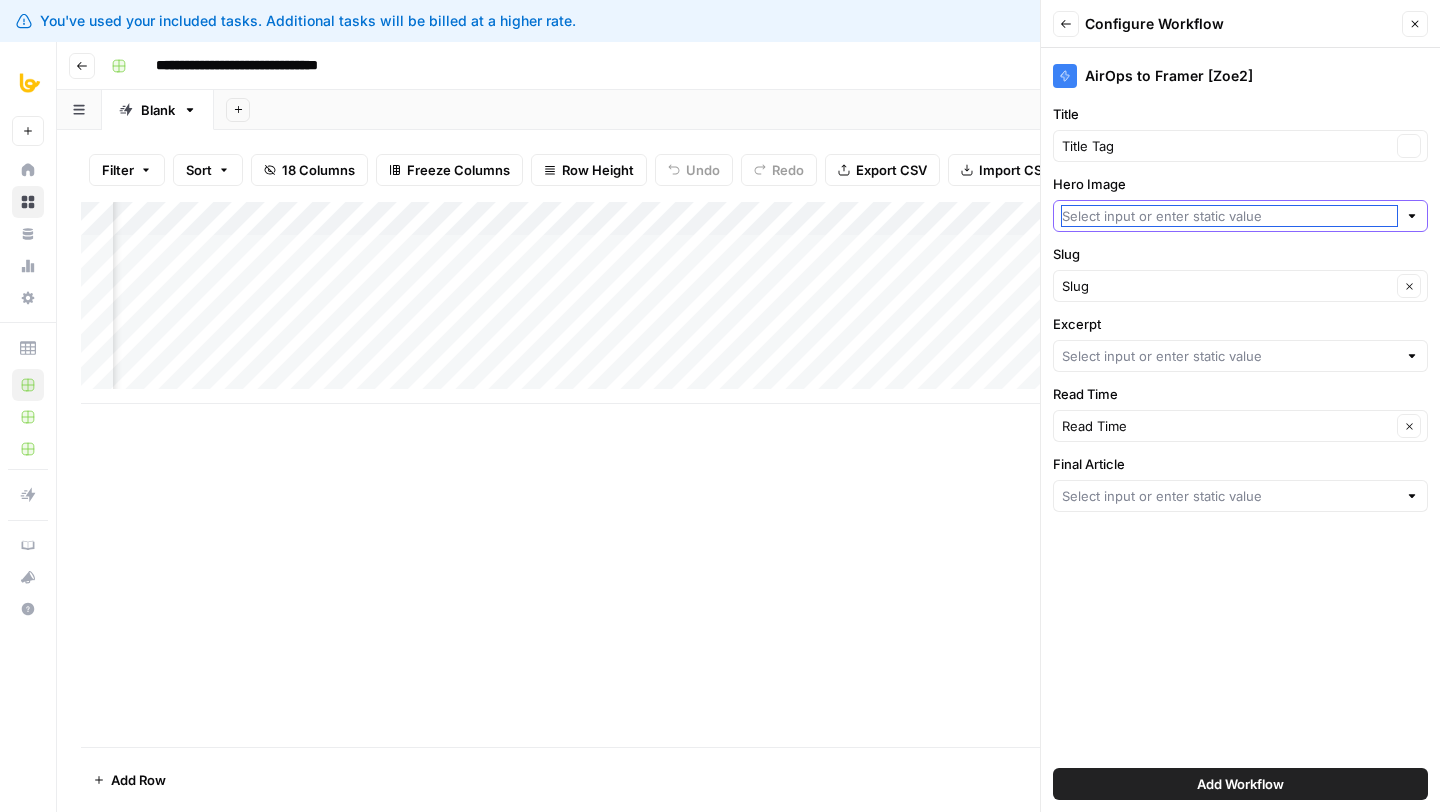click on "Hero Image" at bounding box center (1229, 216) 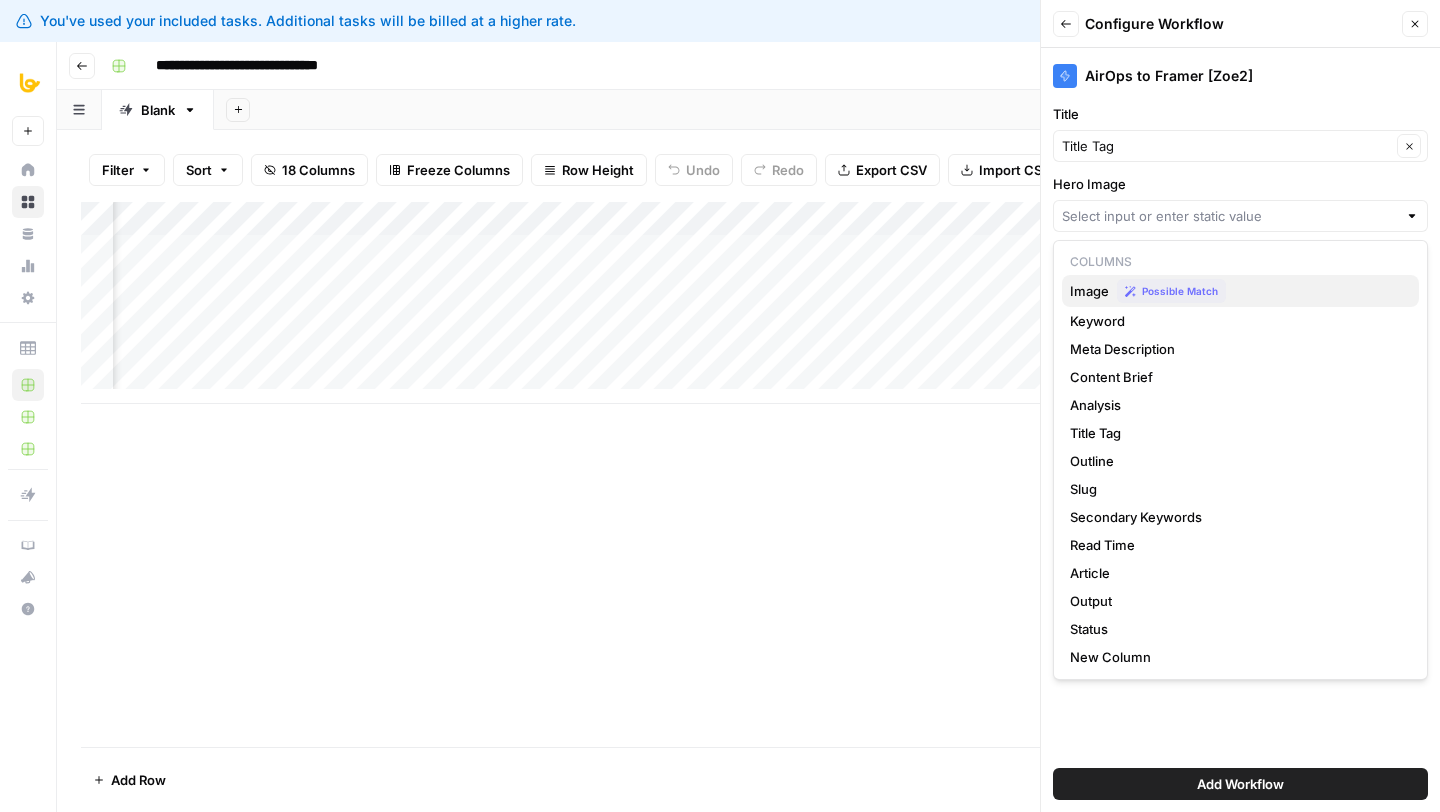 click on "Image" at bounding box center [1089, 291] 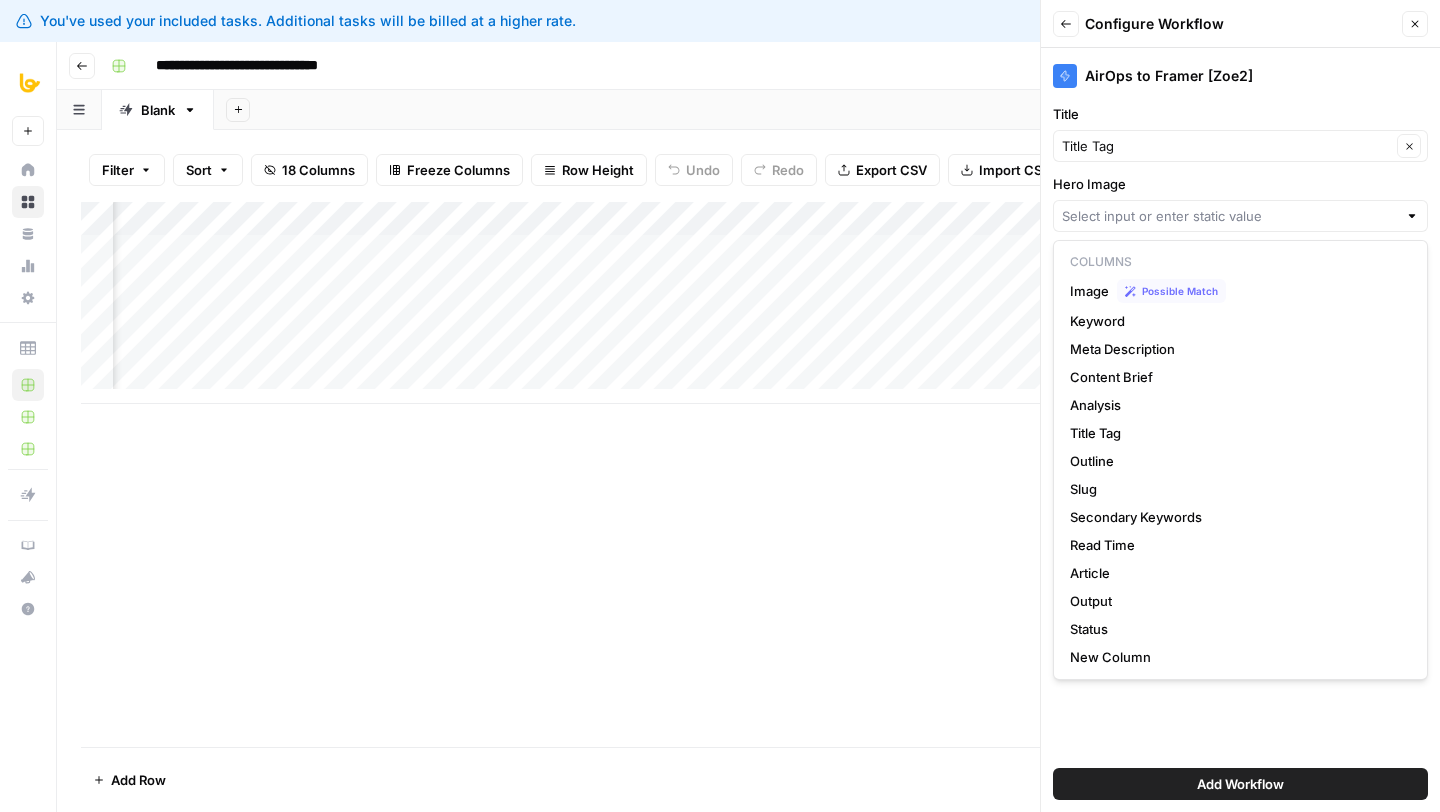 type on "Image" 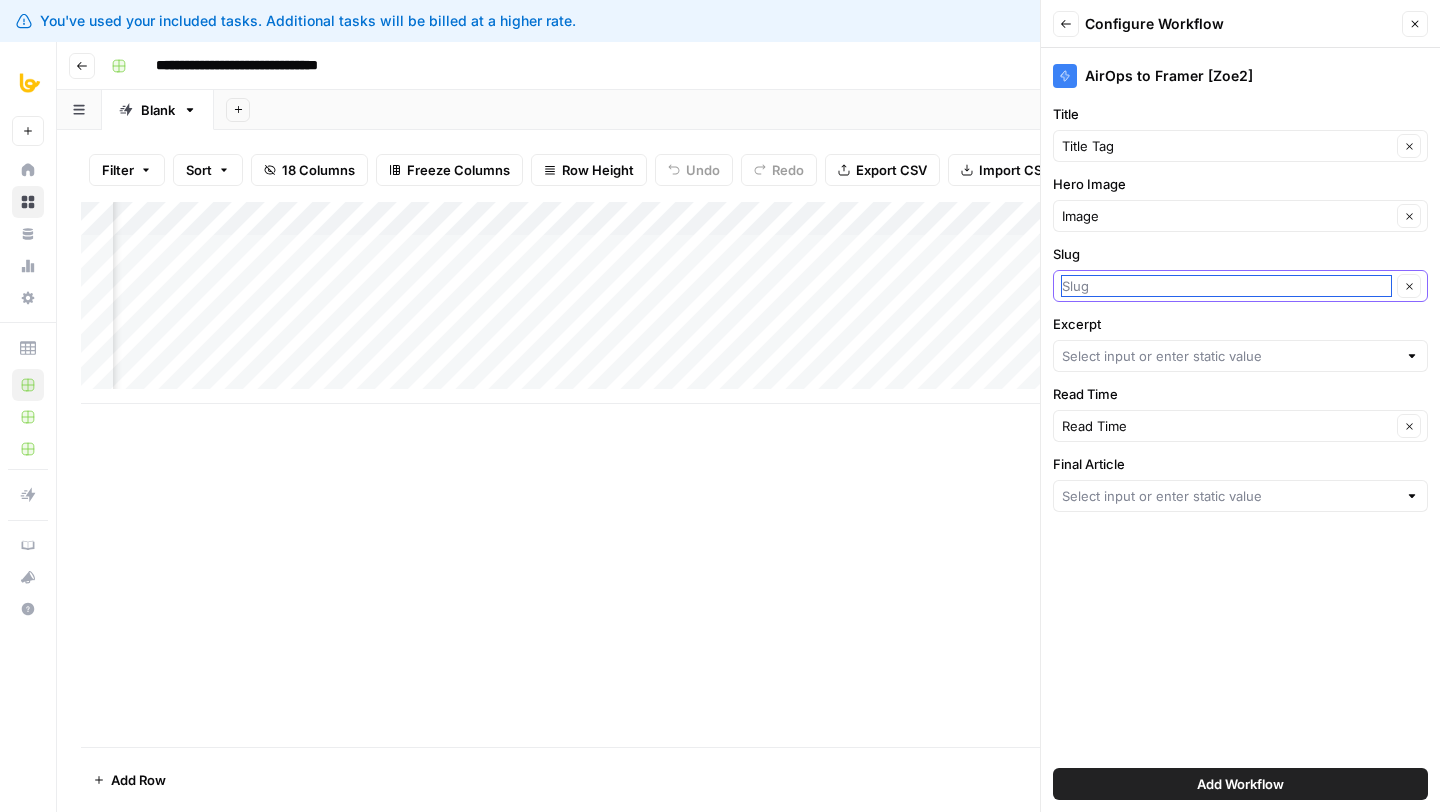 click on "Slug" at bounding box center (1226, 286) 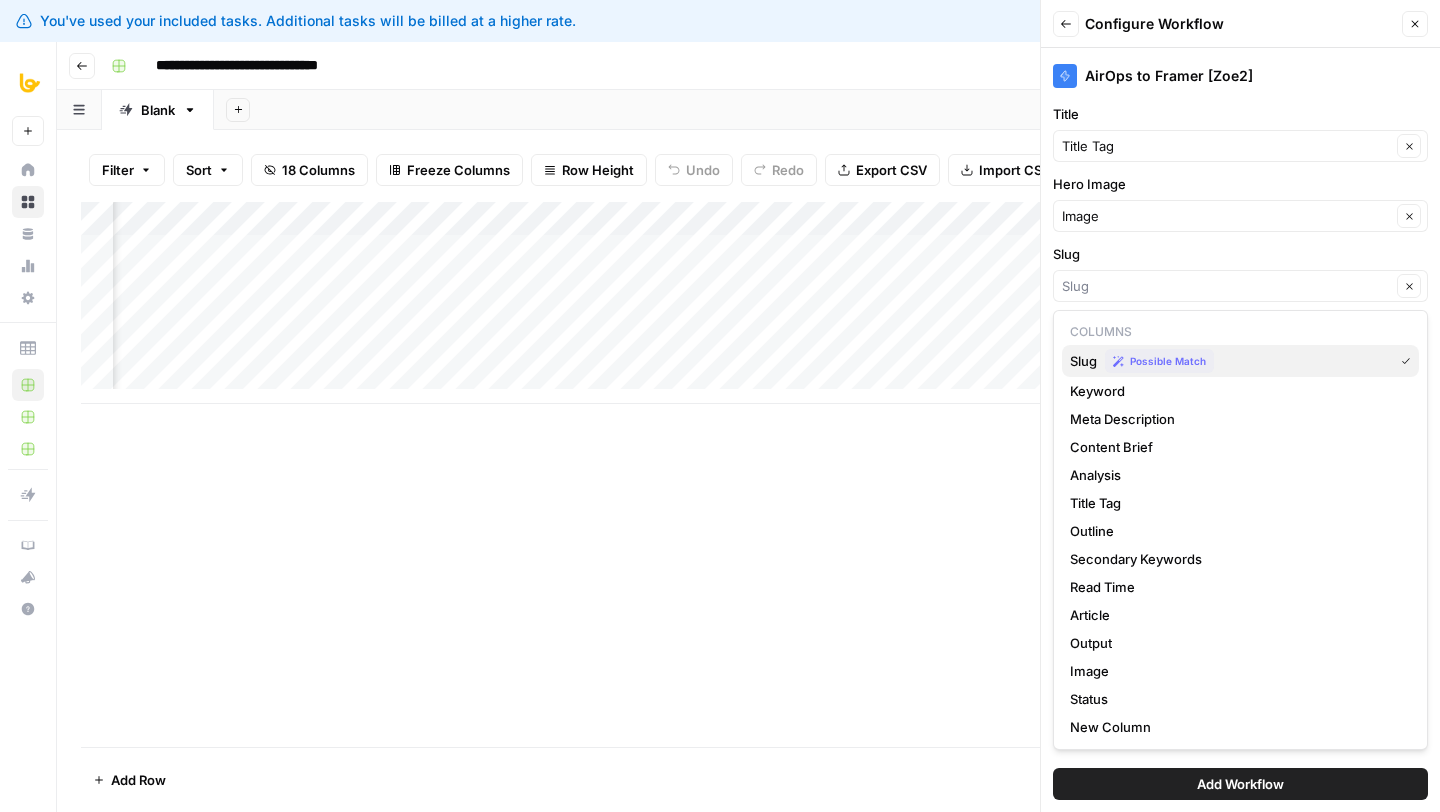 click on "Slug Possible Match" at bounding box center [1240, 361] 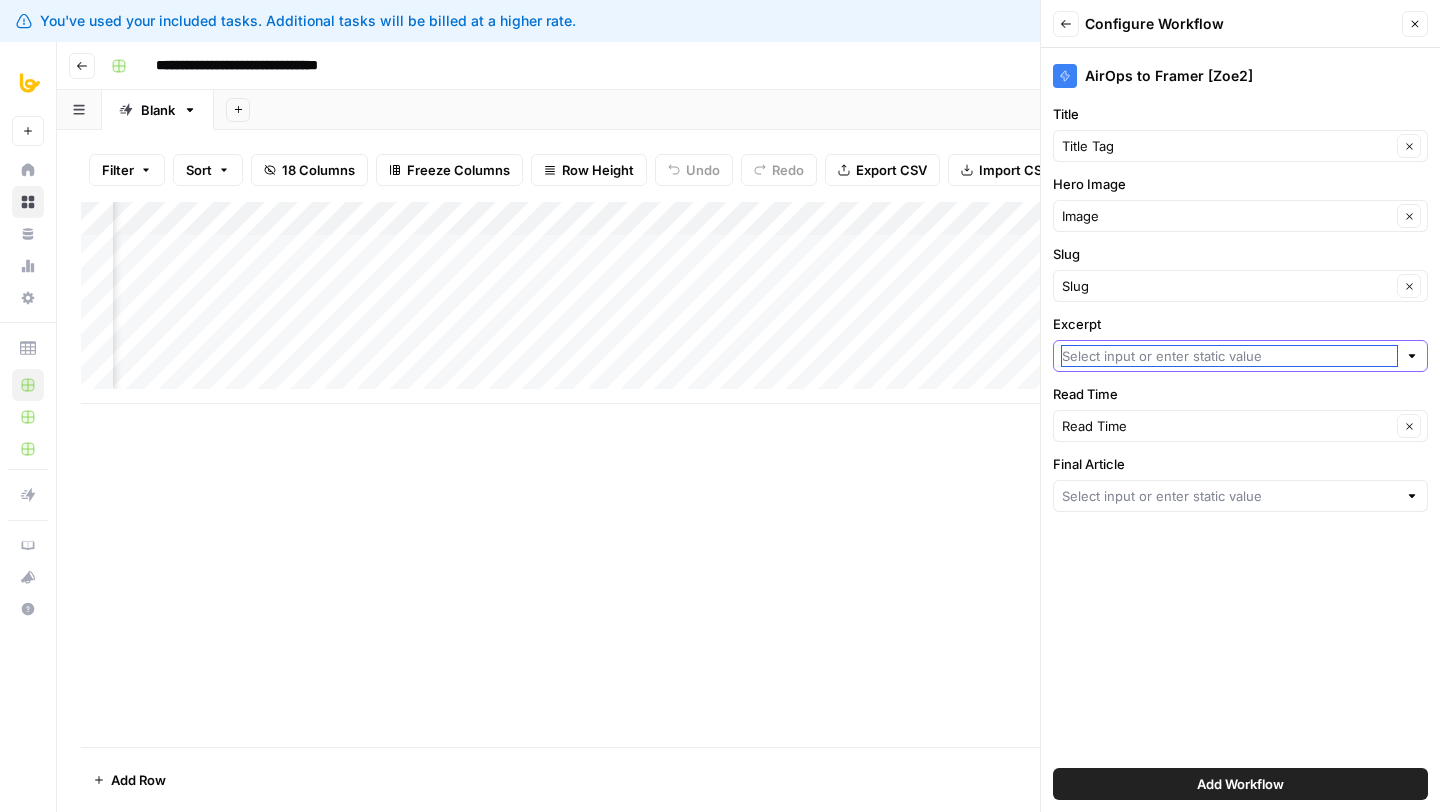 click on "Excerpt" at bounding box center (1229, 356) 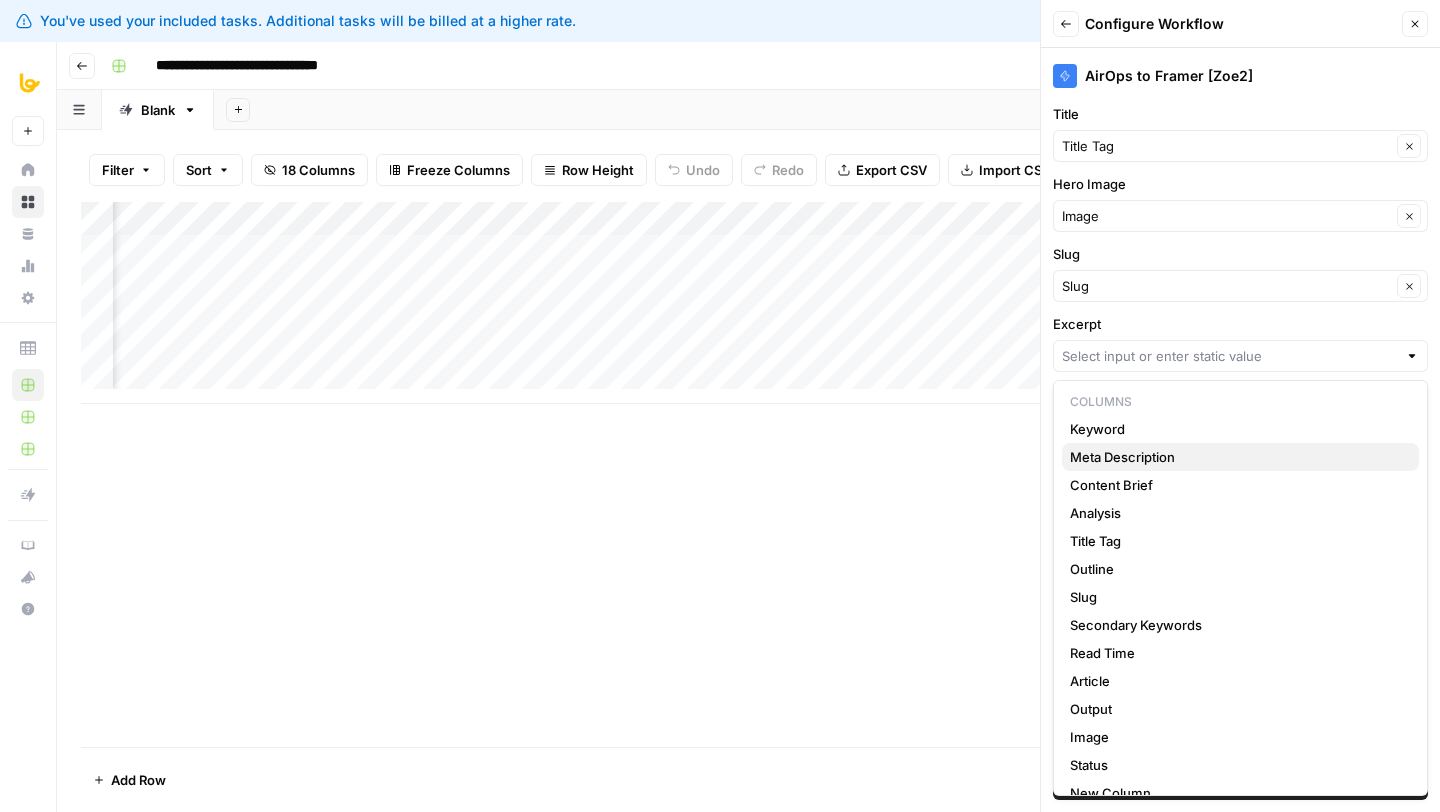 click on "Meta Description" at bounding box center (1122, 457) 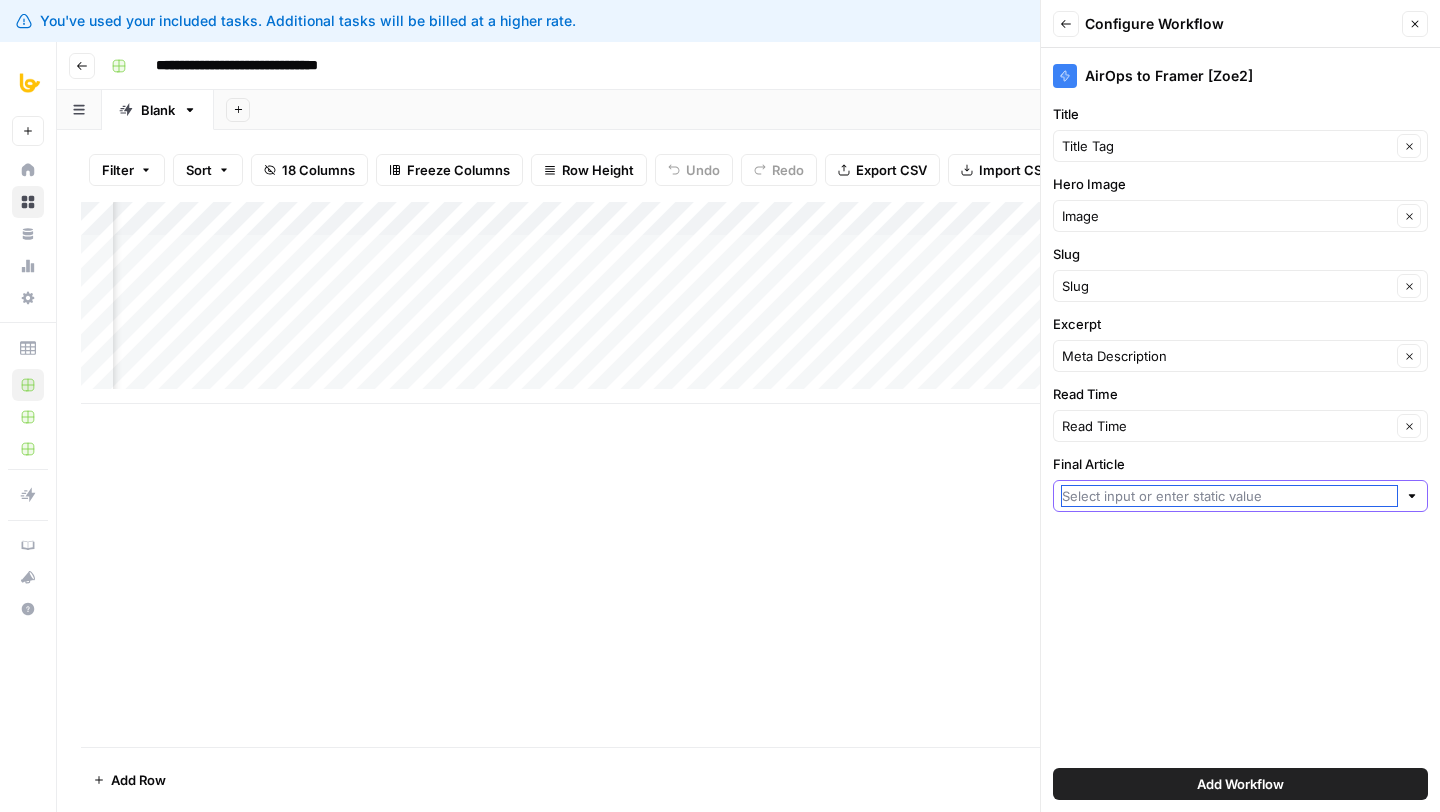 click on "Final Article" at bounding box center [1229, 496] 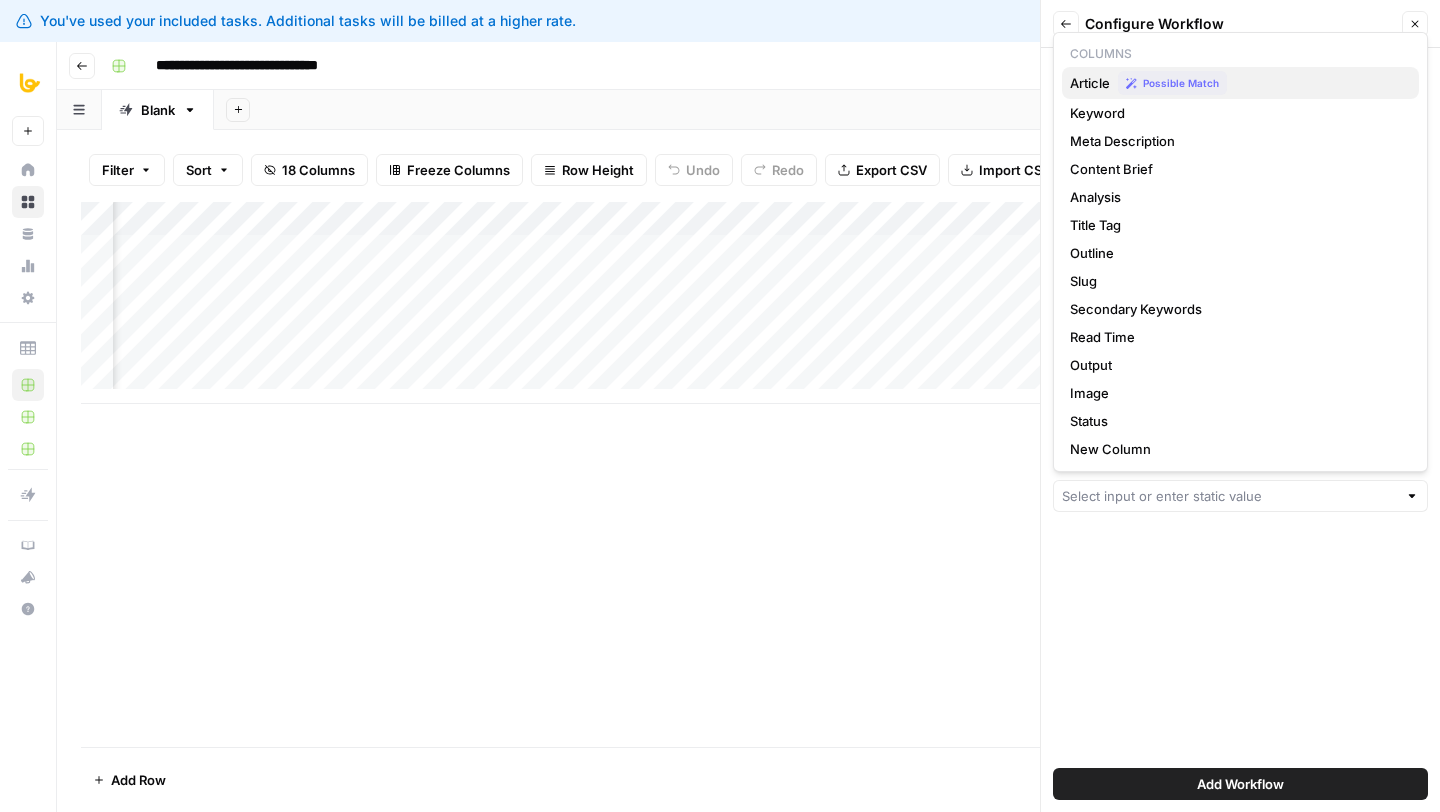 click on "Article" at bounding box center (1090, 83) 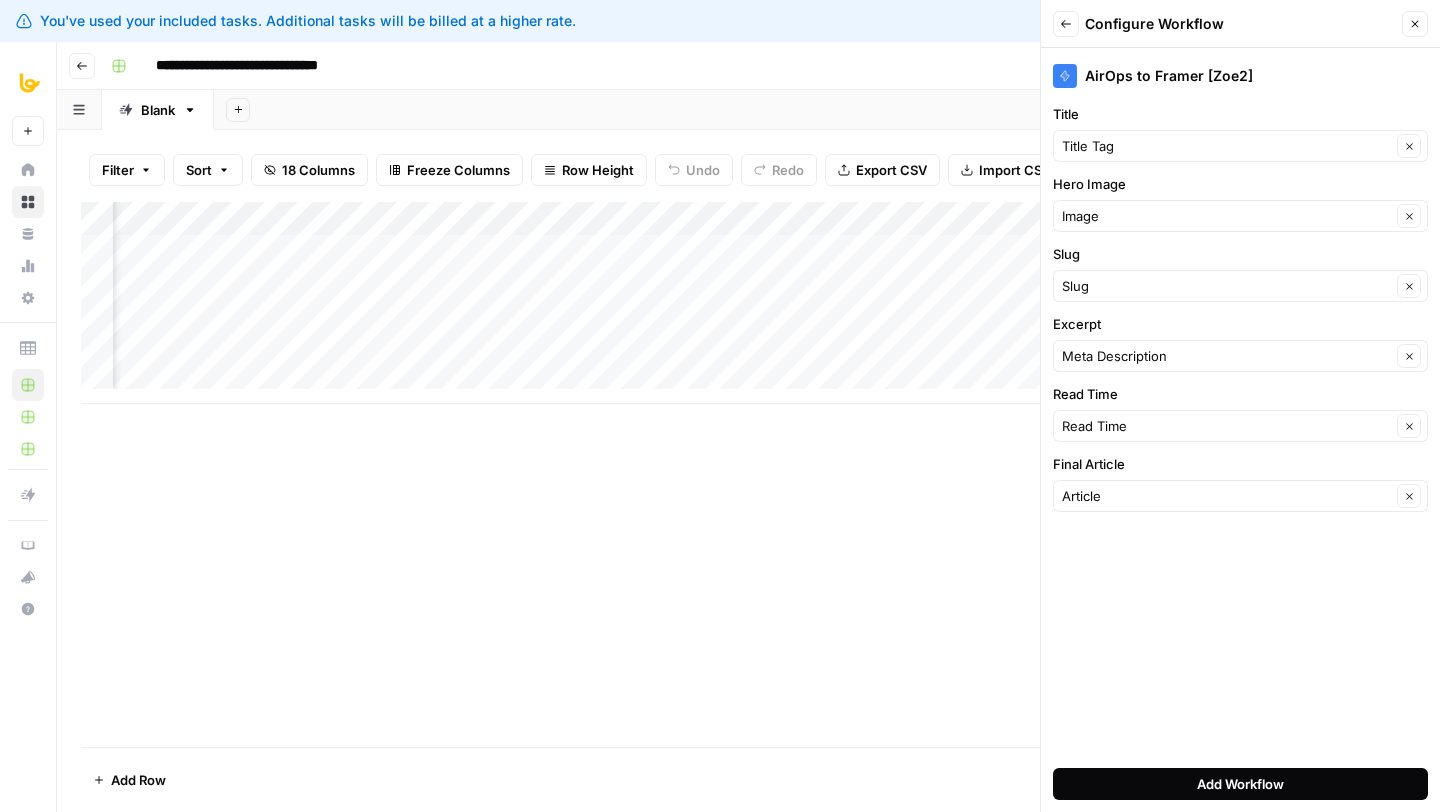 click on "Add Workflow" at bounding box center [1240, 784] 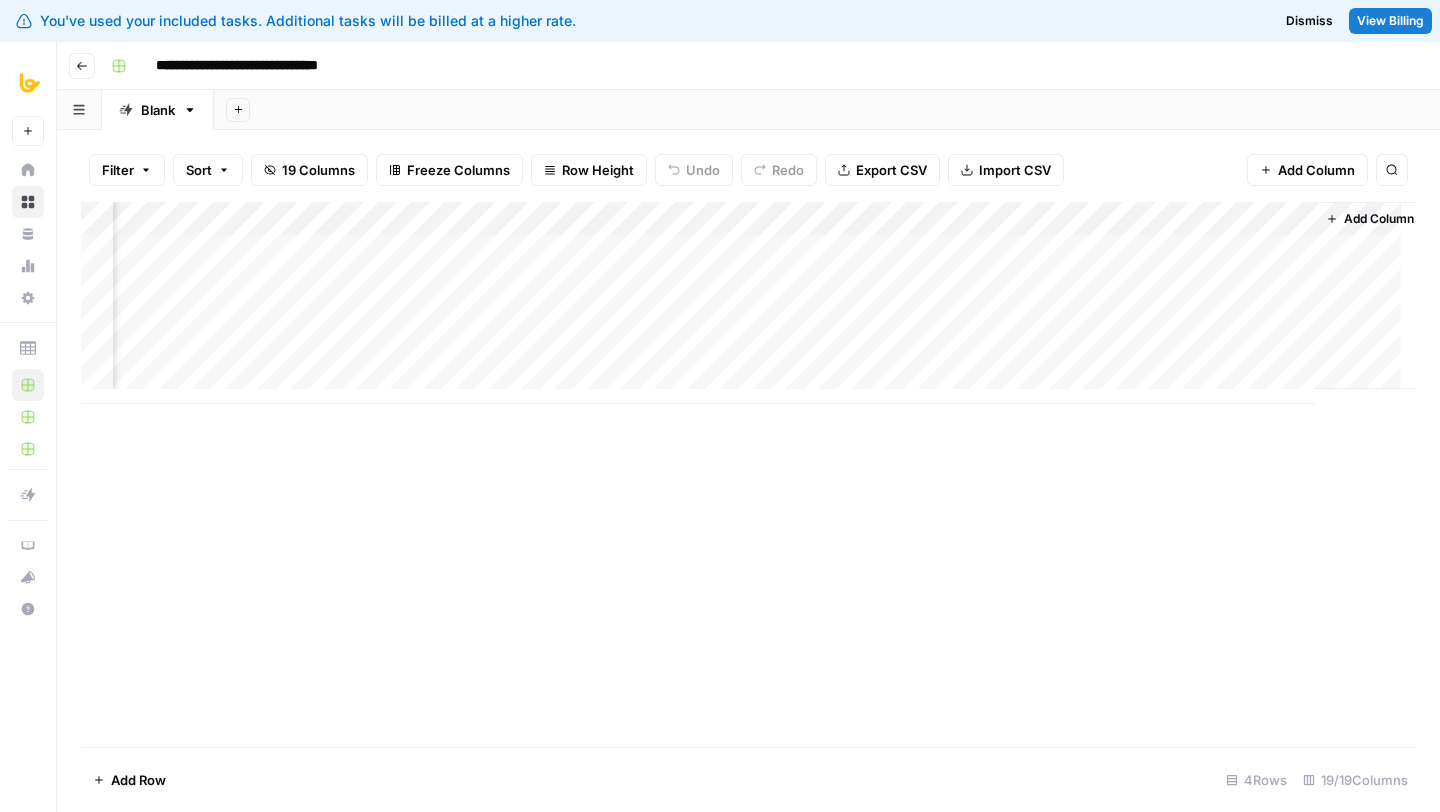 scroll, scrollTop: 0, scrollLeft: 2318, axis: horizontal 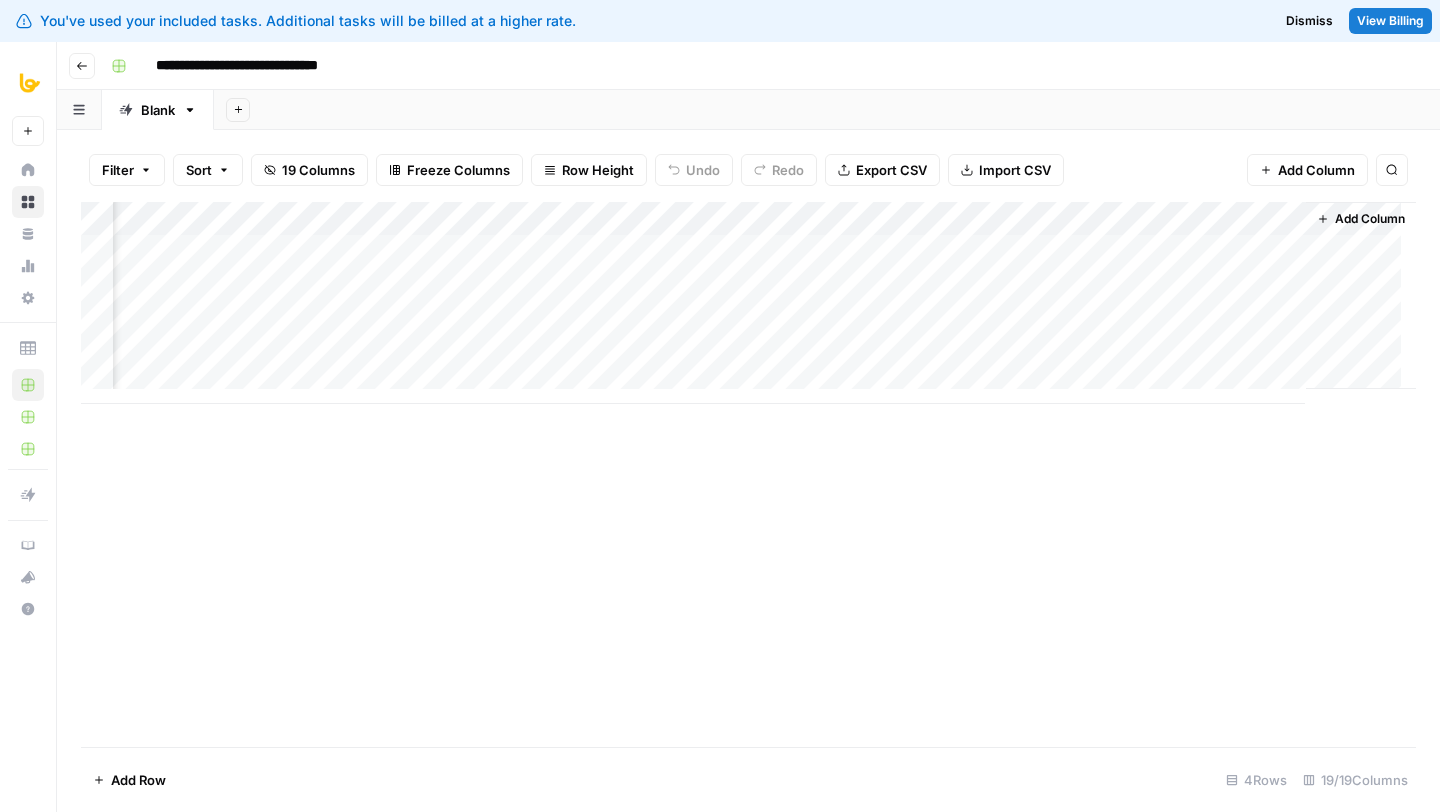 click on "Add Column" at bounding box center [748, 303] 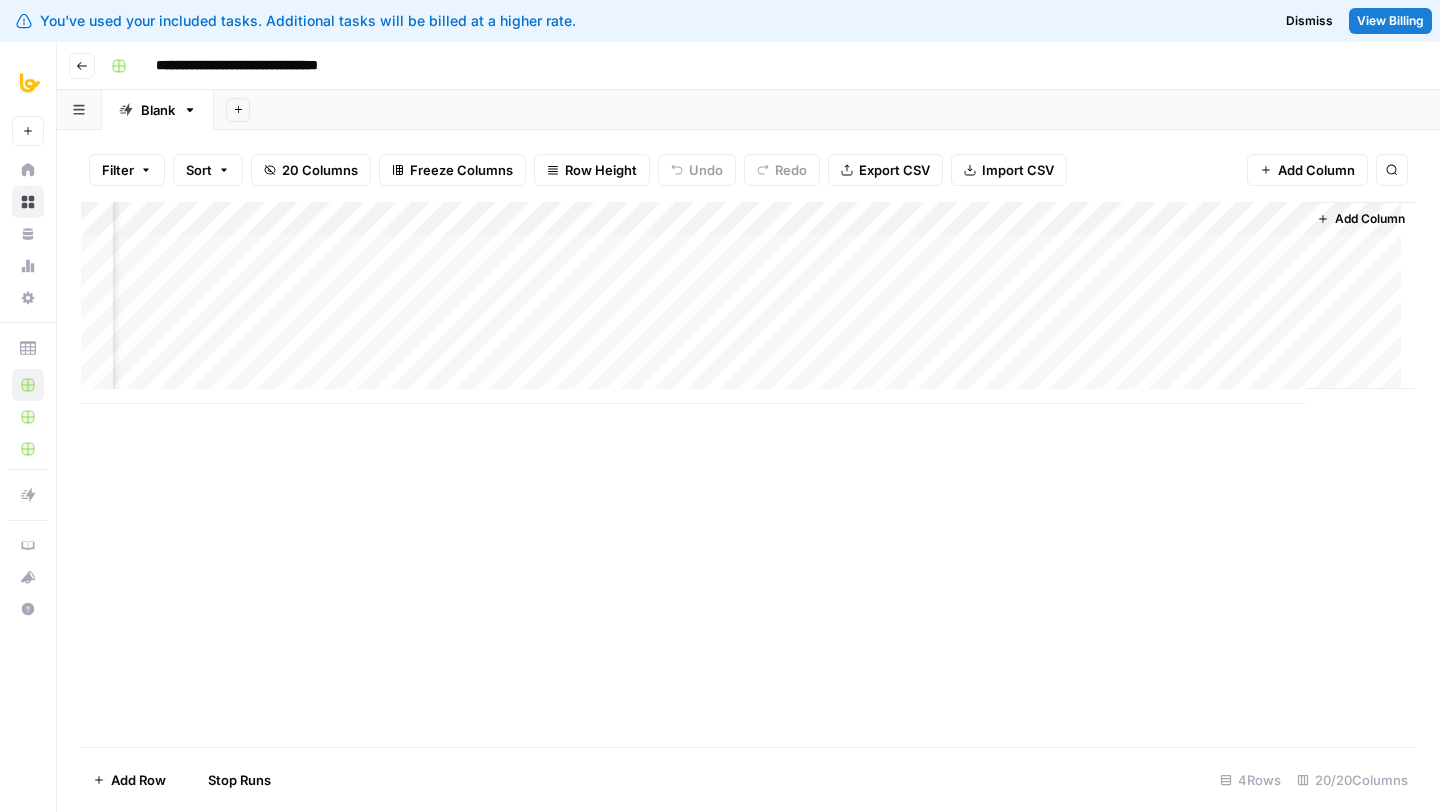 scroll, scrollTop: 0, scrollLeft: 2498, axis: horizontal 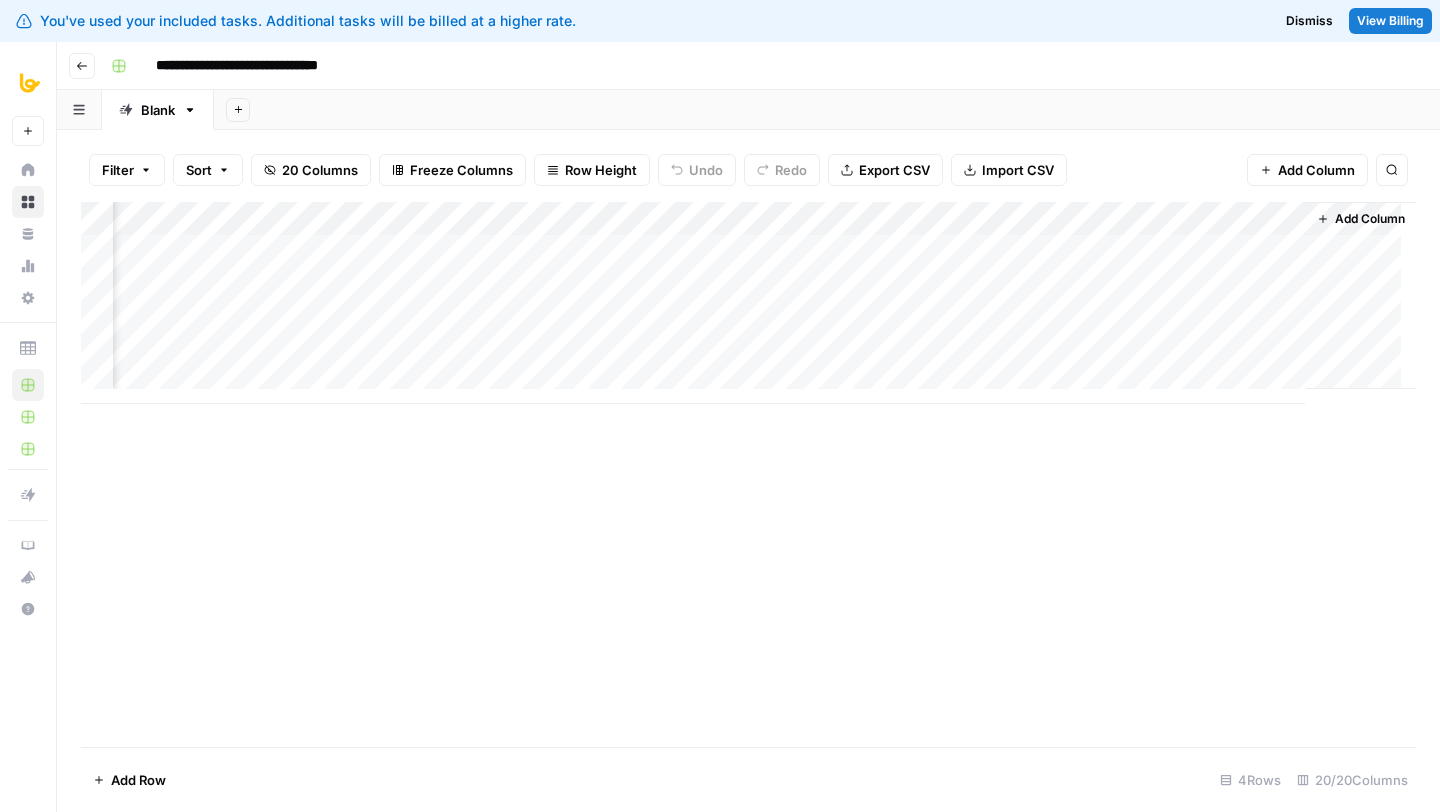 click on "Add Column" at bounding box center [748, 303] 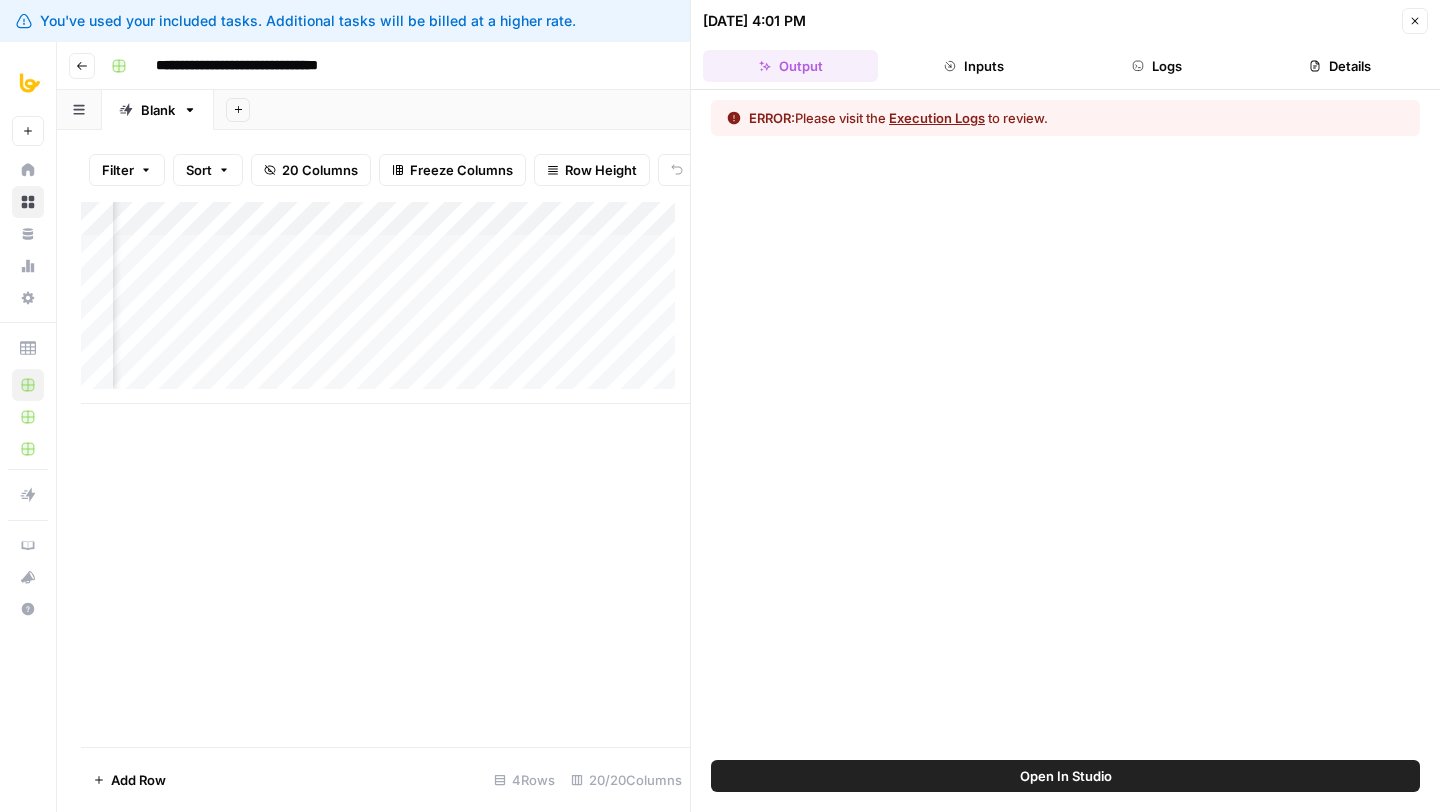click on "07/10/25 at 4:01 PM Close Output Inputs Logs Details" at bounding box center (1065, 45) 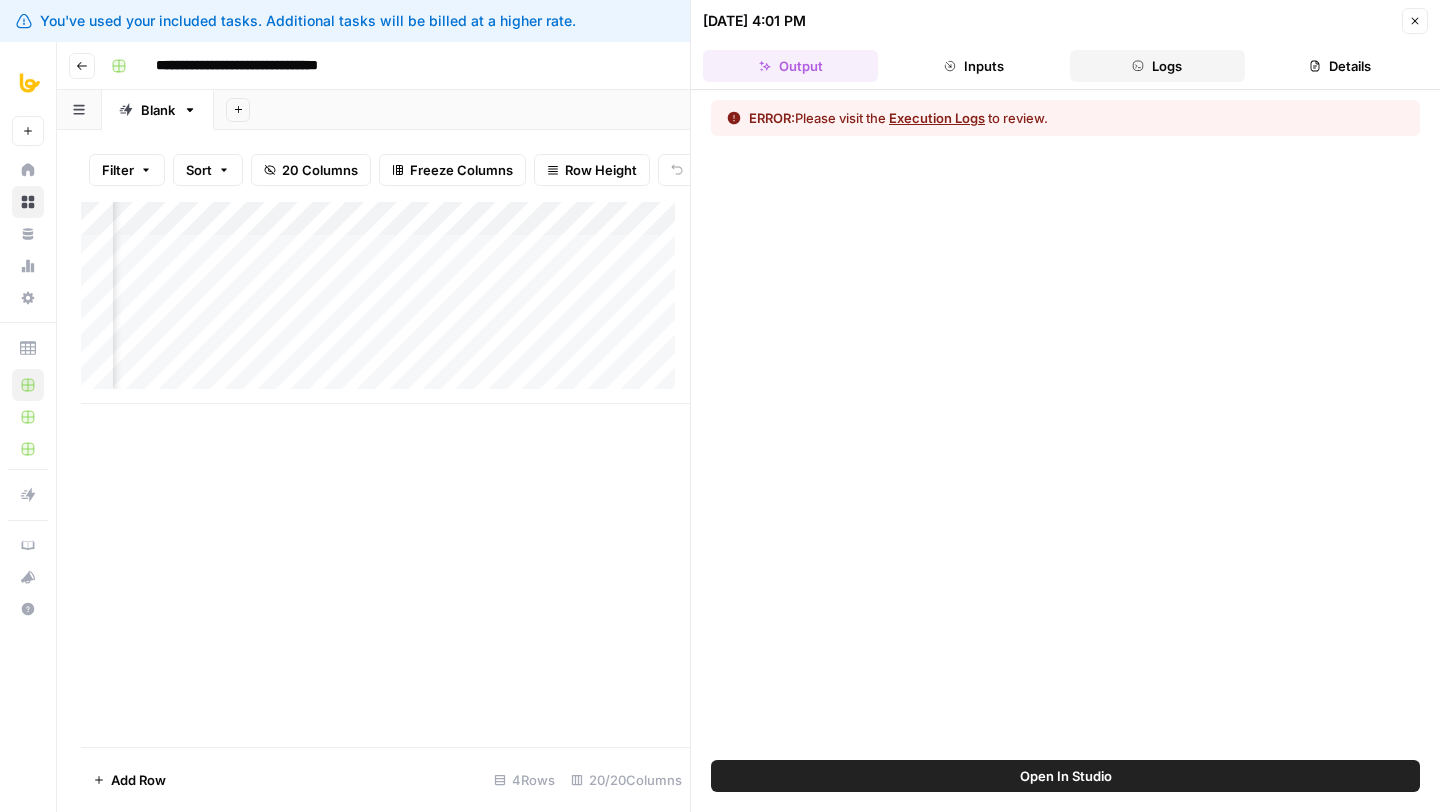 click on "Logs" at bounding box center [1157, 66] 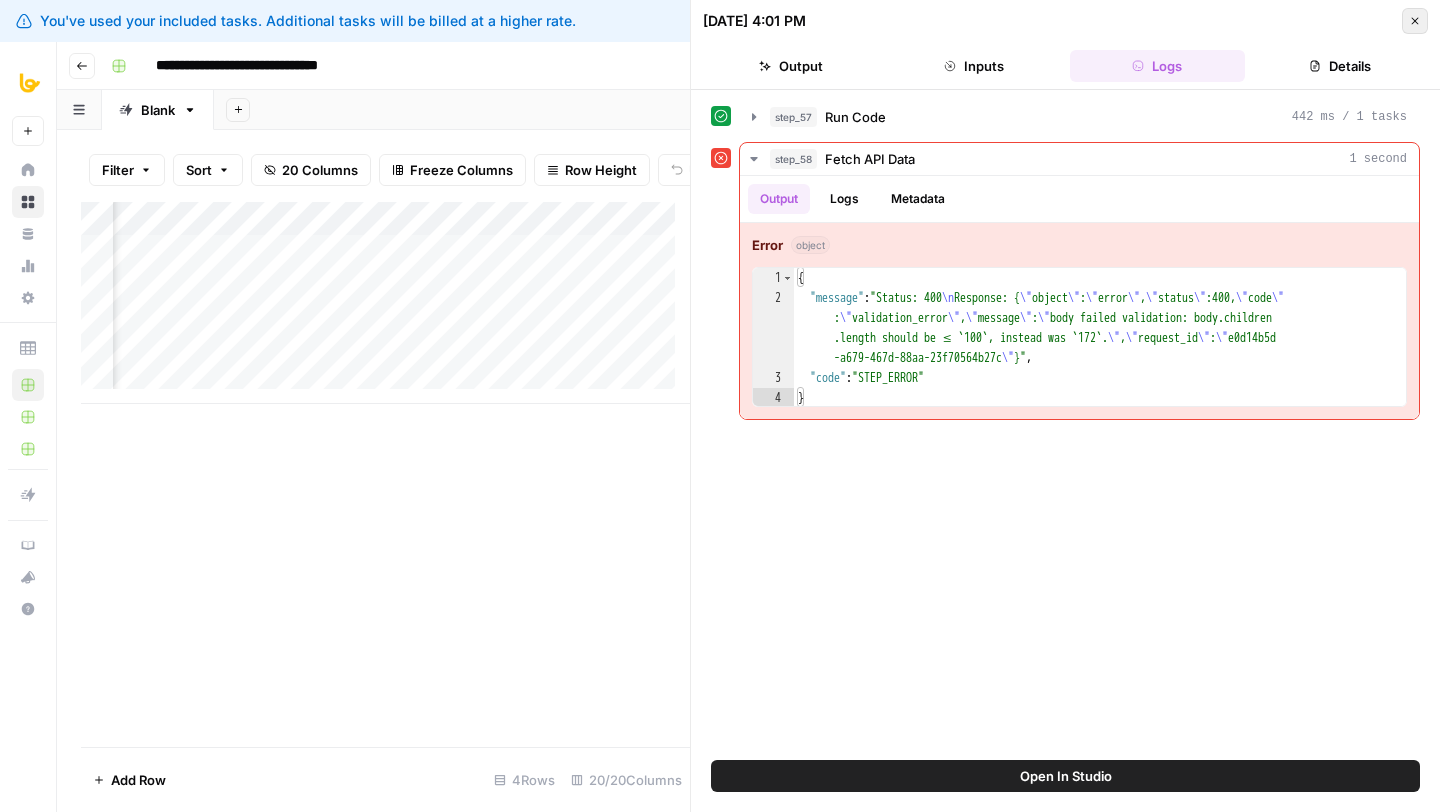 click on "Close" at bounding box center [1415, 21] 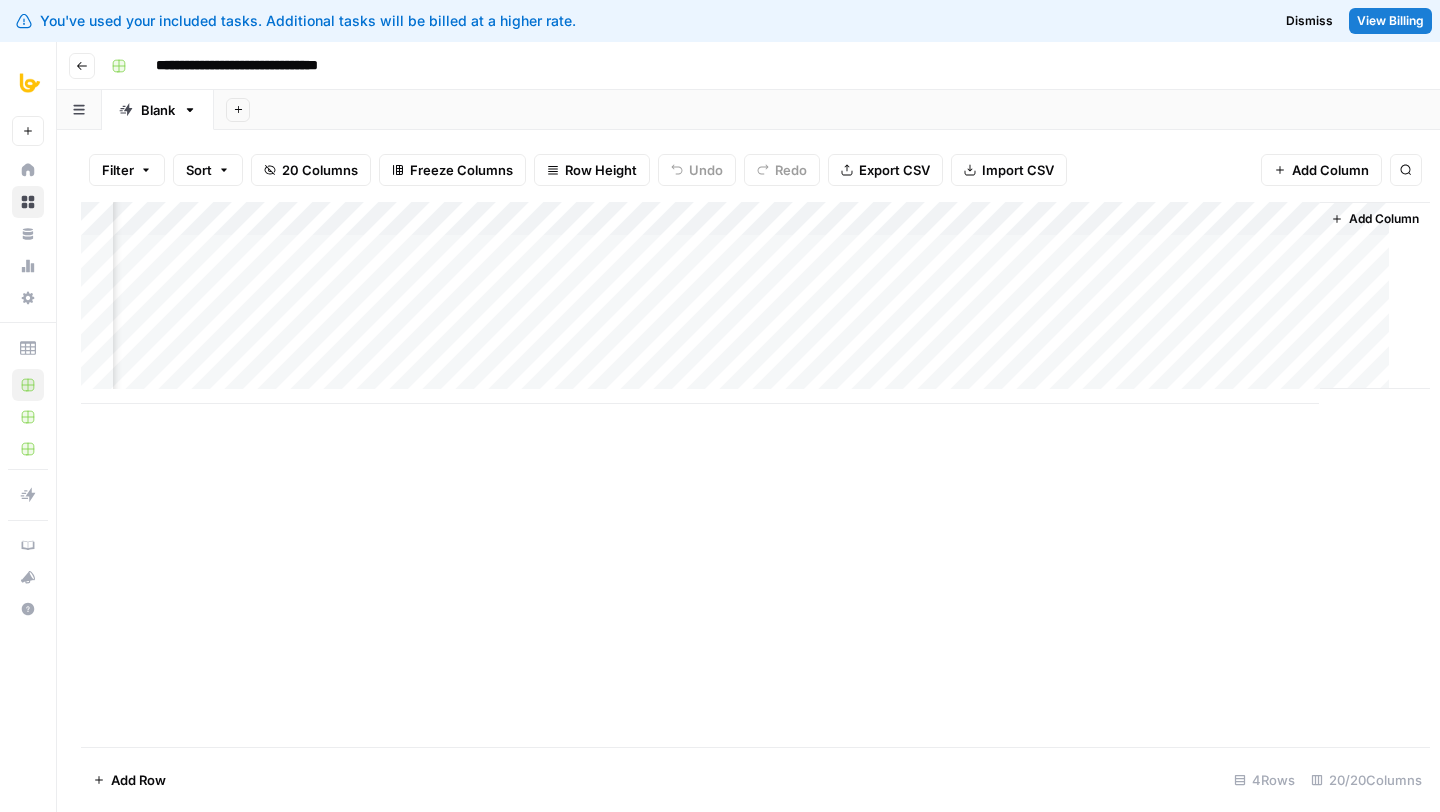 scroll, scrollTop: 0, scrollLeft: 2474, axis: horizontal 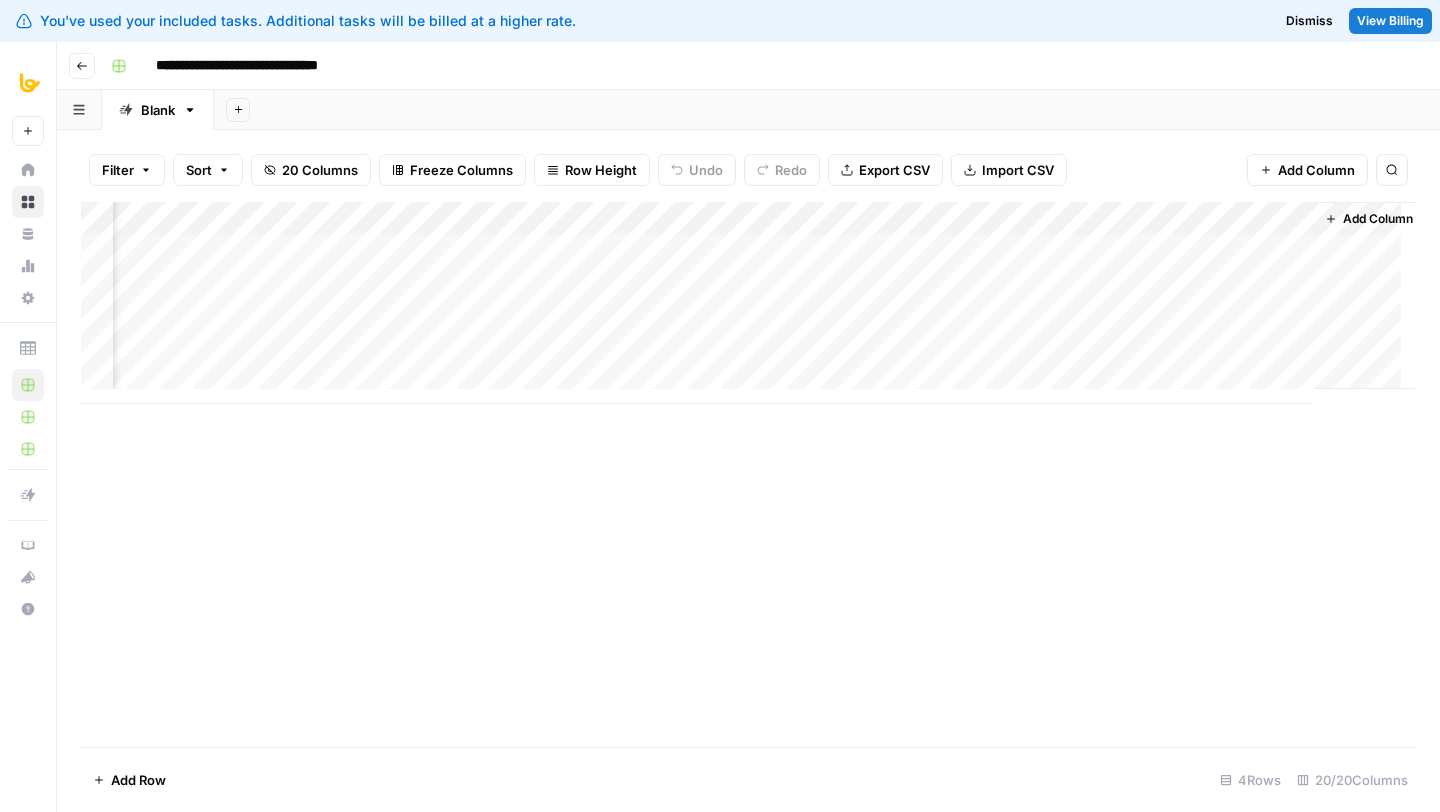 click on "Add Column" at bounding box center (748, 303) 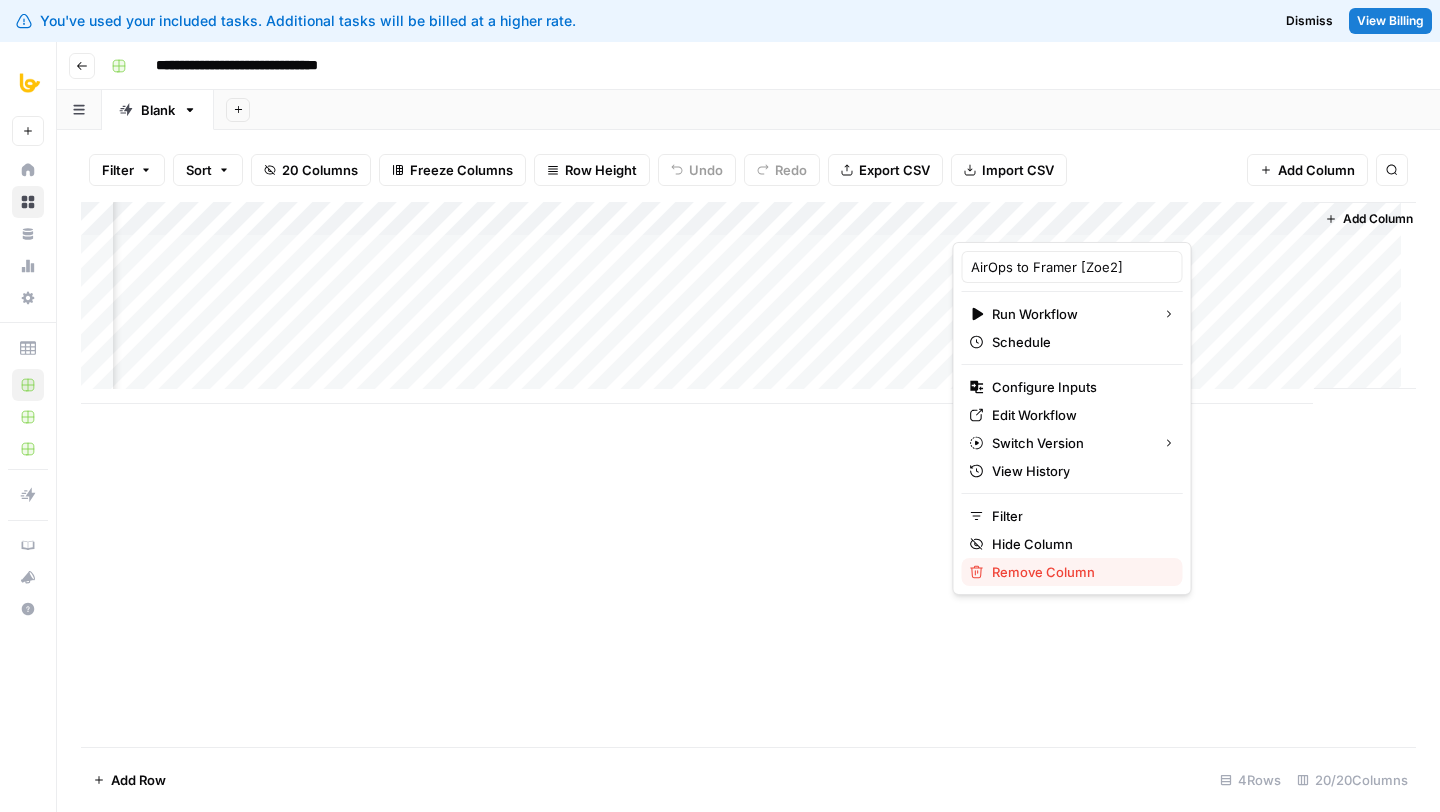 click on "Remove Column" at bounding box center (1043, 572) 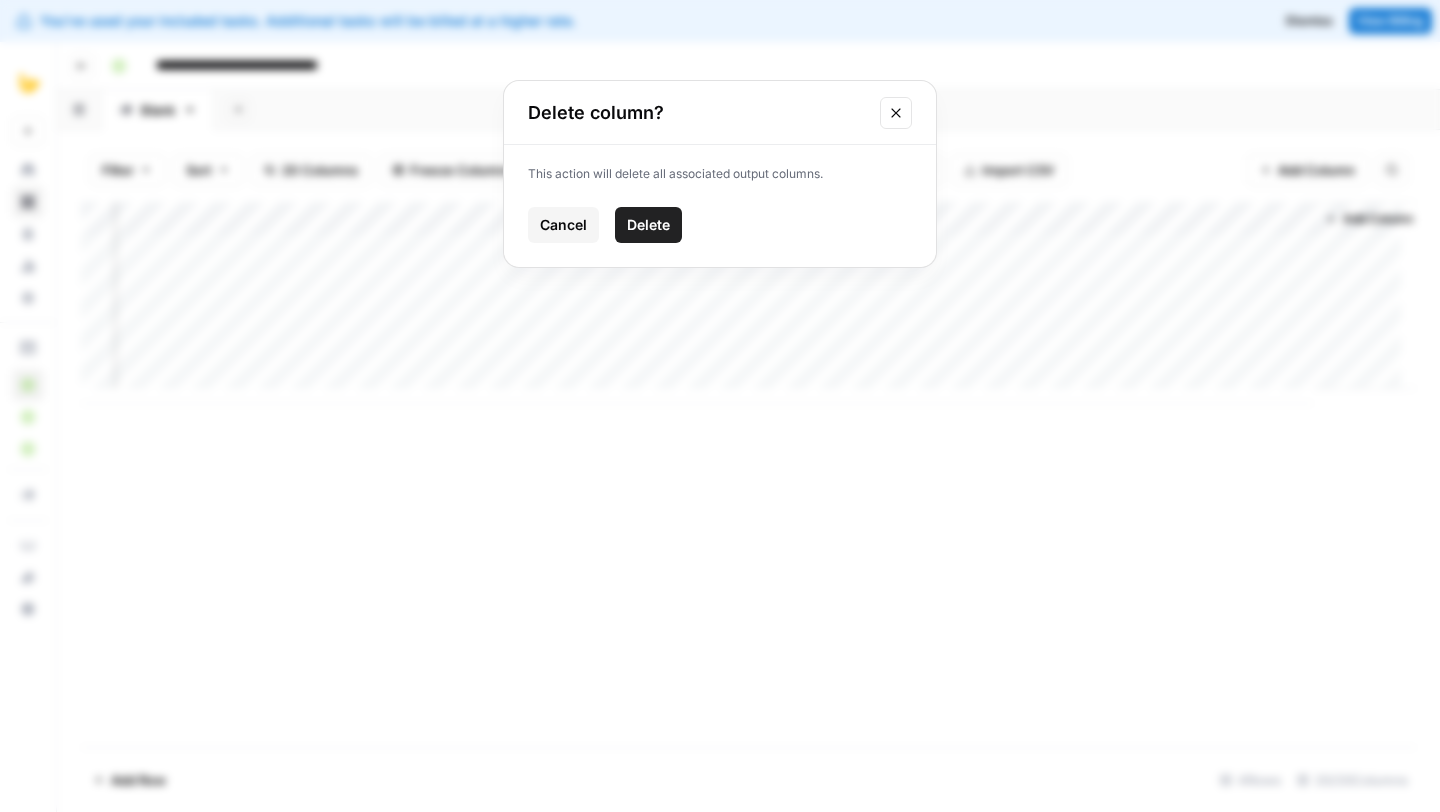 click on "Delete" at bounding box center [648, 225] 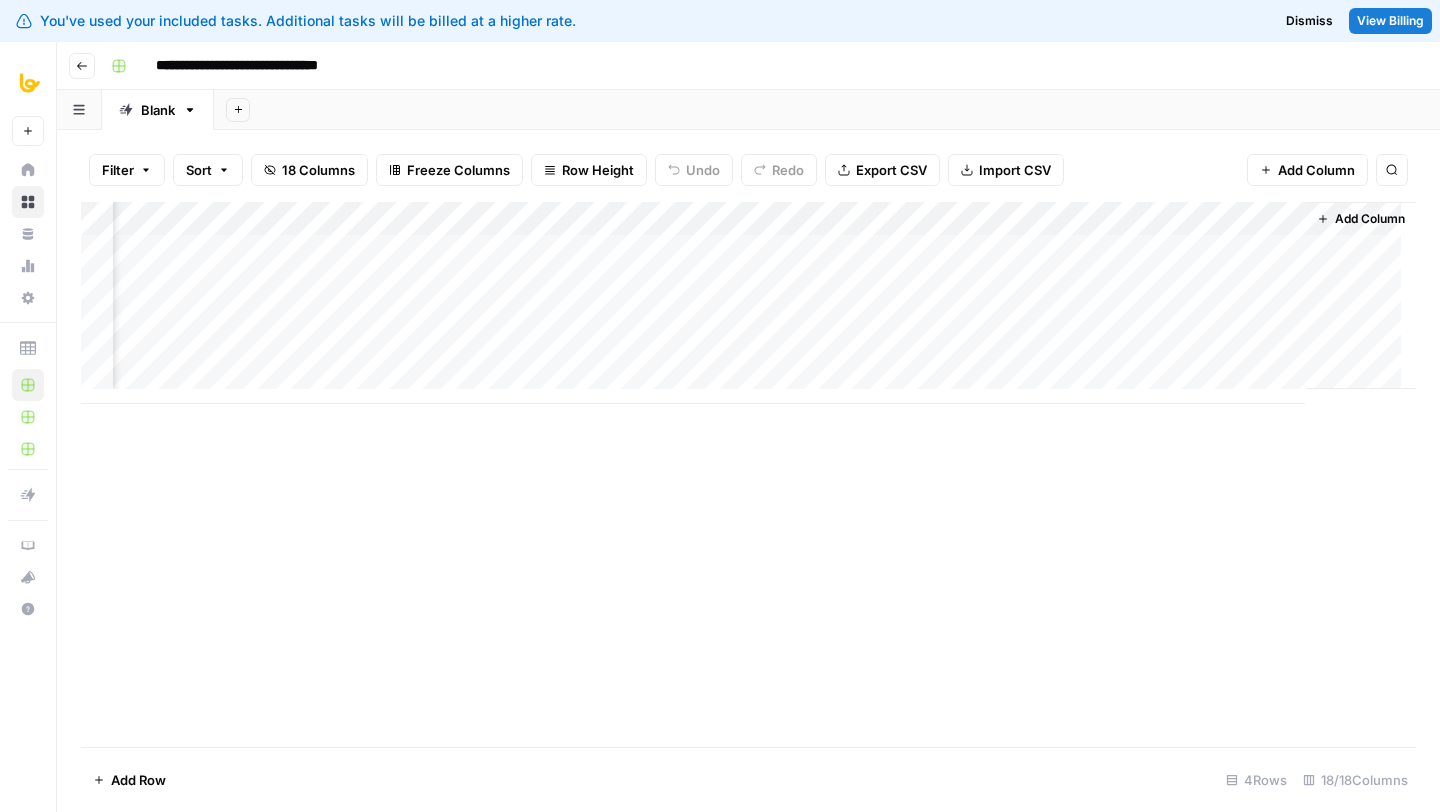 scroll, scrollTop: 0, scrollLeft: 2138, axis: horizontal 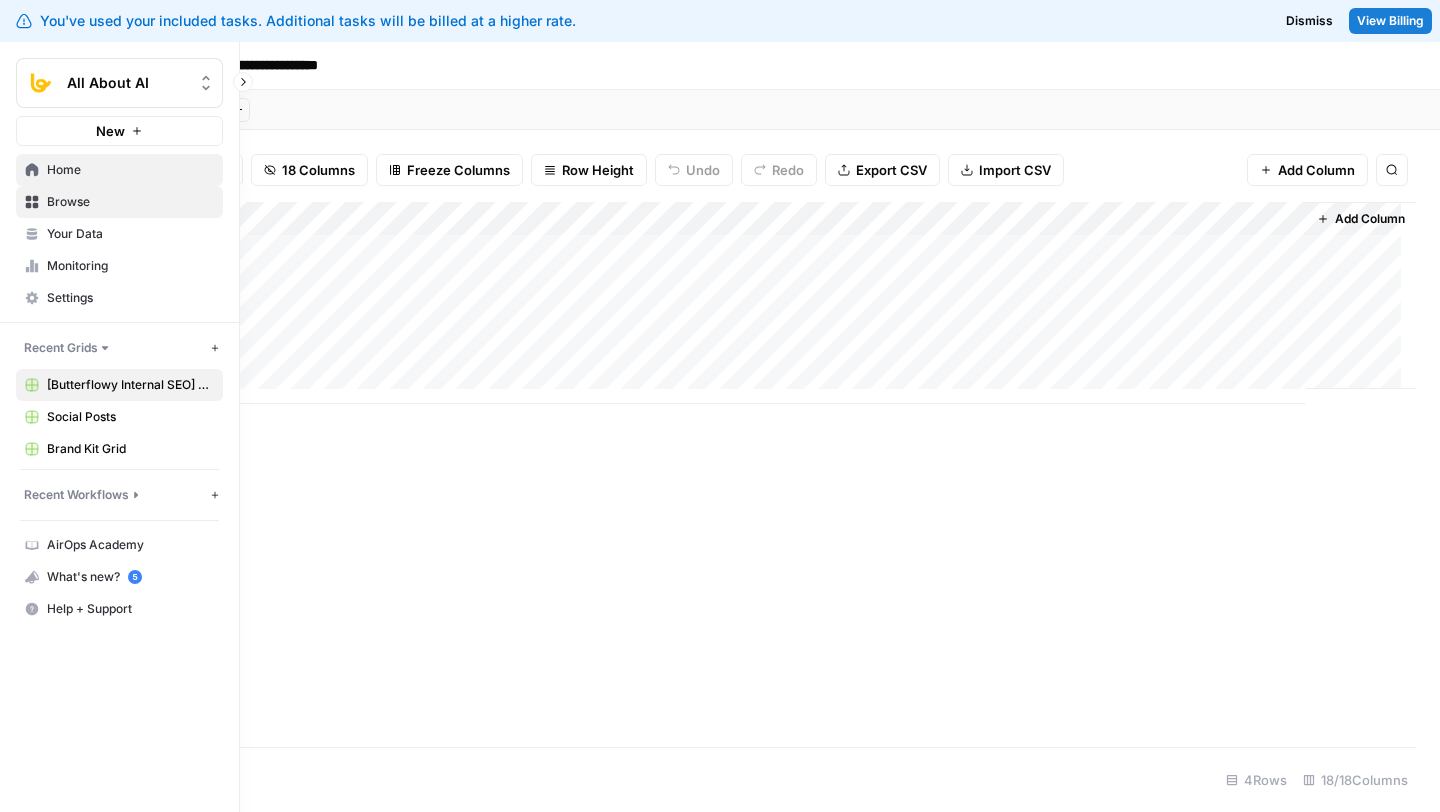 click on "Home" at bounding box center (130, 170) 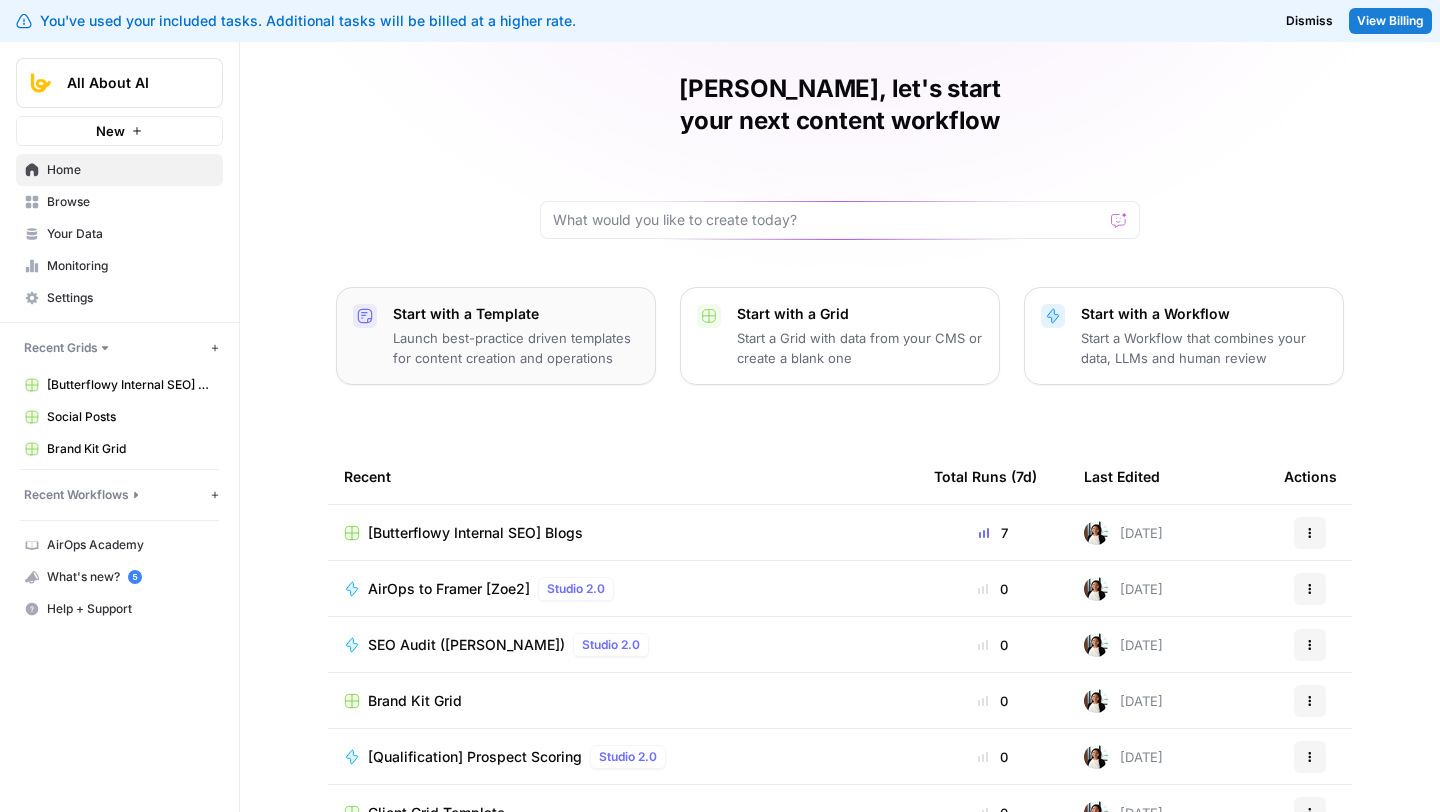scroll, scrollTop: 150, scrollLeft: 0, axis: vertical 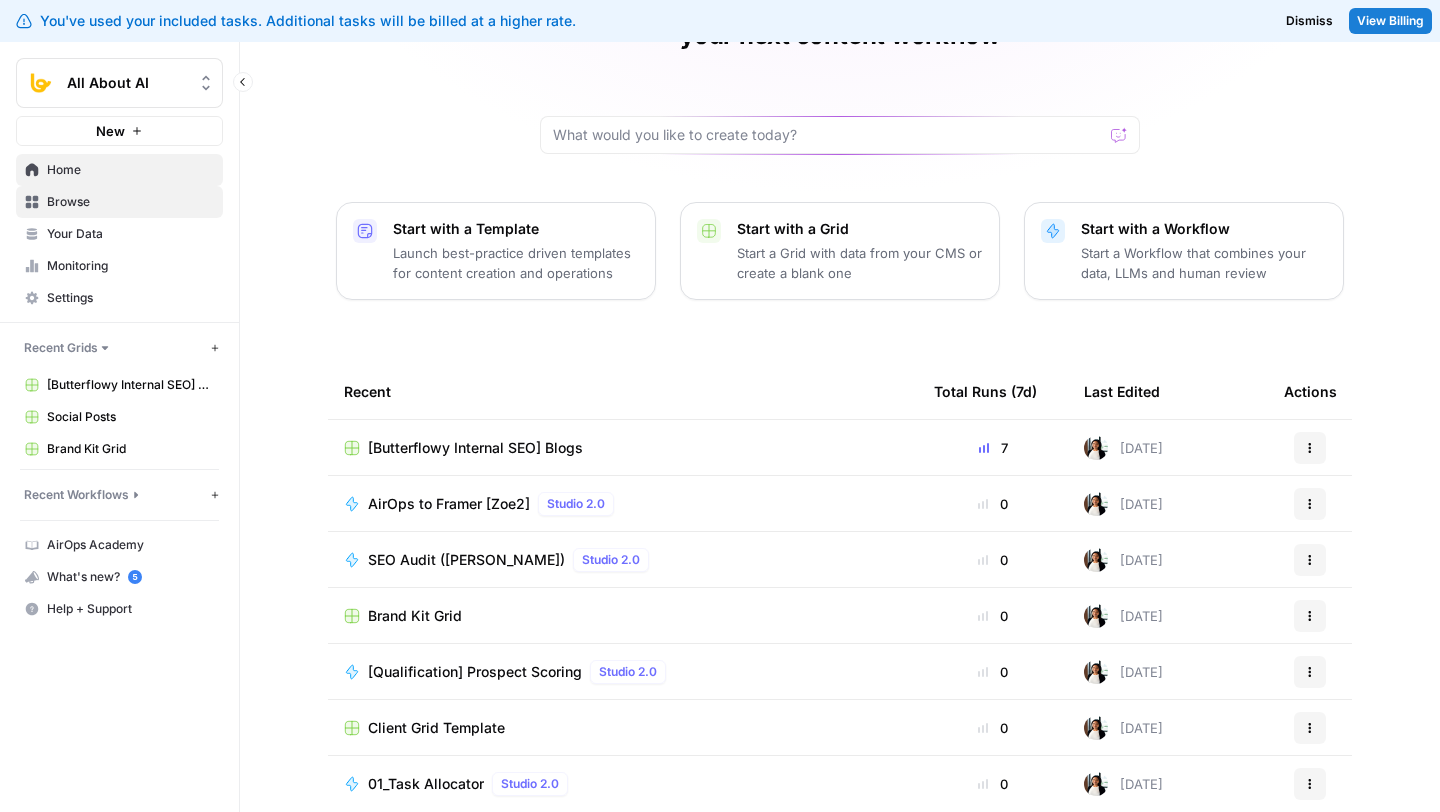 click on "Browse" at bounding box center [130, 202] 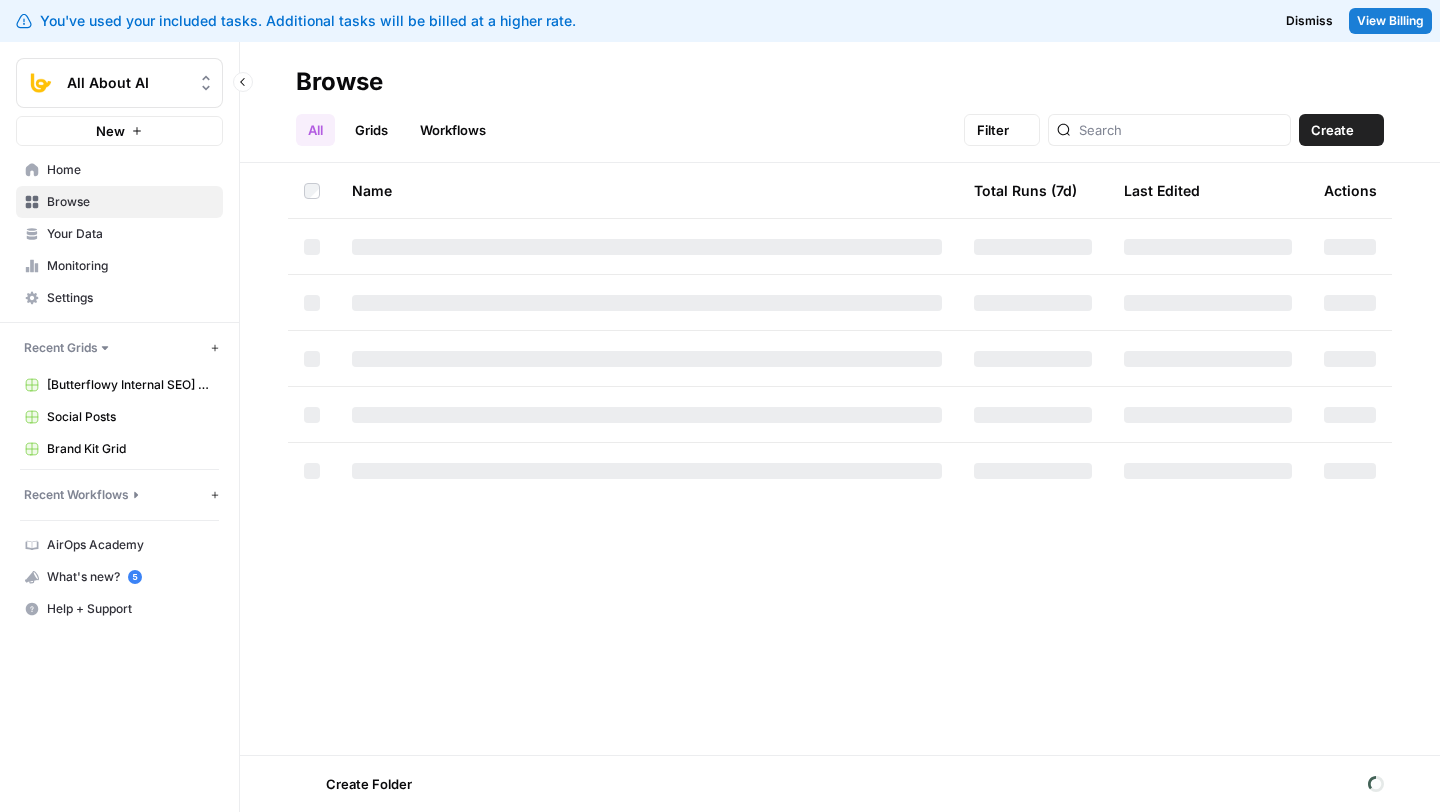 scroll, scrollTop: 0, scrollLeft: 0, axis: both 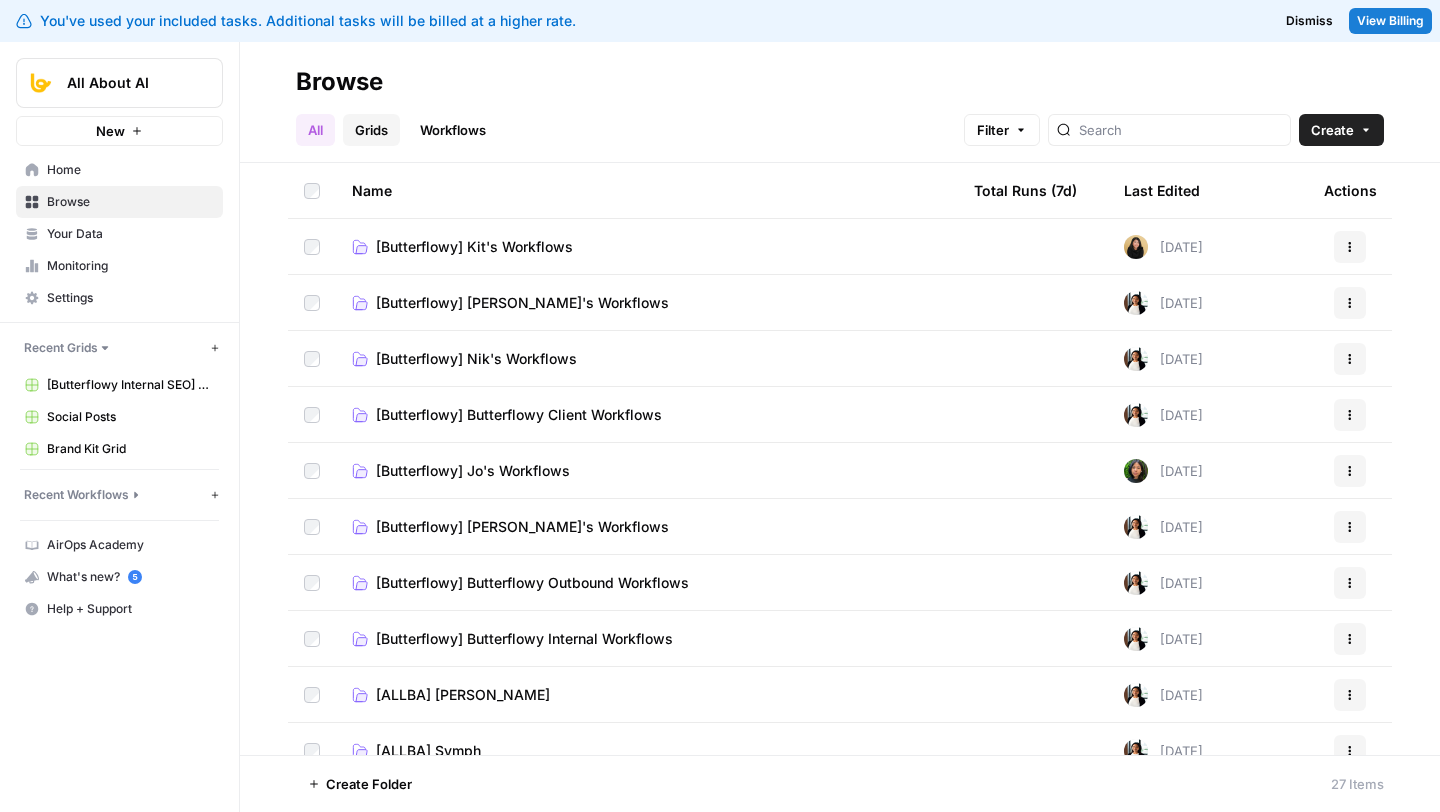click on "Grids" at bounding box center [371, 130] 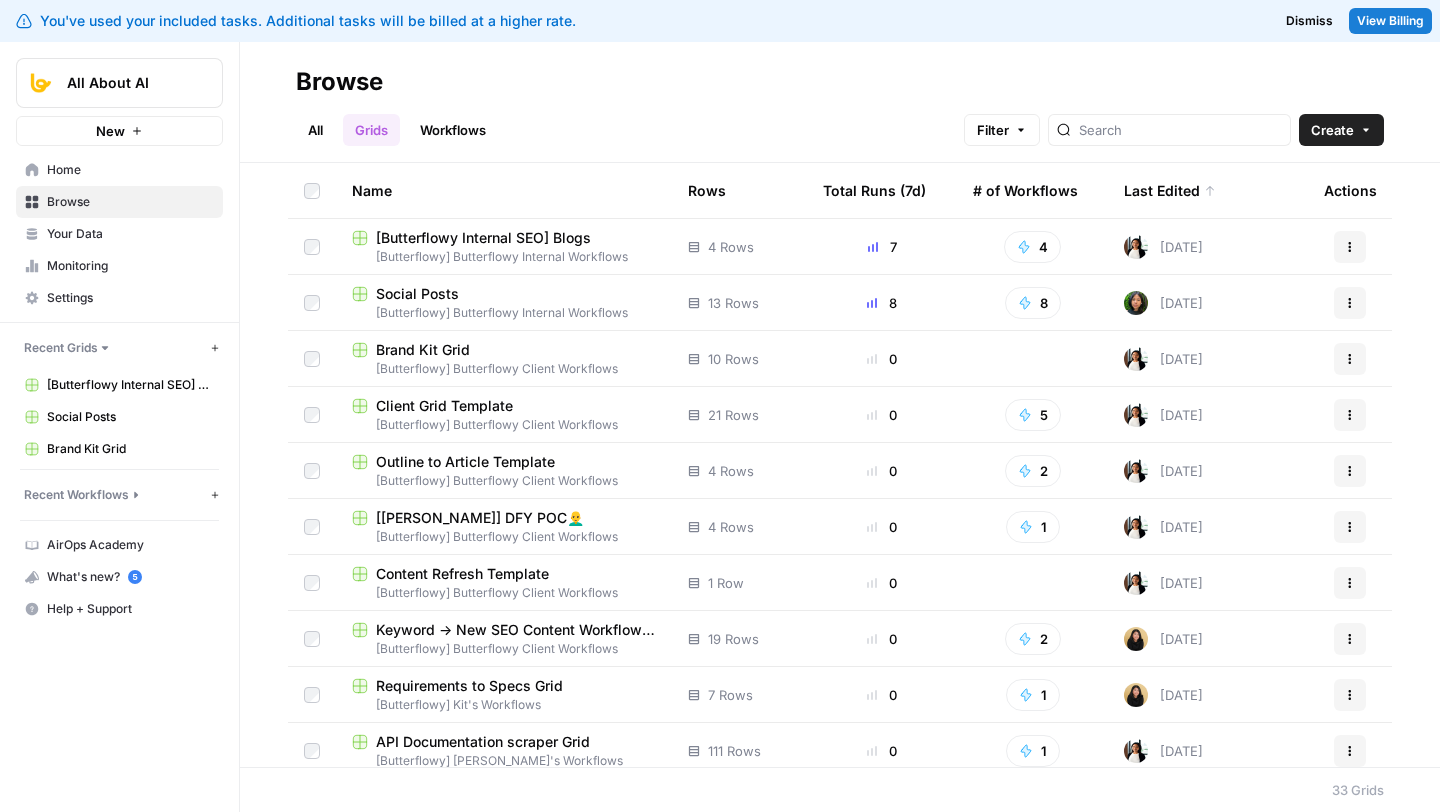 click on "Client Grid Template" at bounding box center [444, 406] 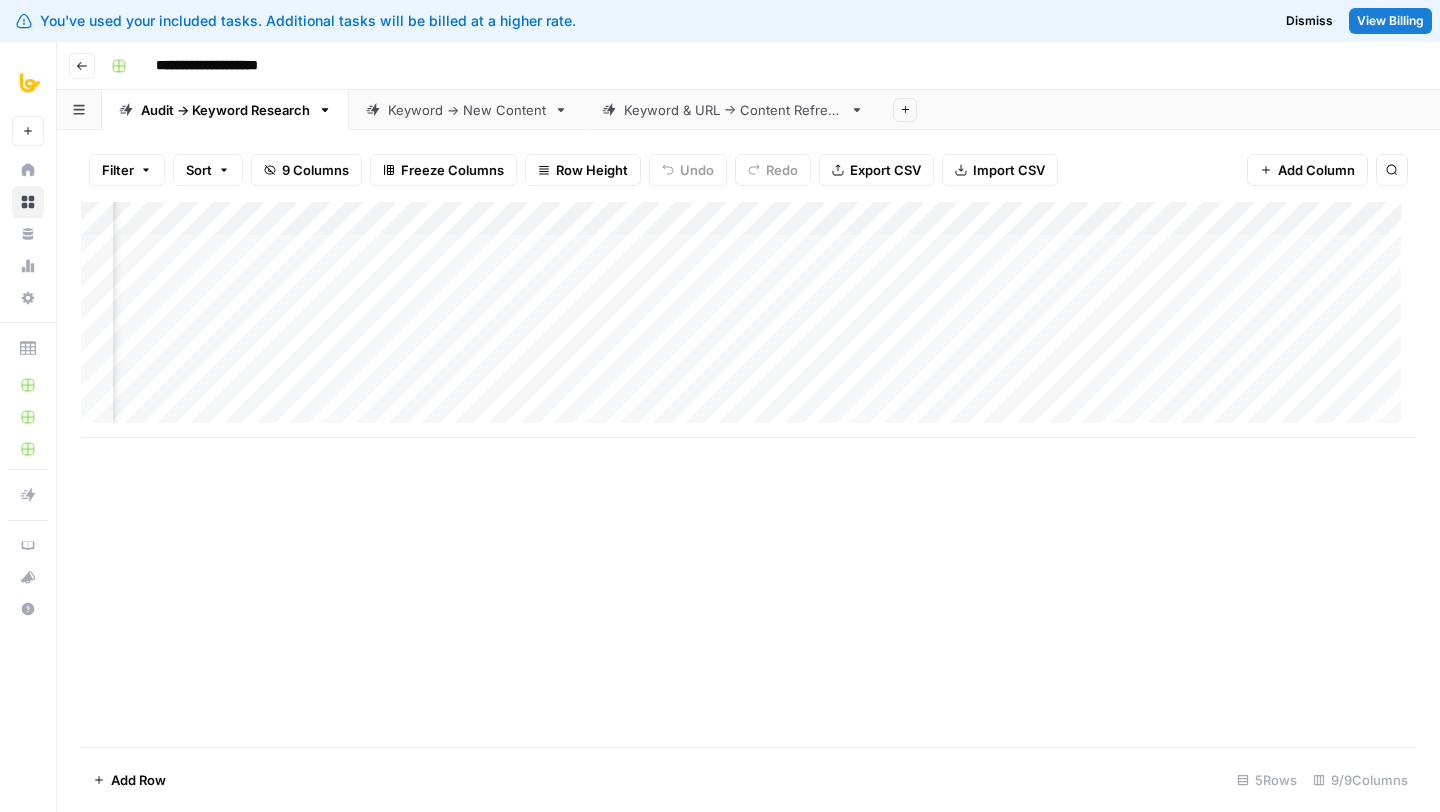 scroll, scrollTop: 0, scrollLeft: 277, axis: horizontal 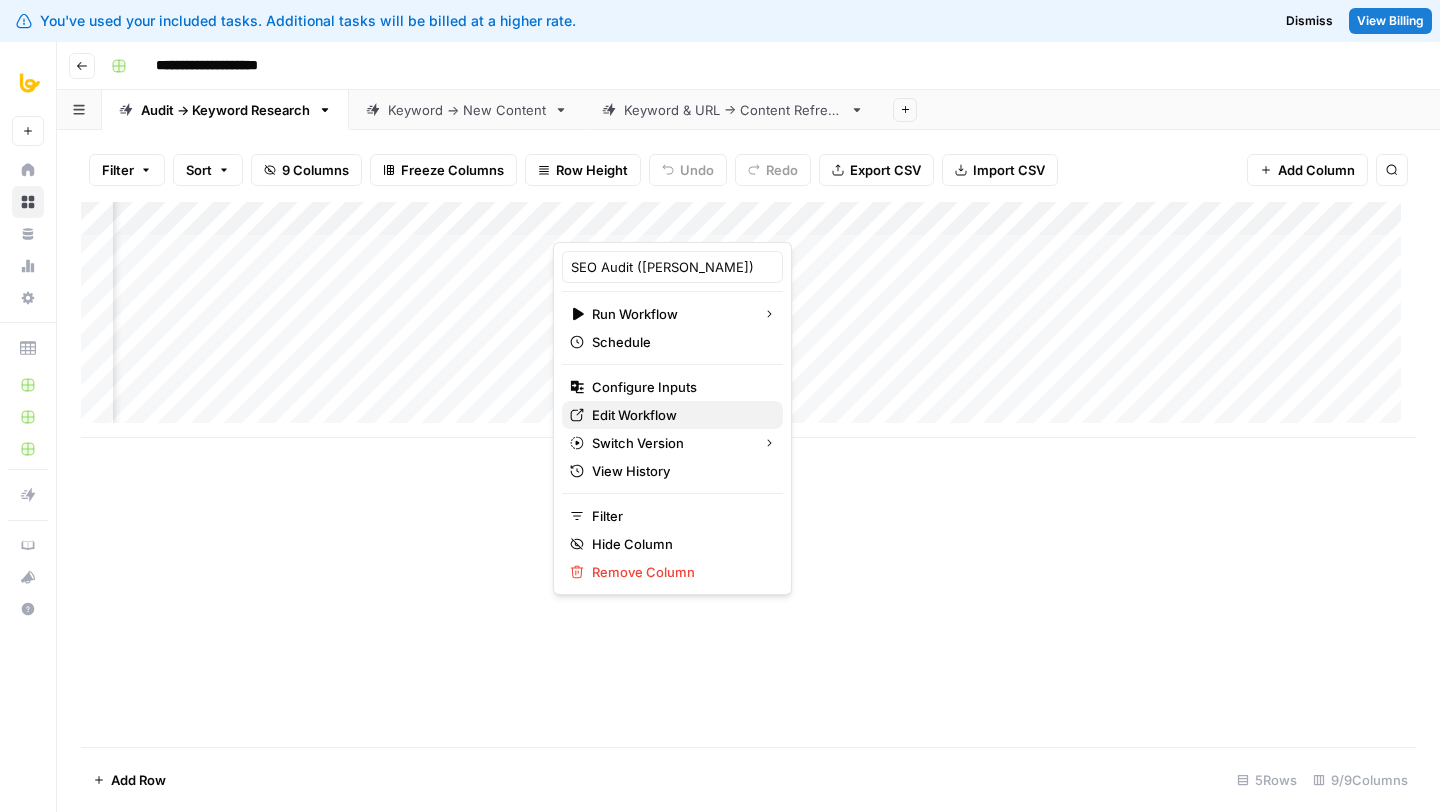 click on "Edit Workflow" at bounding box center (634, 415) 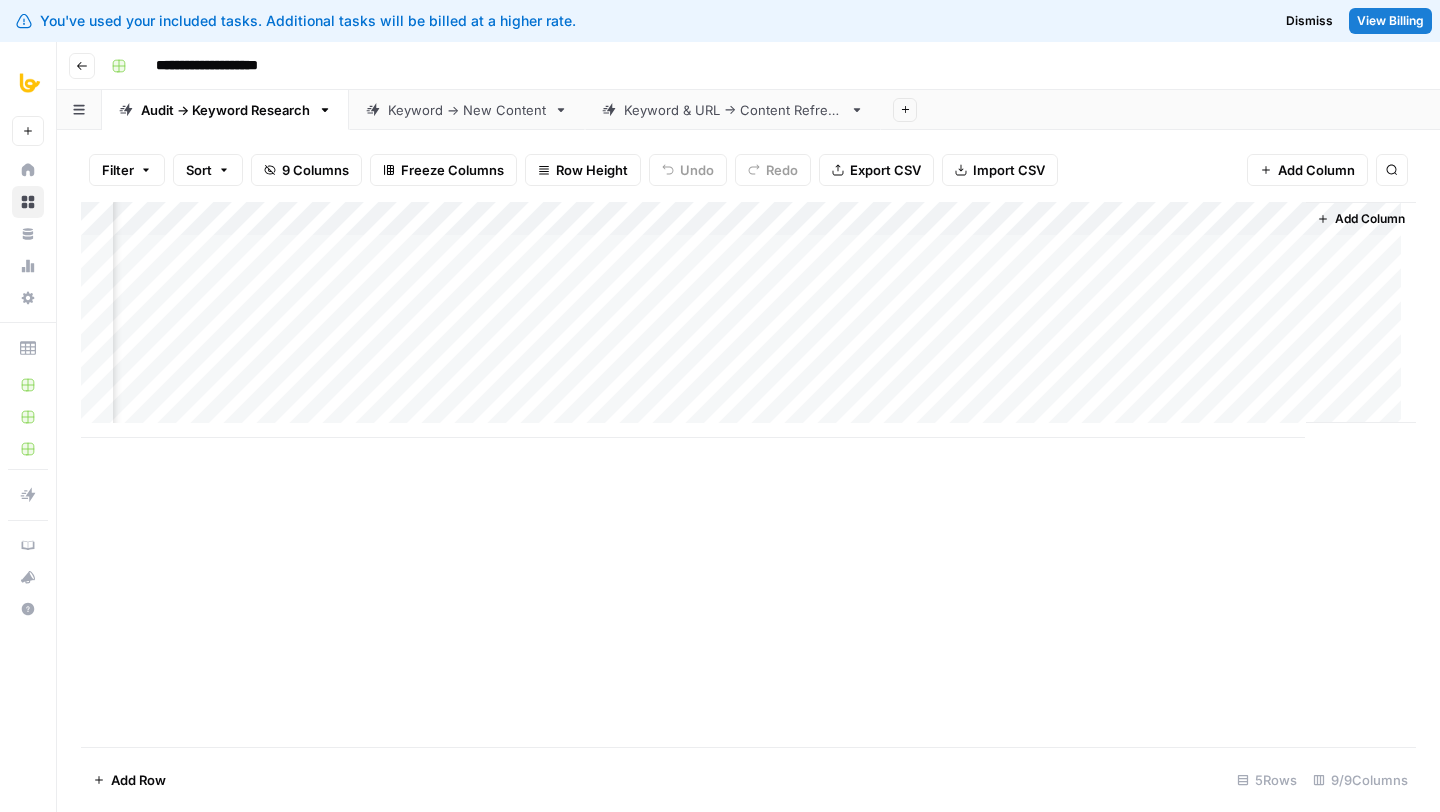 scroll, scrollTop: 0, scrollLeft: 492, axis: horizontal 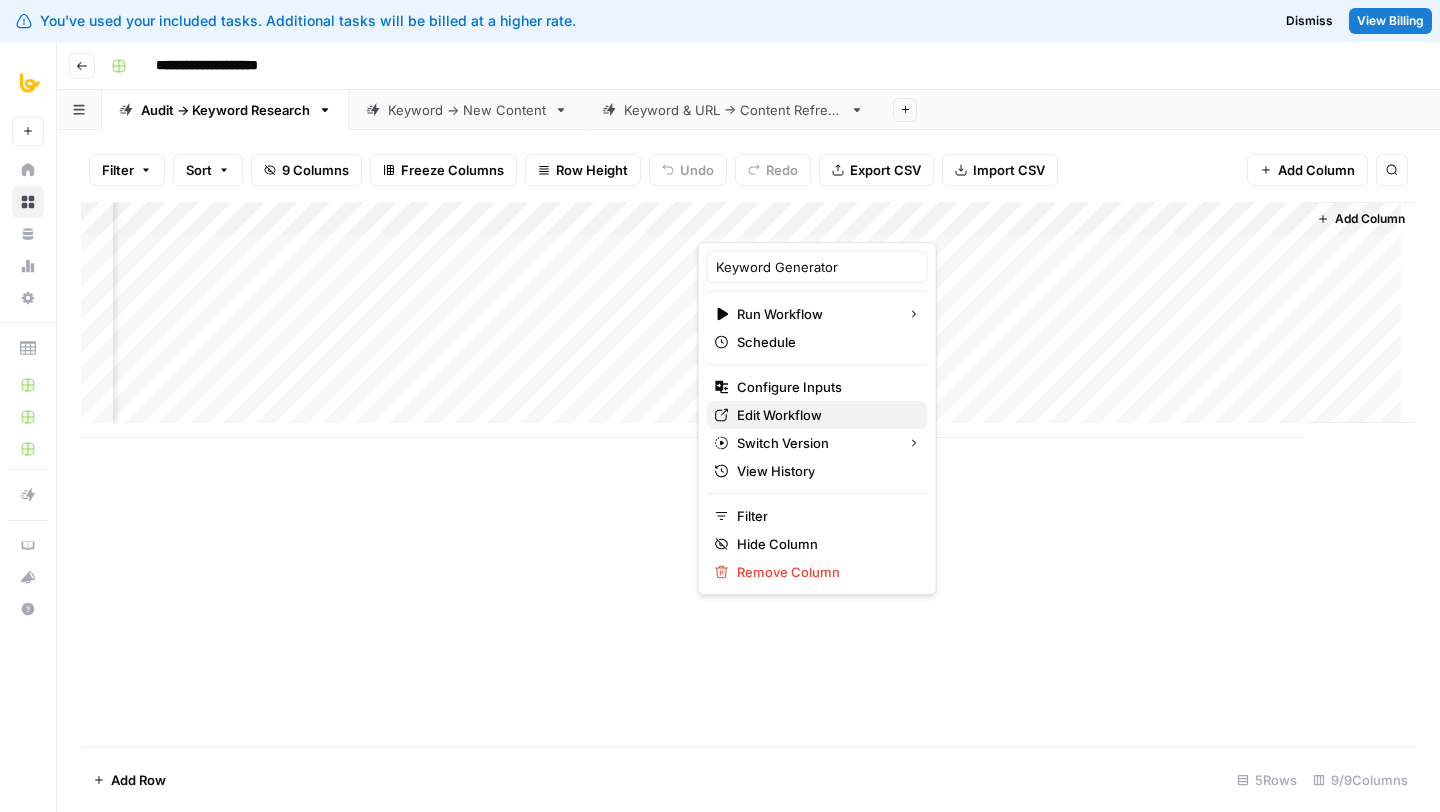 click on "Edit Workflow" at bounding box center [779, 415] 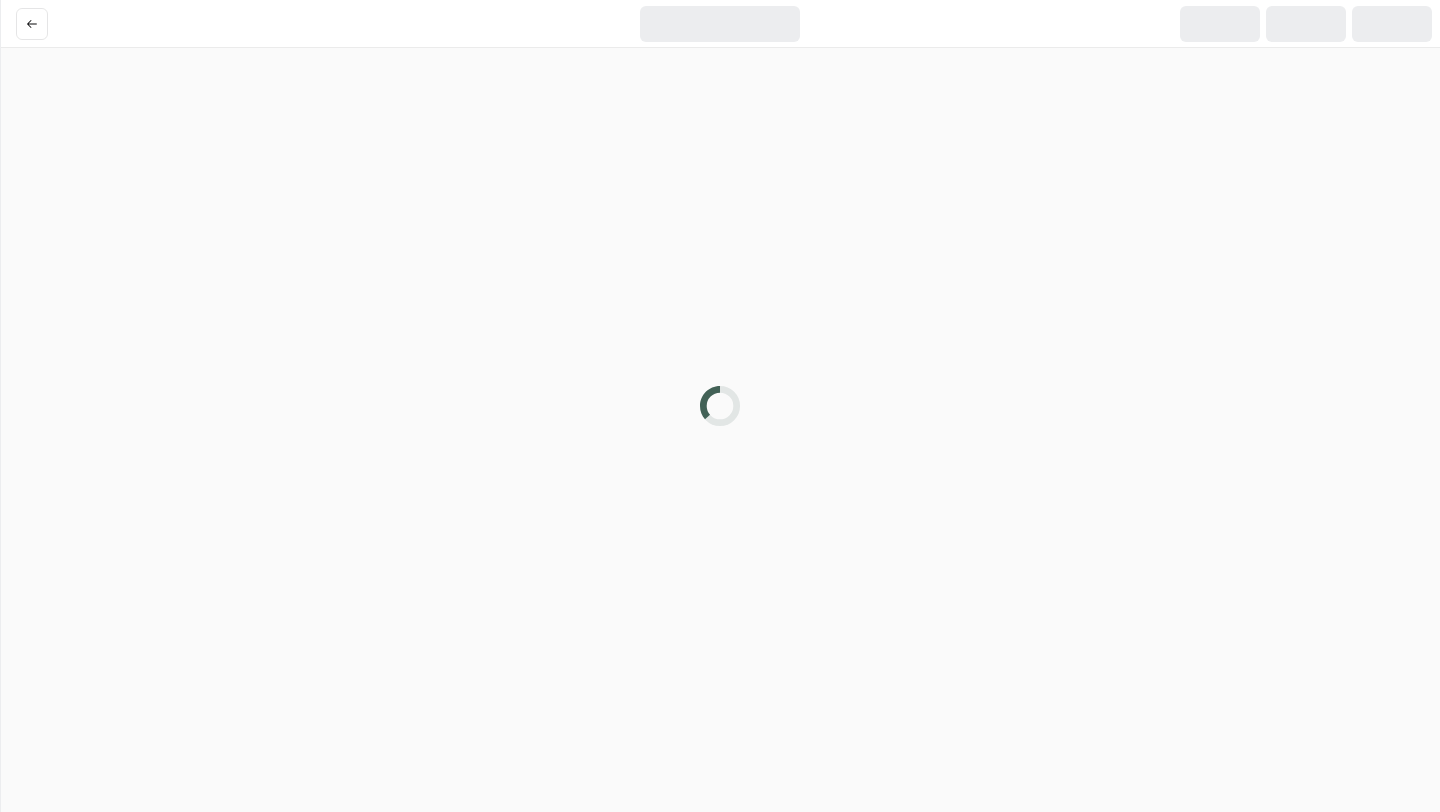 scroll, scrollTop: 0, scrollLeft: 0, axis: both 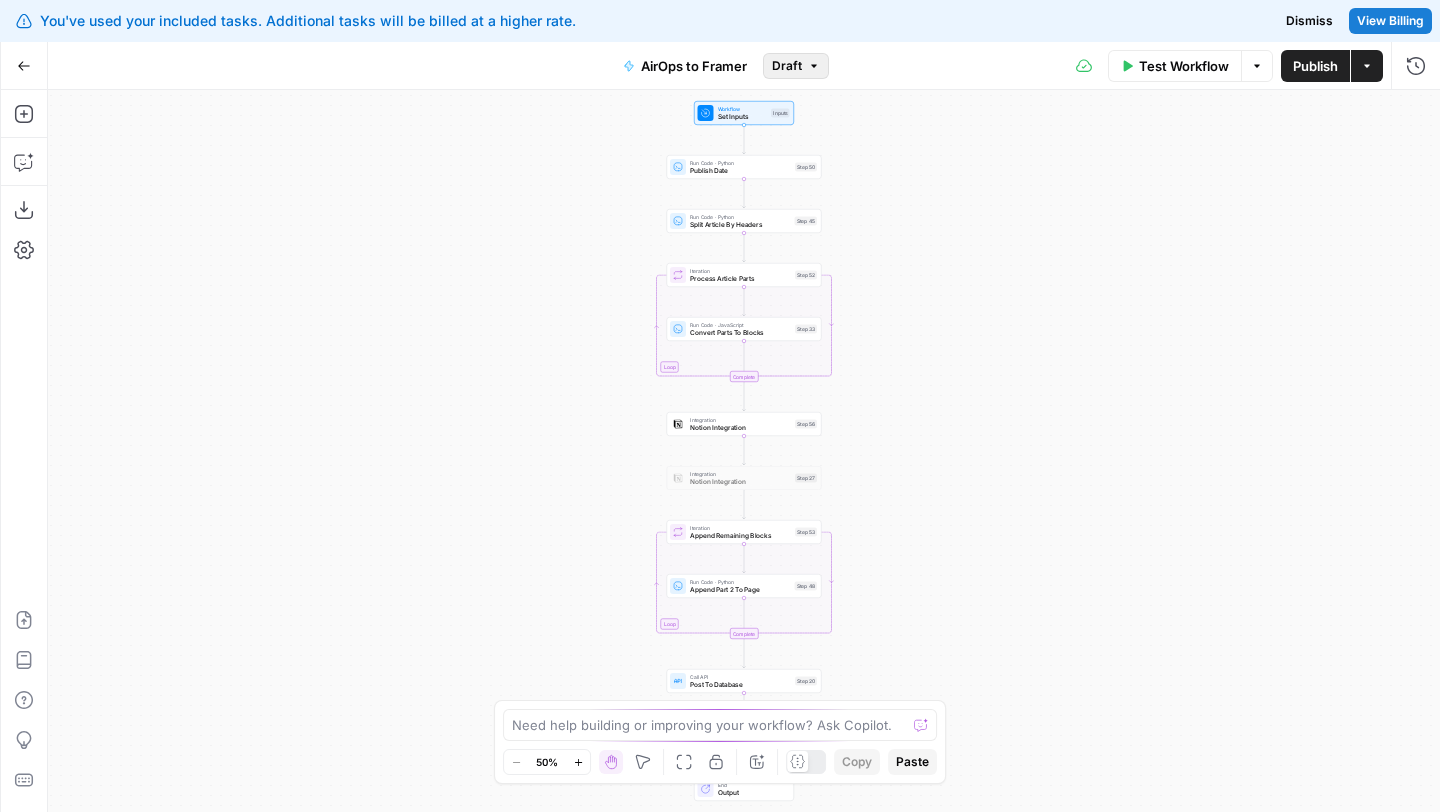 click on "Draft" at bounding box center [787, 66] 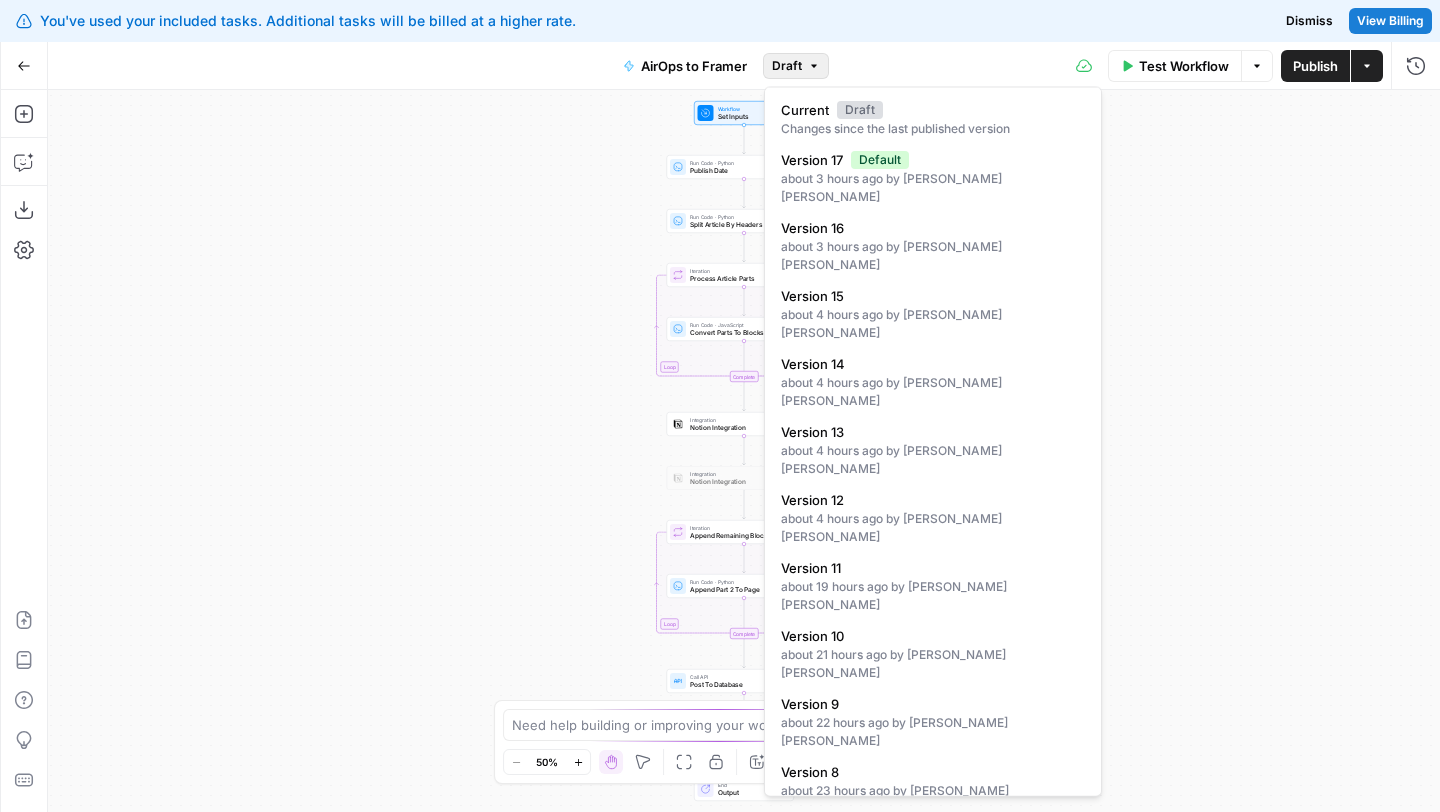 click on "Draft" at bounding box center (787, 66) 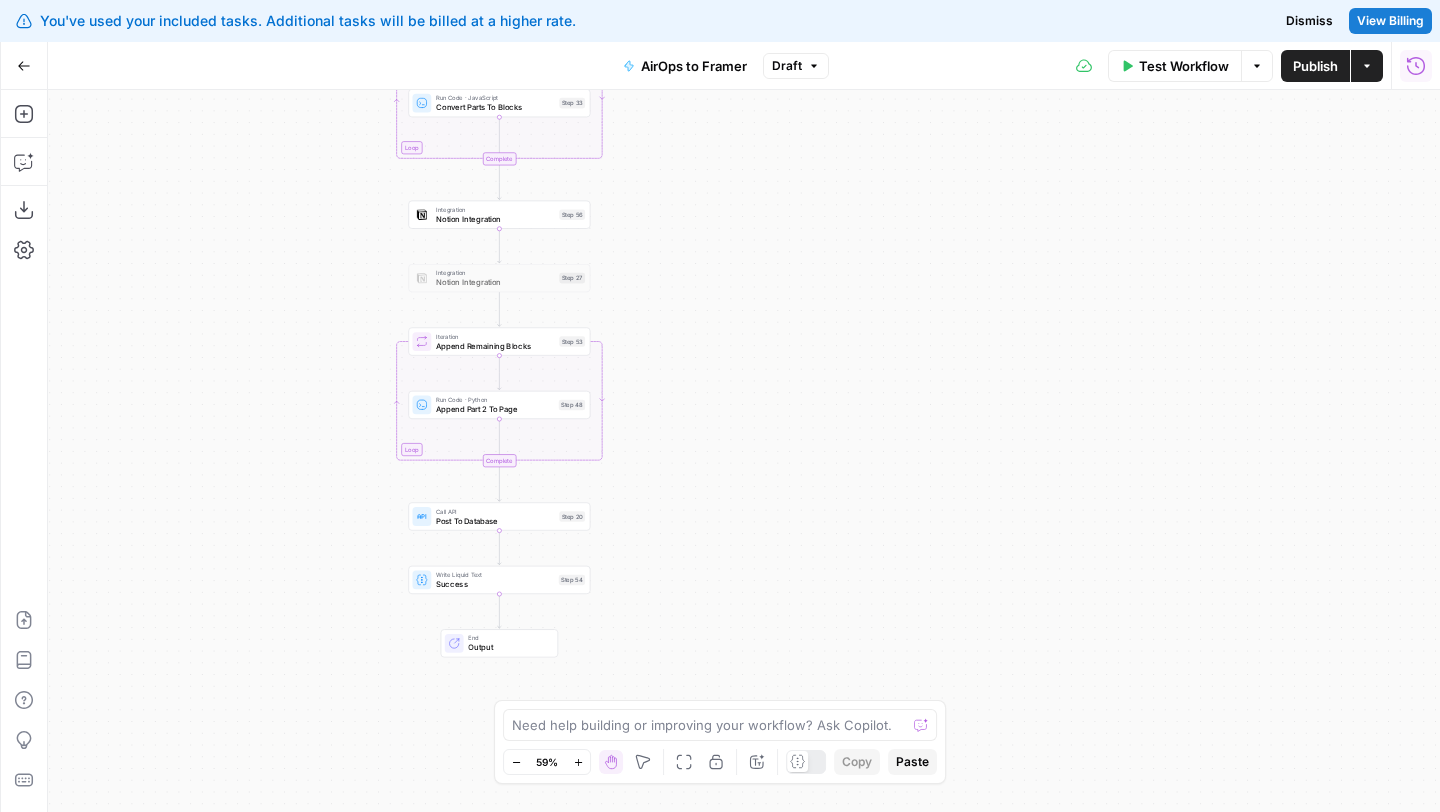 click 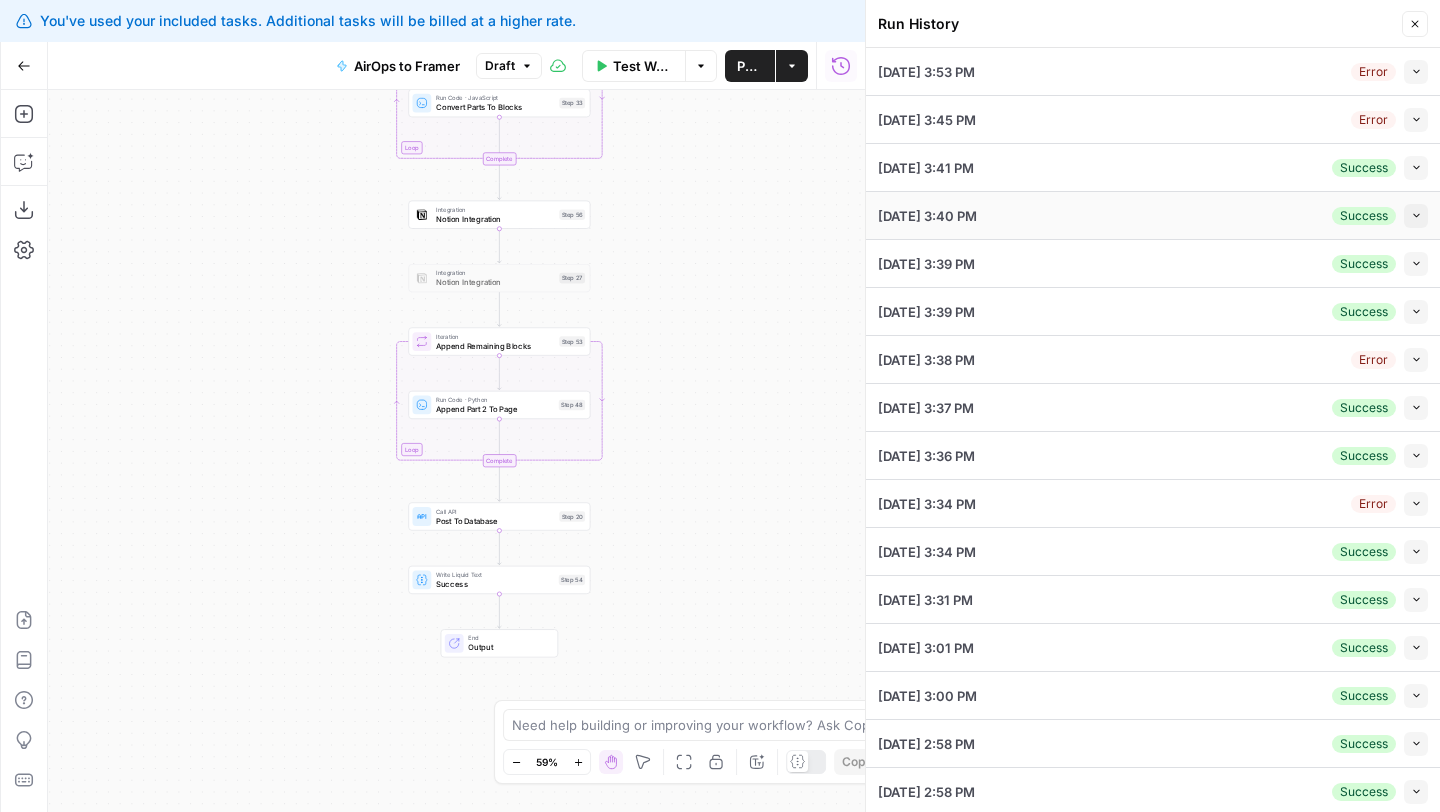 scroll, scrollTop: 196, scrollLeft: 0, axis: vertical 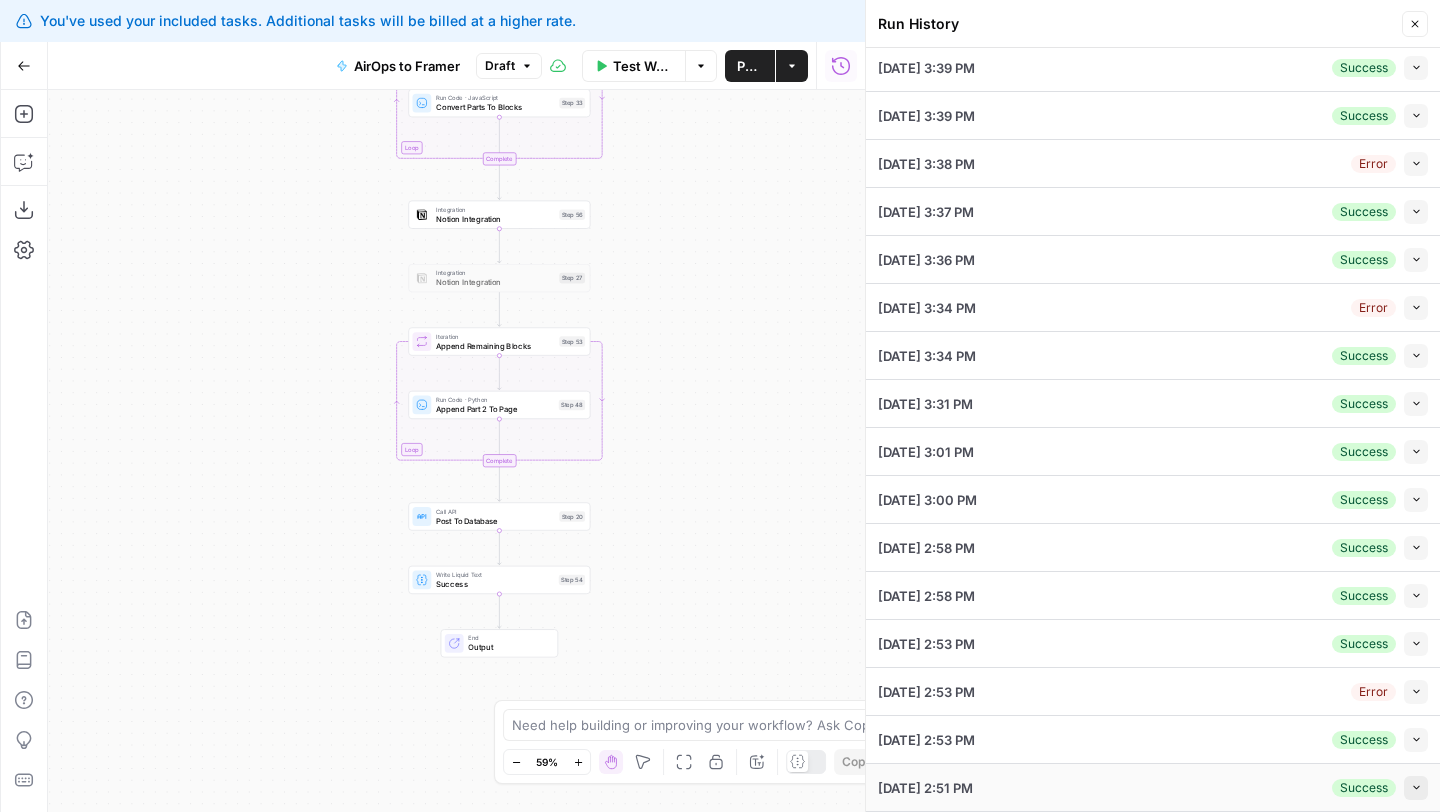 click 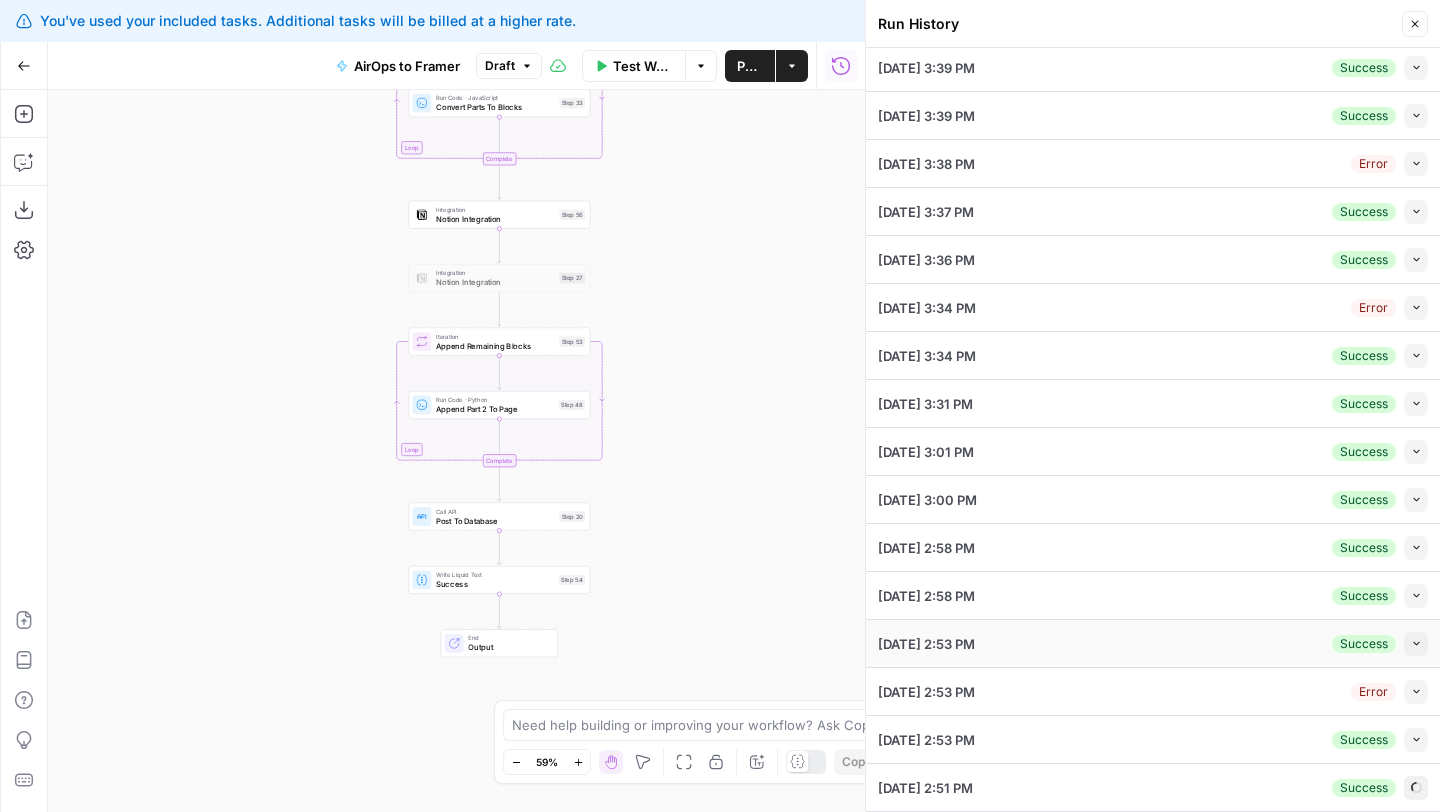 type on "# Answer Engine Optimization: The Definitive Guide to Ranking in AI Search Engines
Your search visibility is being hijacked by AI systems that now answer questions directly instead of sending users to your website. This shift means traditional SEO tactics alone won't protect your traffic or brand visibility.
Answer Engine Optimization (AEO) has emerged as the critical strategy for ensuring your content gets cited by AI systems like ChatGPT and Google's AI Overviews. By understanding how these new systems select and prioritize information, you can transform this disruption into a competitive advantage for your brand.
## What is answer engine optimization
**Answer Engine Optimization (AEO)** is the strategic process of structuring content to be selected, extracted, and cited by AI-powered answer engines like [ChatGPT]([URL][DOMAIN_NAME]), [Google's AI Overviews]([URL][DOMAIN_NAME]), and [Perplexity]([URL]). Unlike traditional SEO that focuses..." 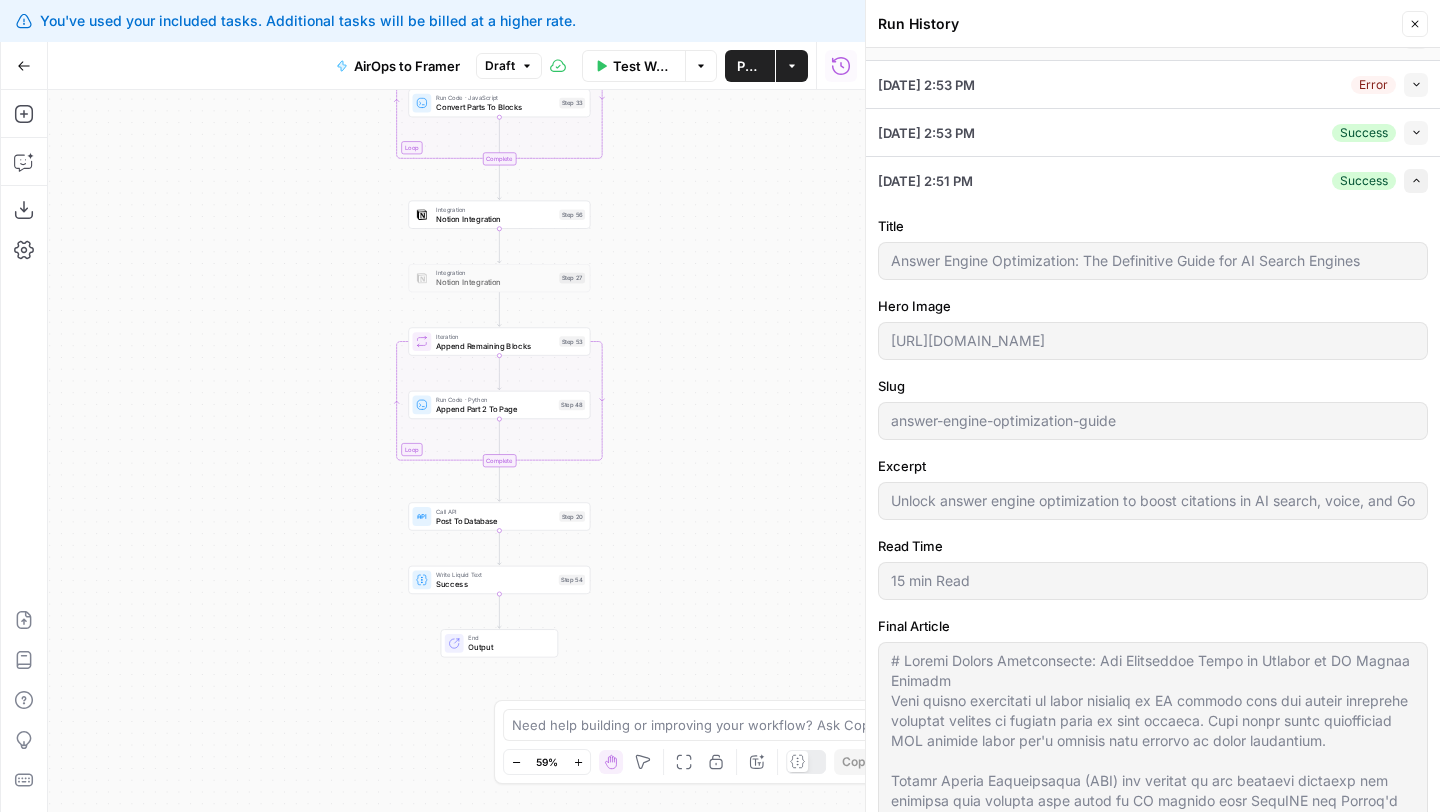 scroll, scrollTop: 819, scrollLeft: 0, axis: vertical 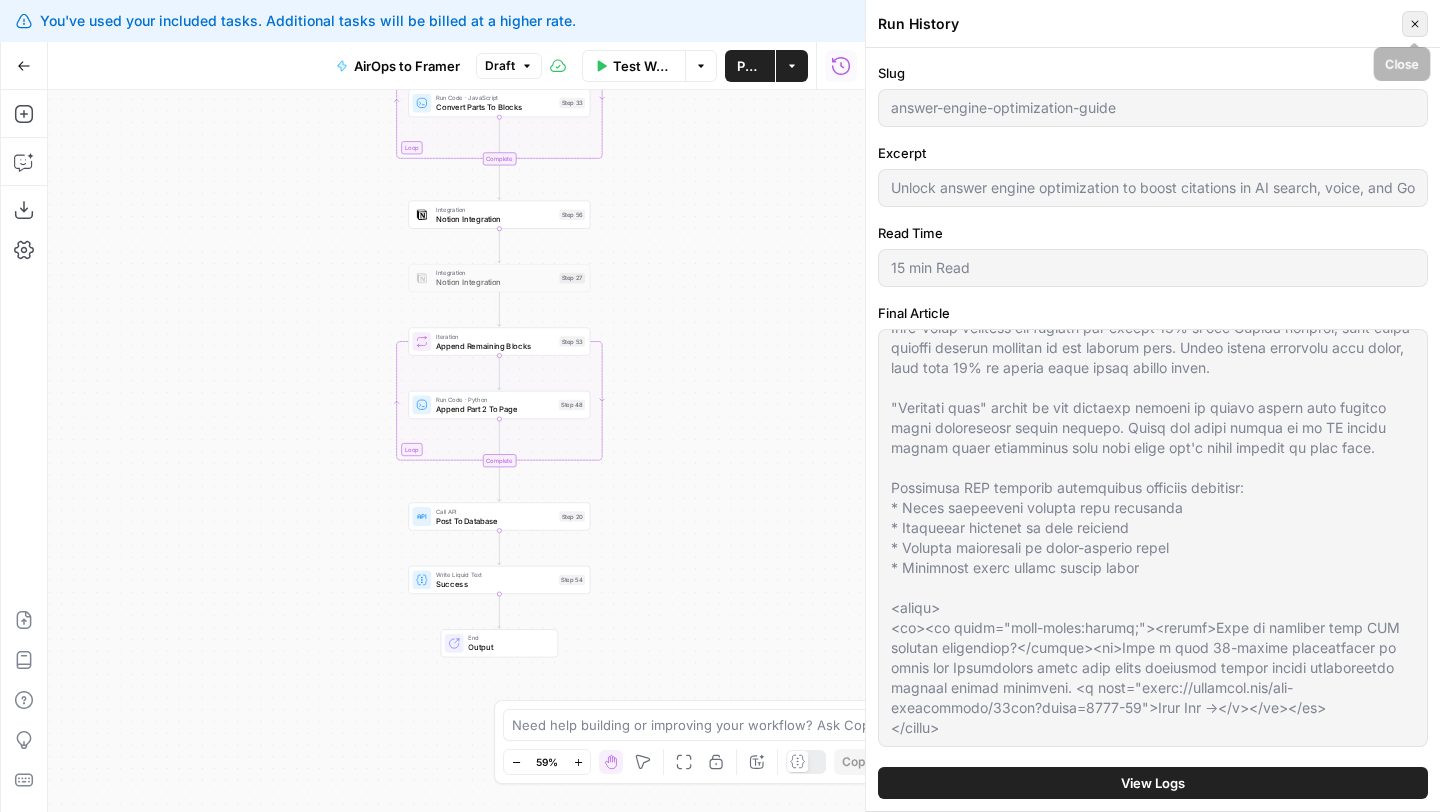 click on "Close" at bounding box center [1415, 24] 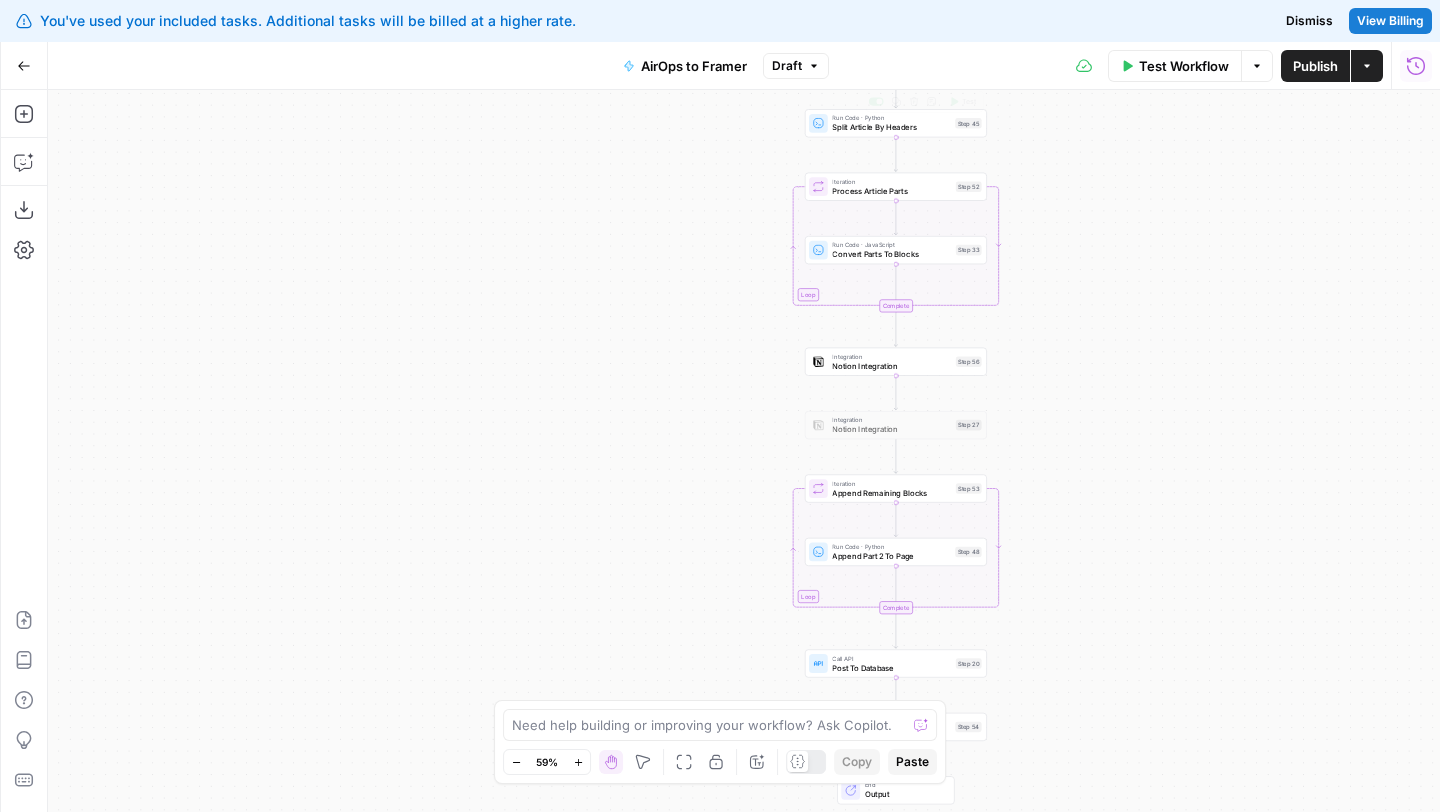 click on "AirOps to Framer Draft" at bounding box center (720, 66) 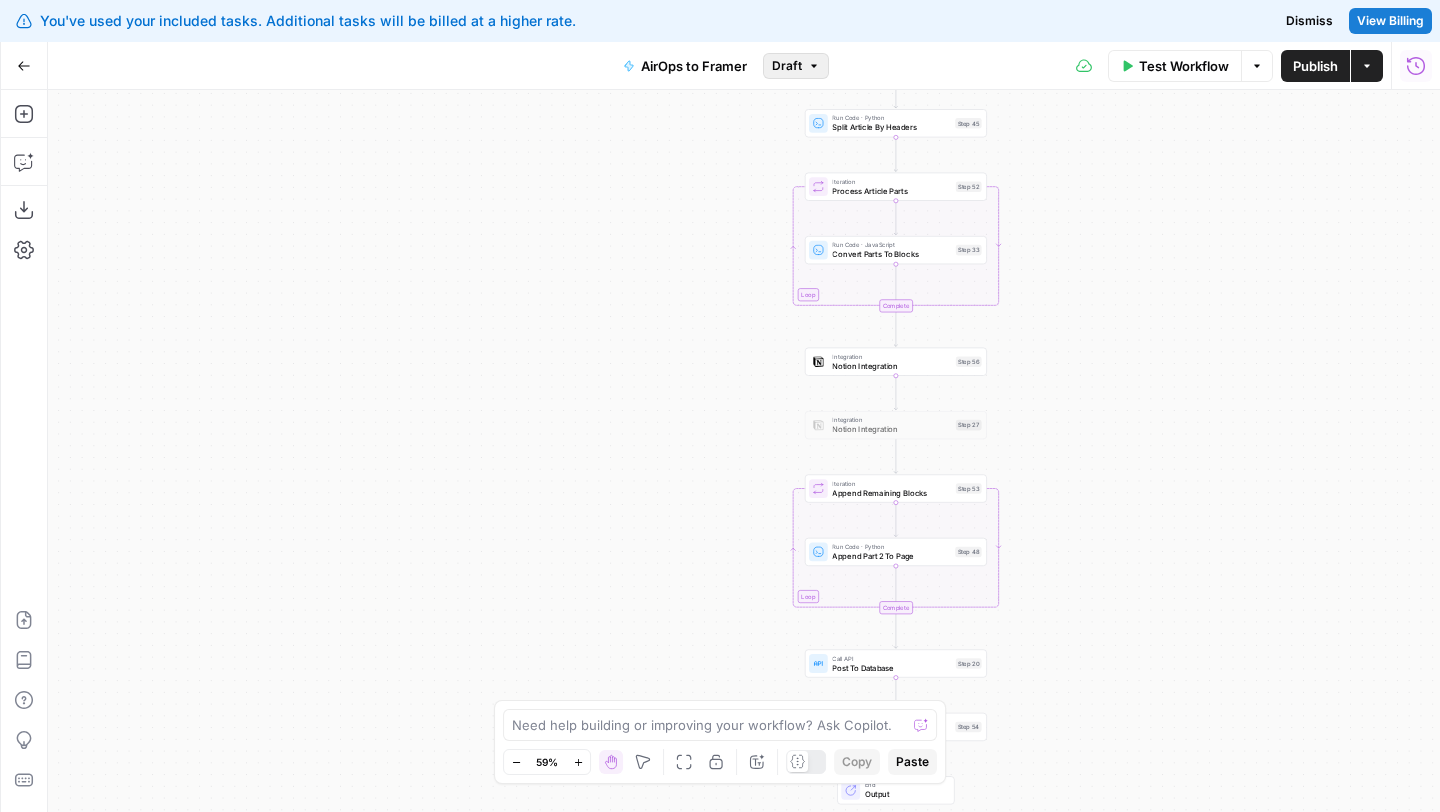 click on "Draft" at bounding box center (787, 66) 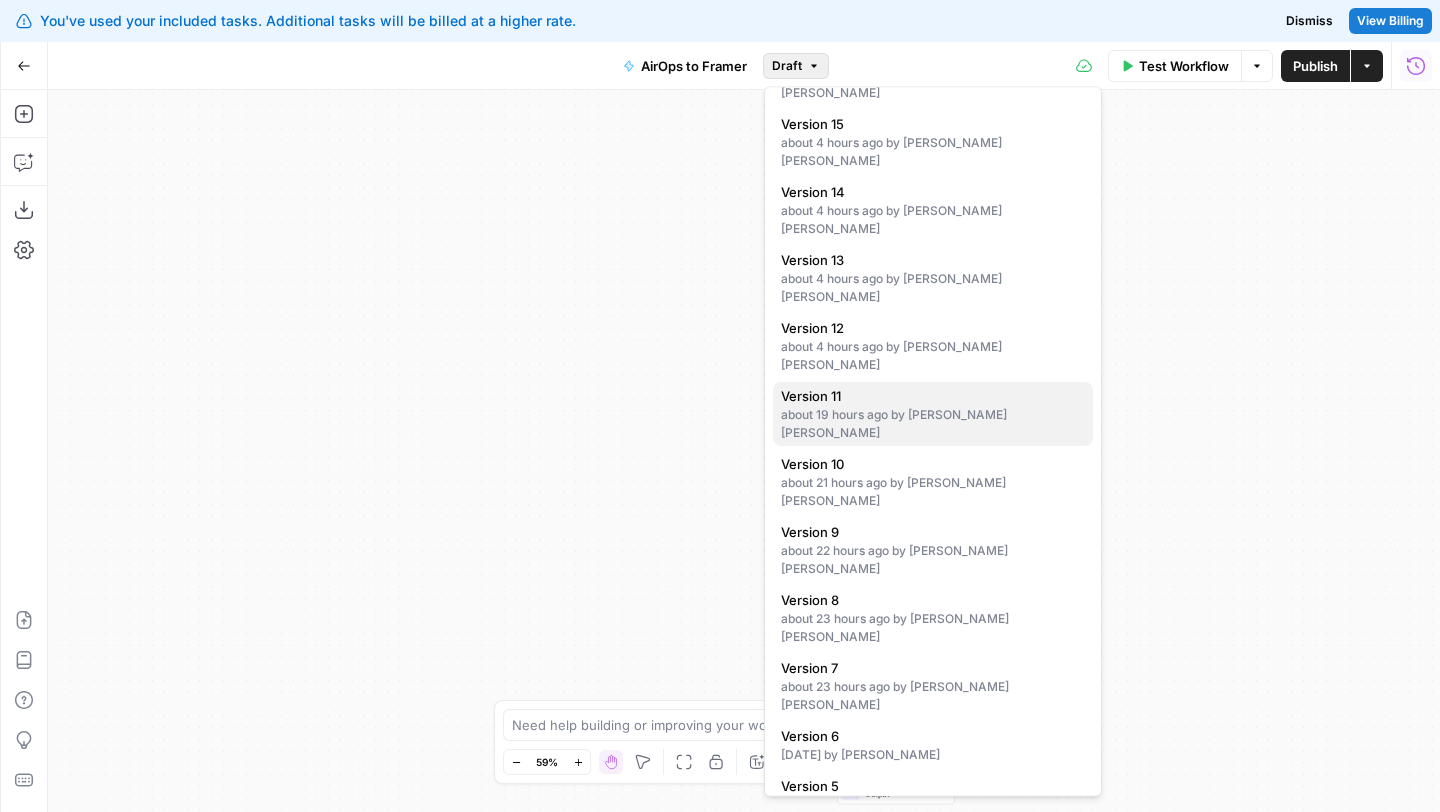 scroll, scrollTop: 204, scrollLeft: 0, axis: vertical 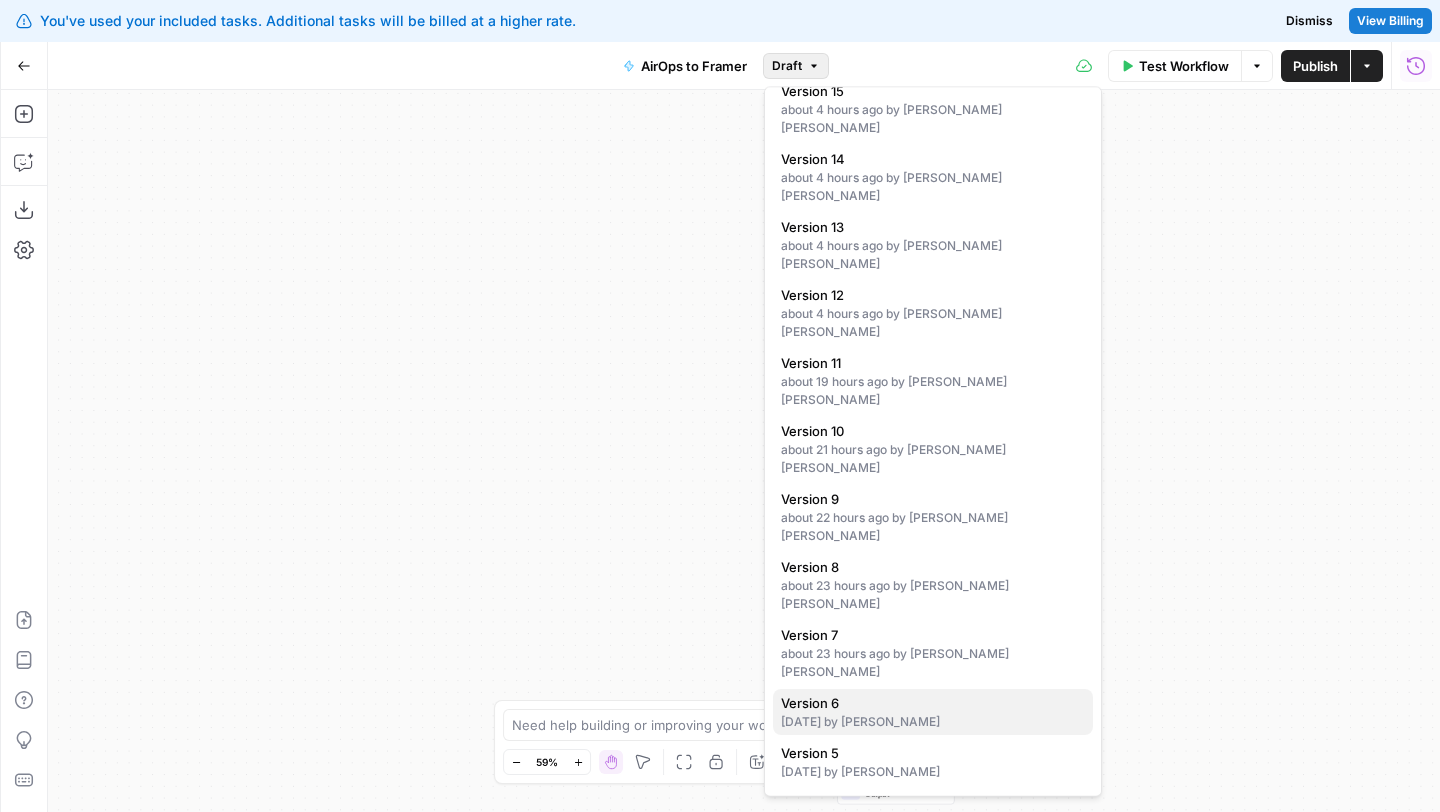 click on "Version 6" at bounding box center (933, 704) 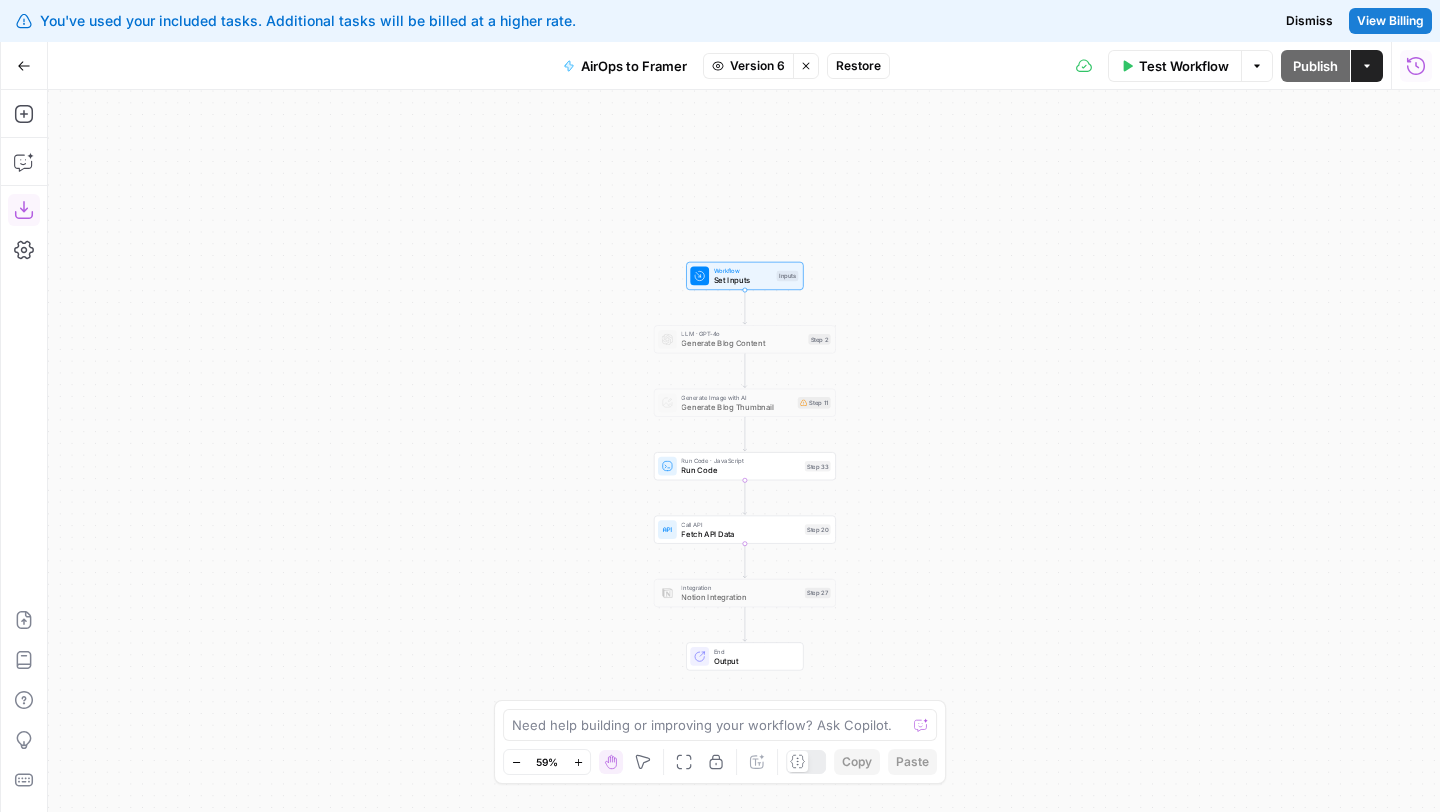click 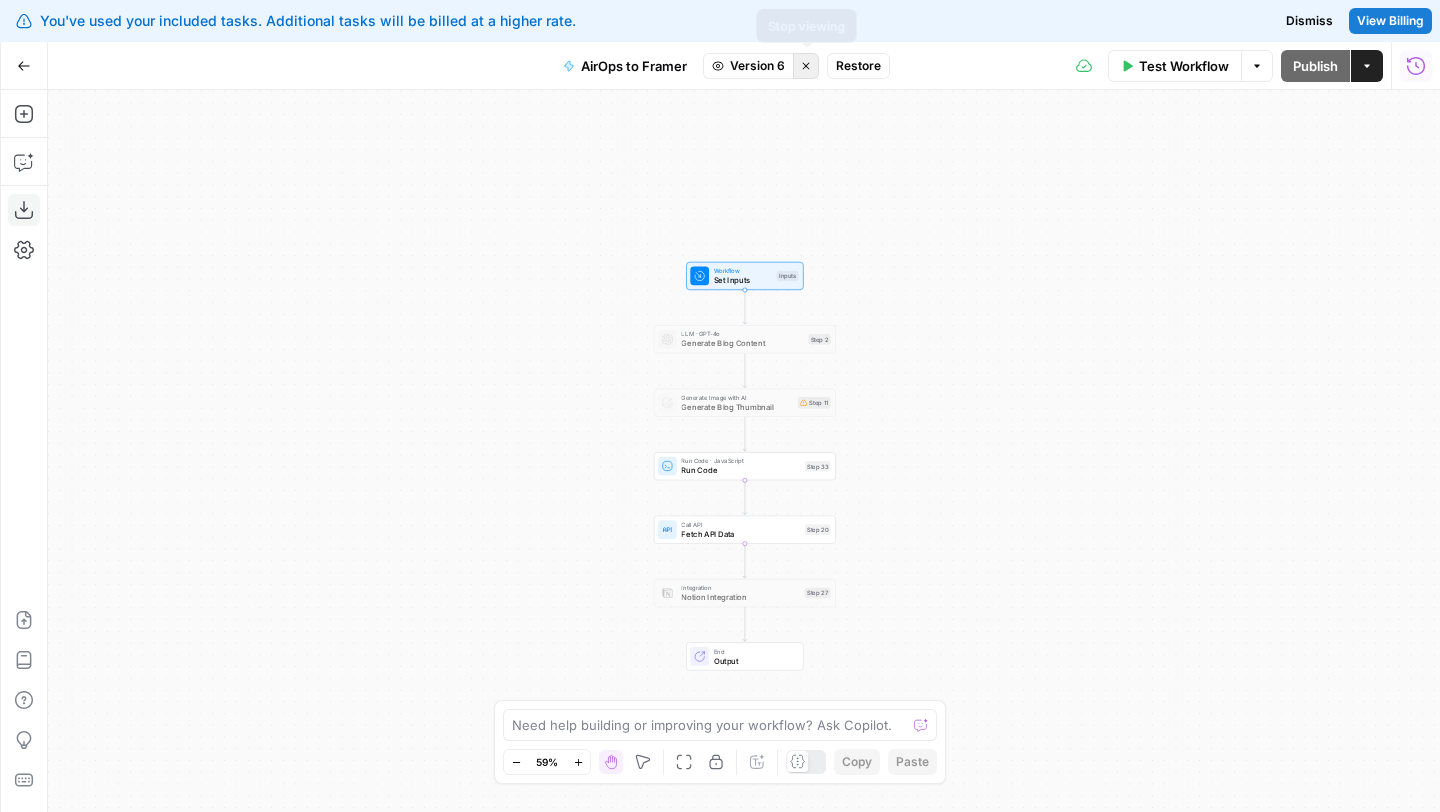 click 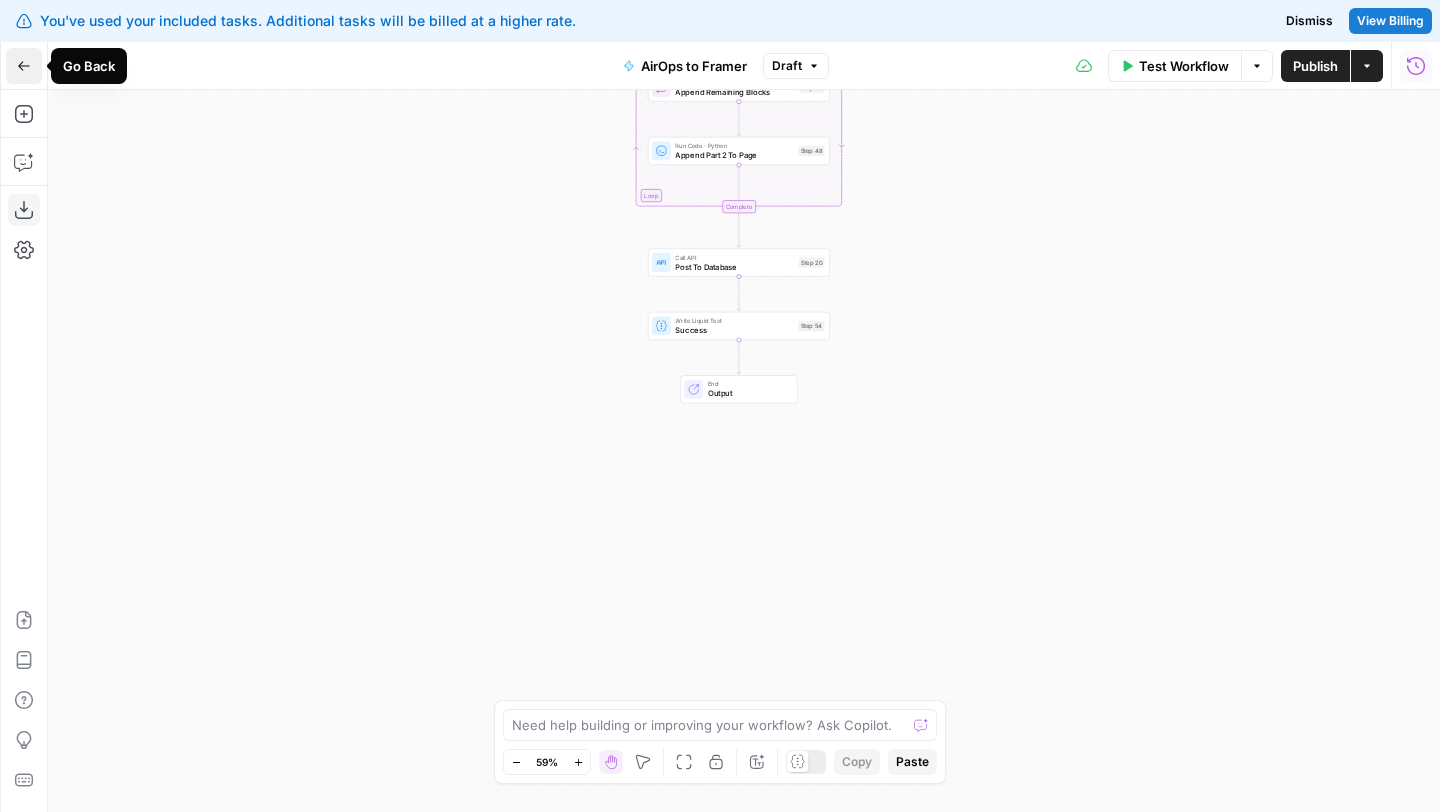 click 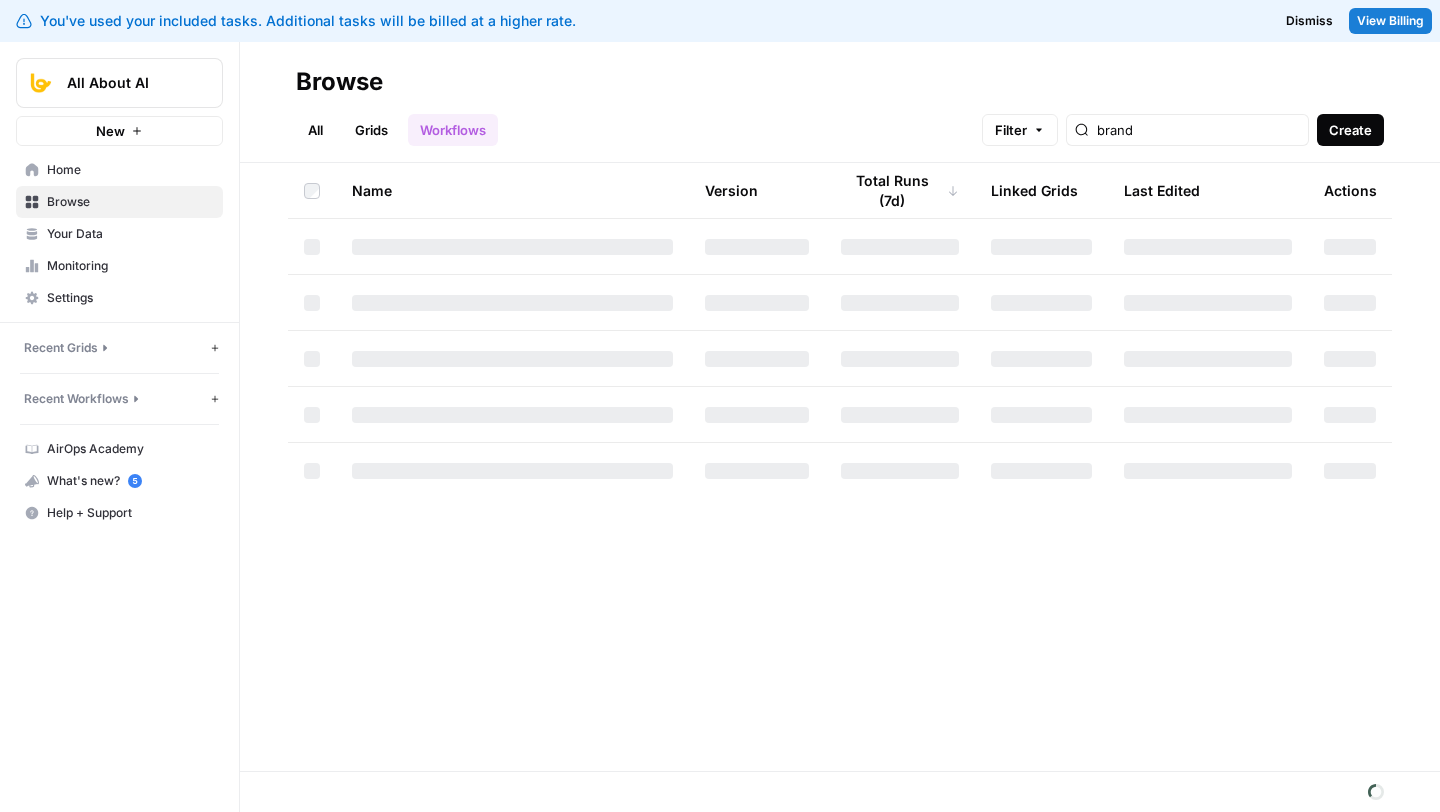 click on "Create" at bounding box center [1350, 130] 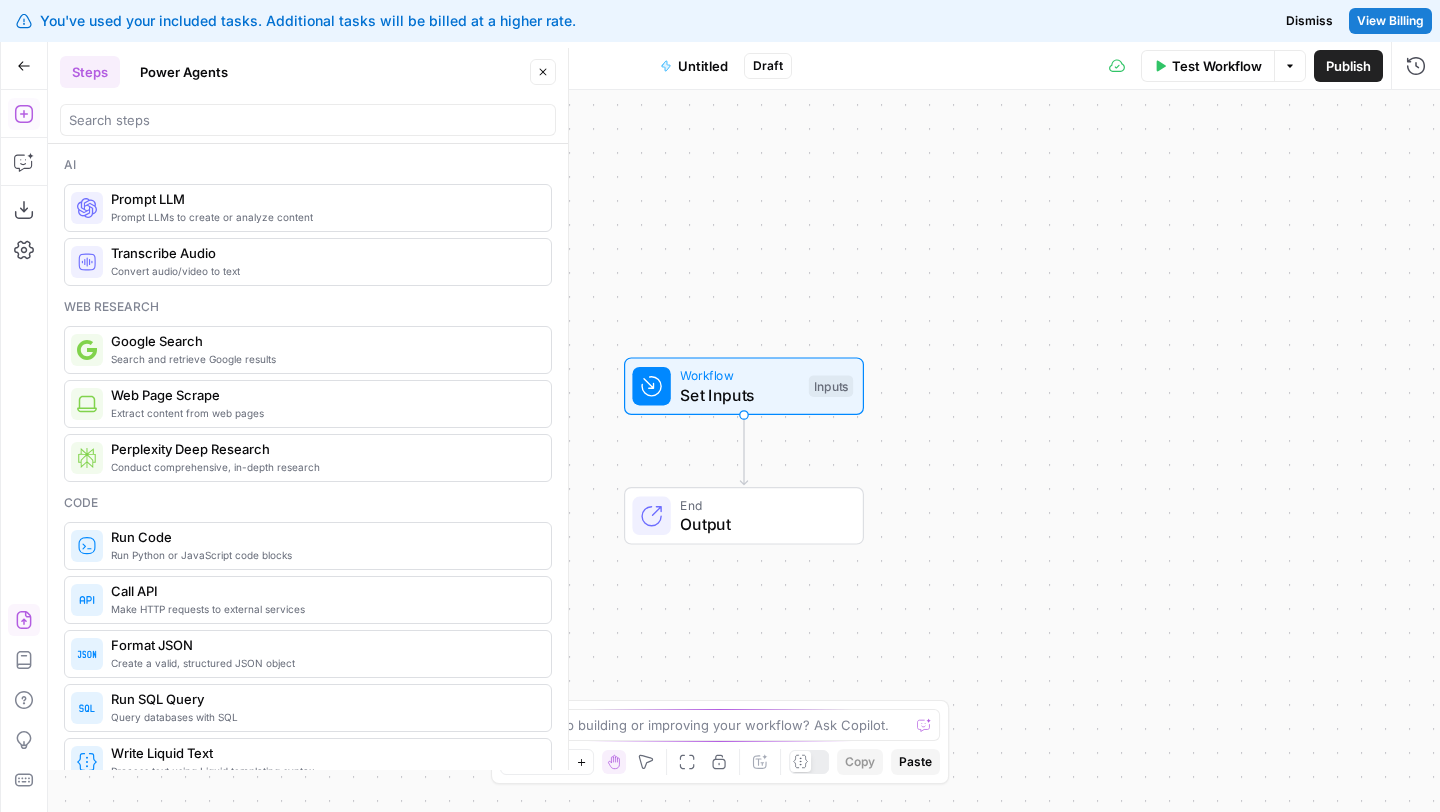 click on "Import JSON" at bounding box center [24, 620] 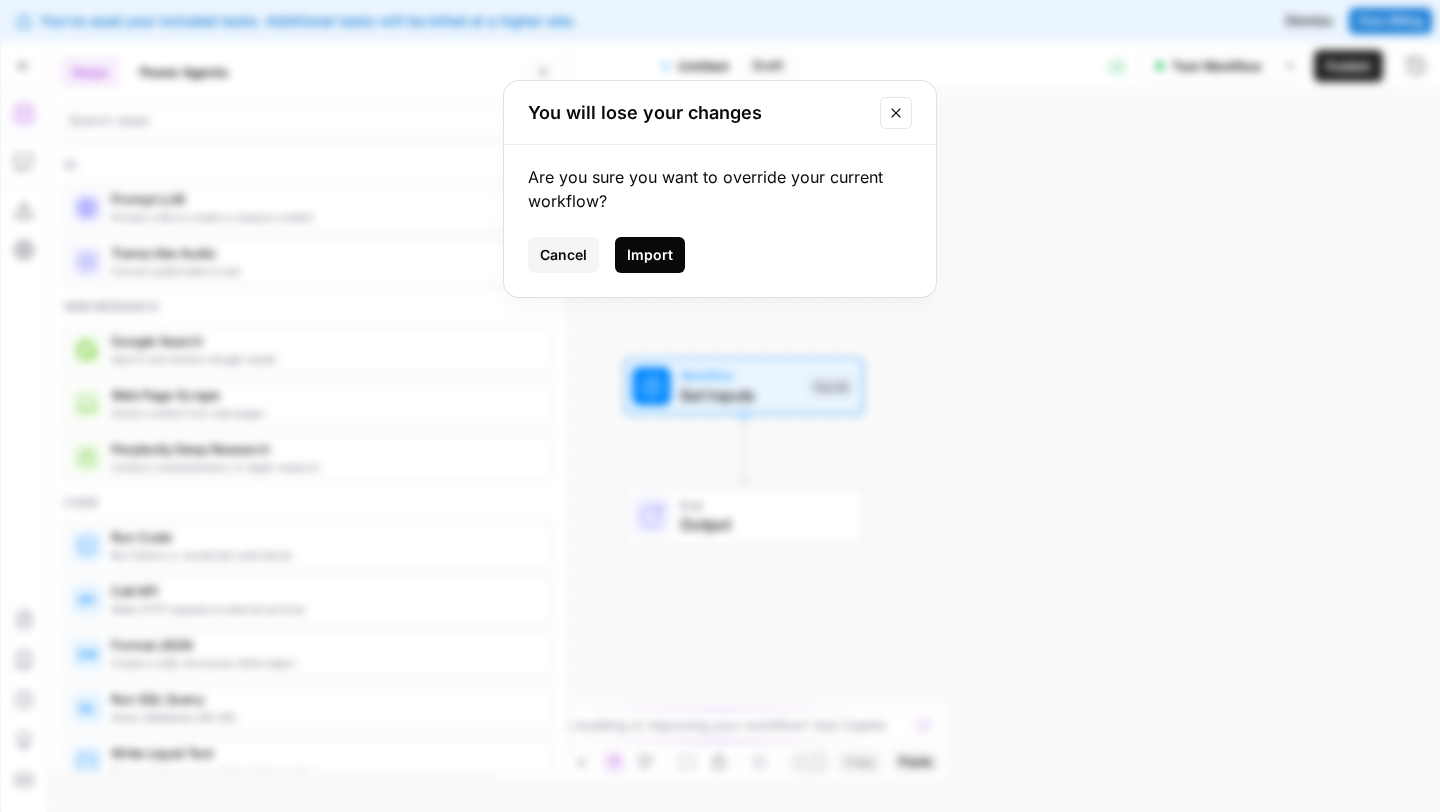 click on "Import" at bounding box center (650, 255) 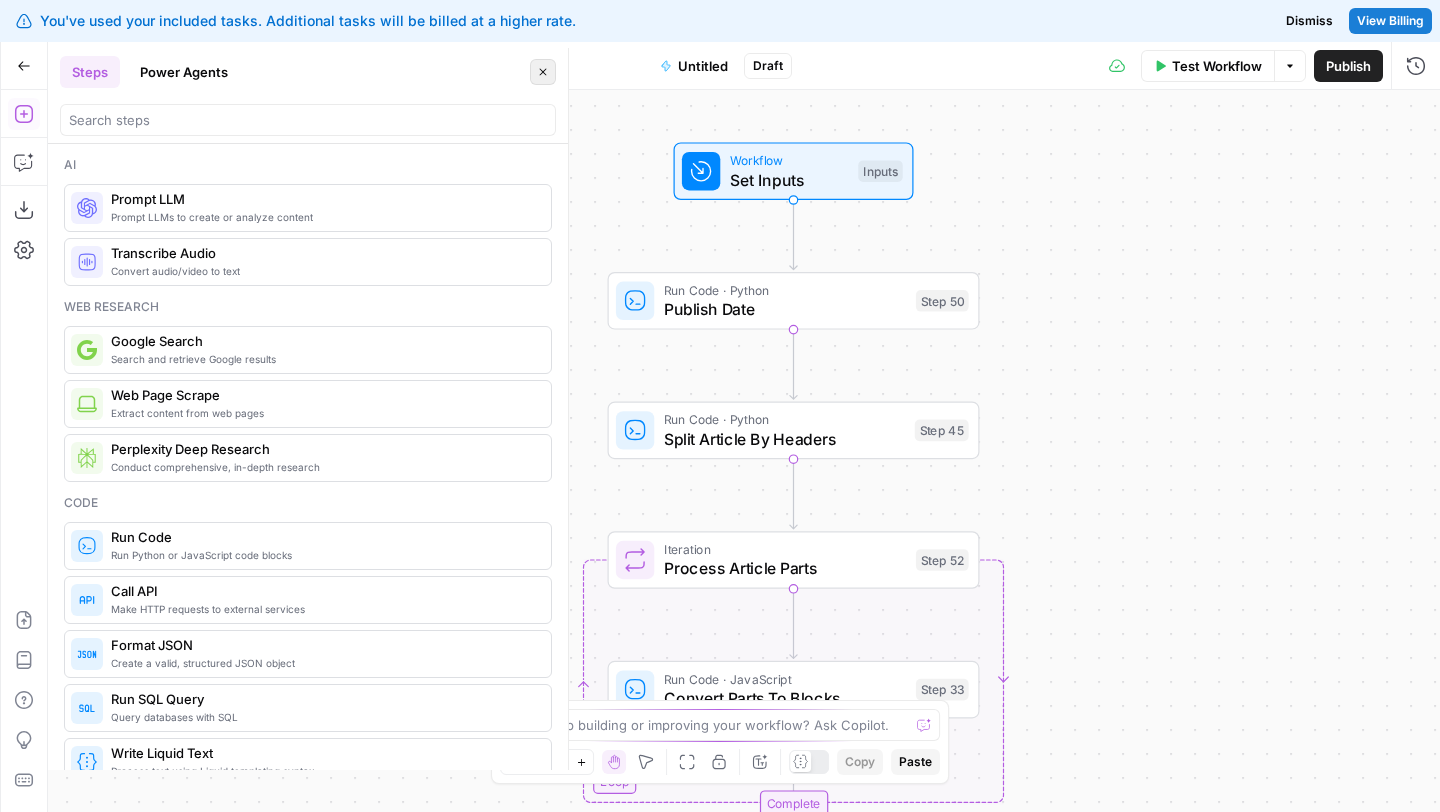 click 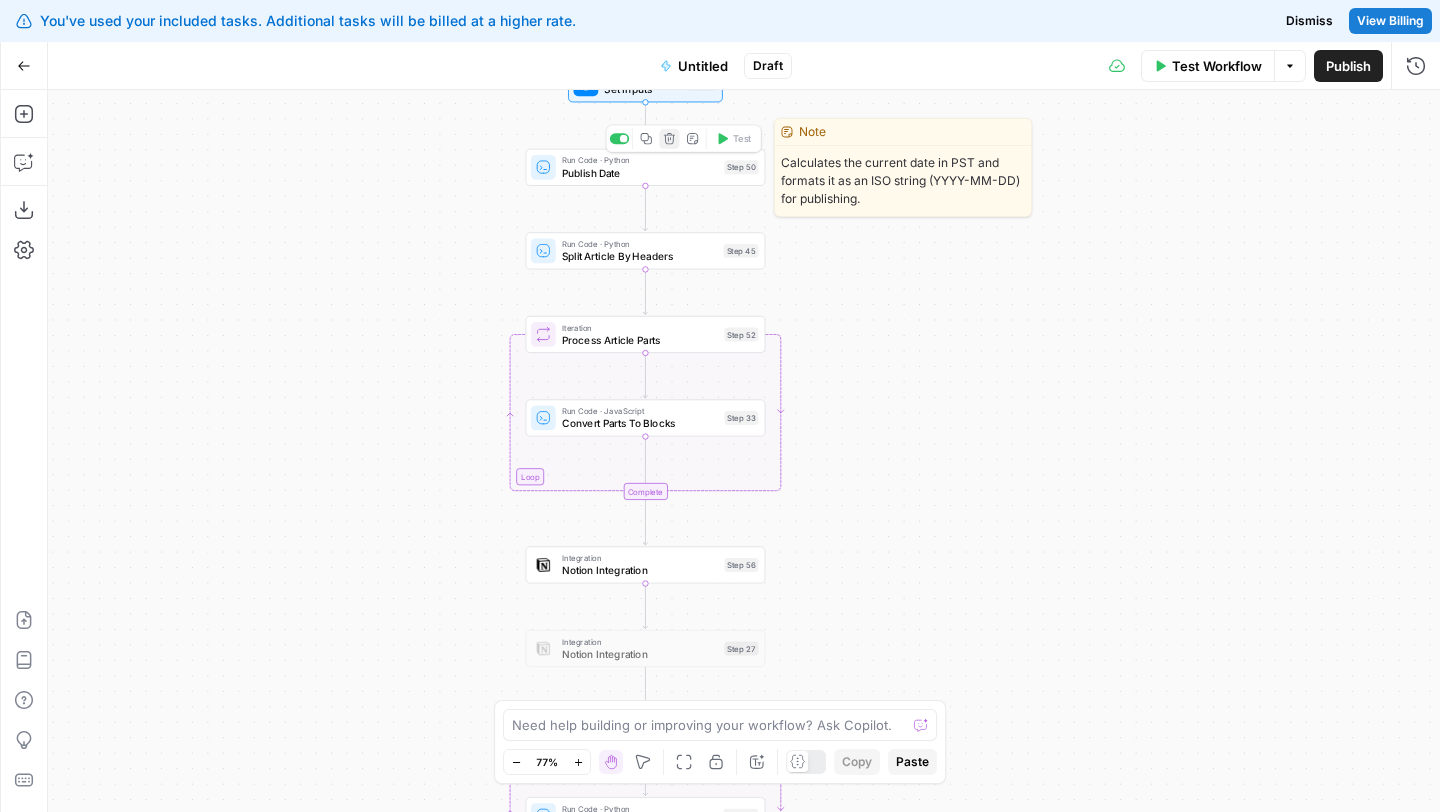 click on "Delete step" at bounding box center [669, 139] 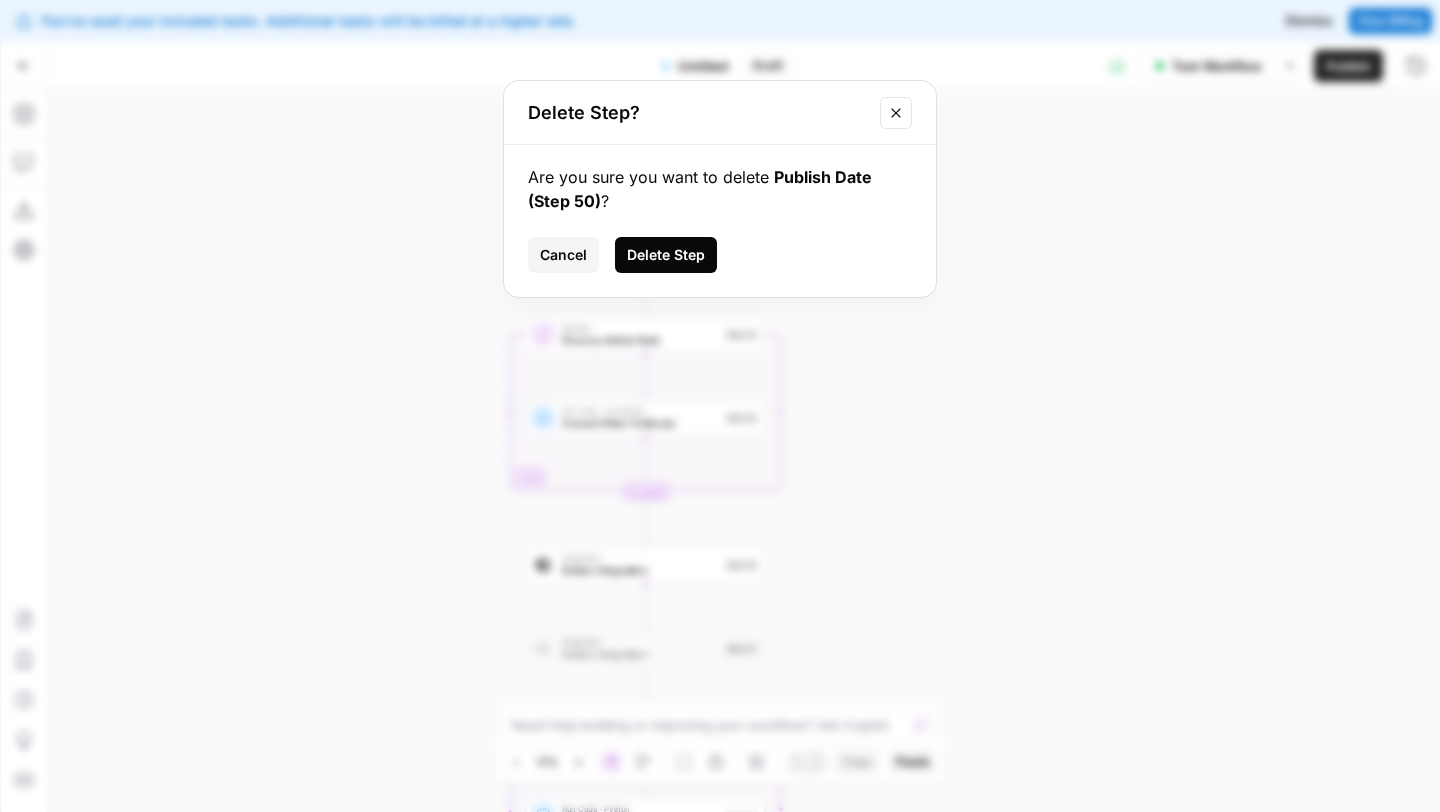 click on "Delete Step" at bounding box center (666, 255) 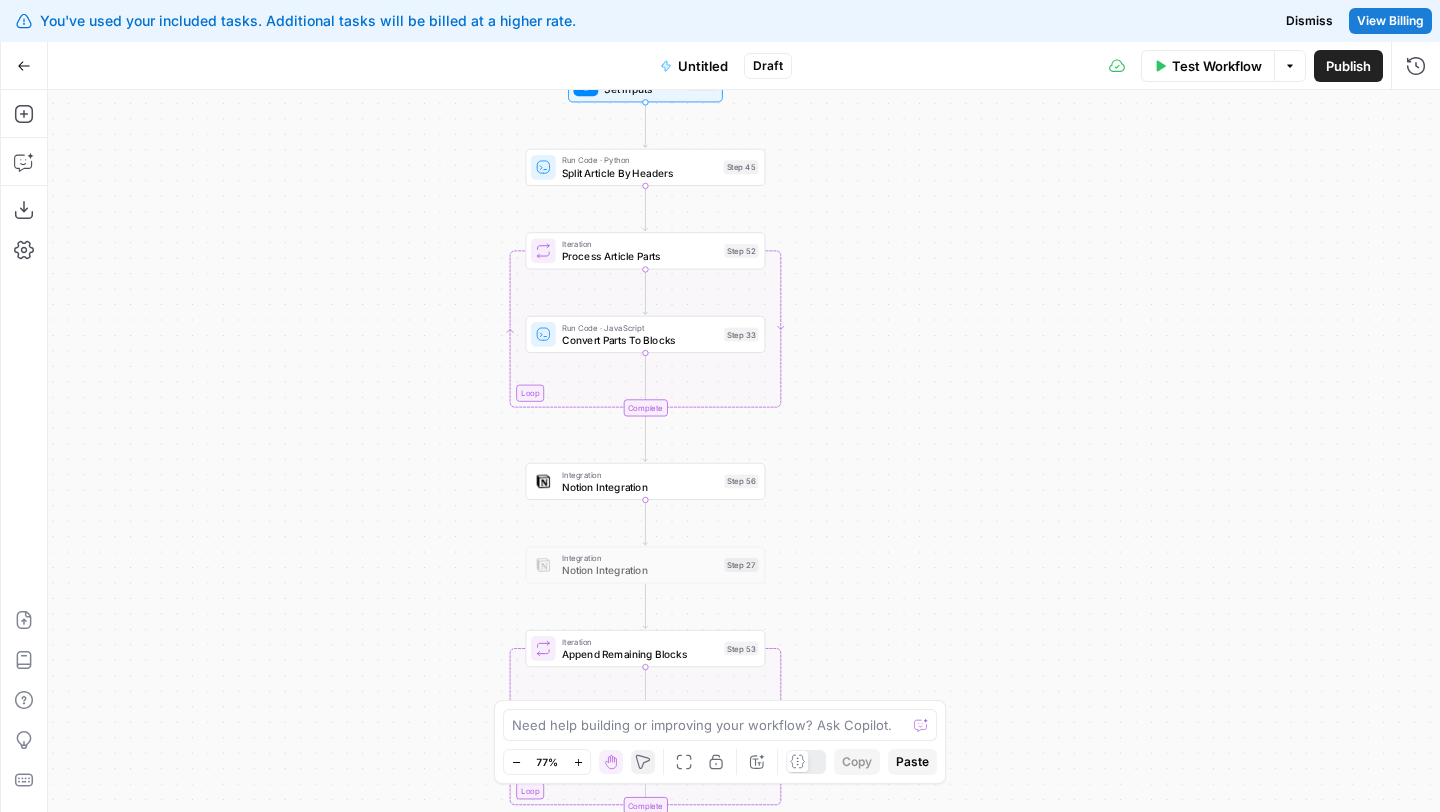 click 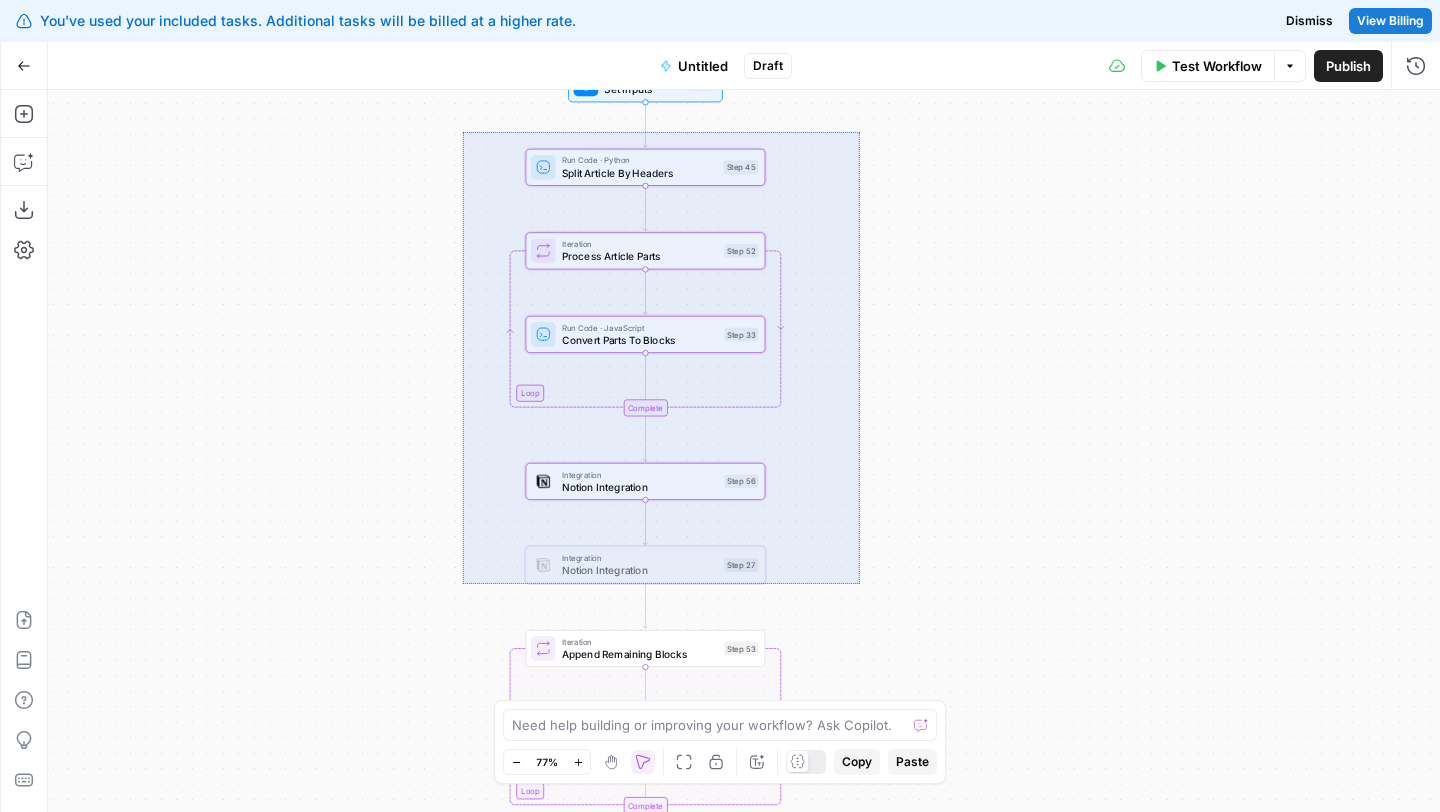 drag, startPoint x: 462, startPoint y: 131, endPoint x: 859, endPoint y: 584, distance: 602.34375 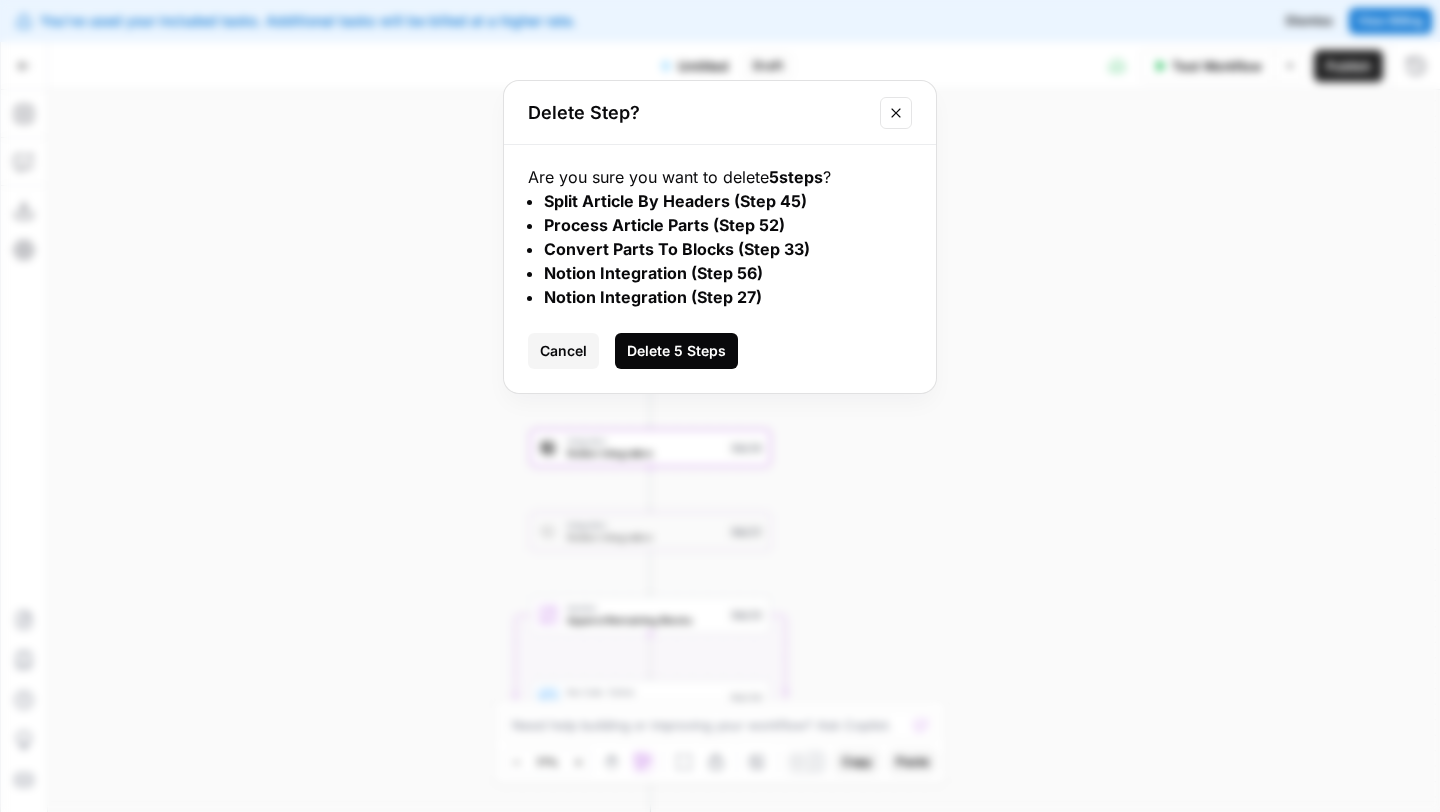 click on "Delete 5 Steps" at bounding box center (676, 351) 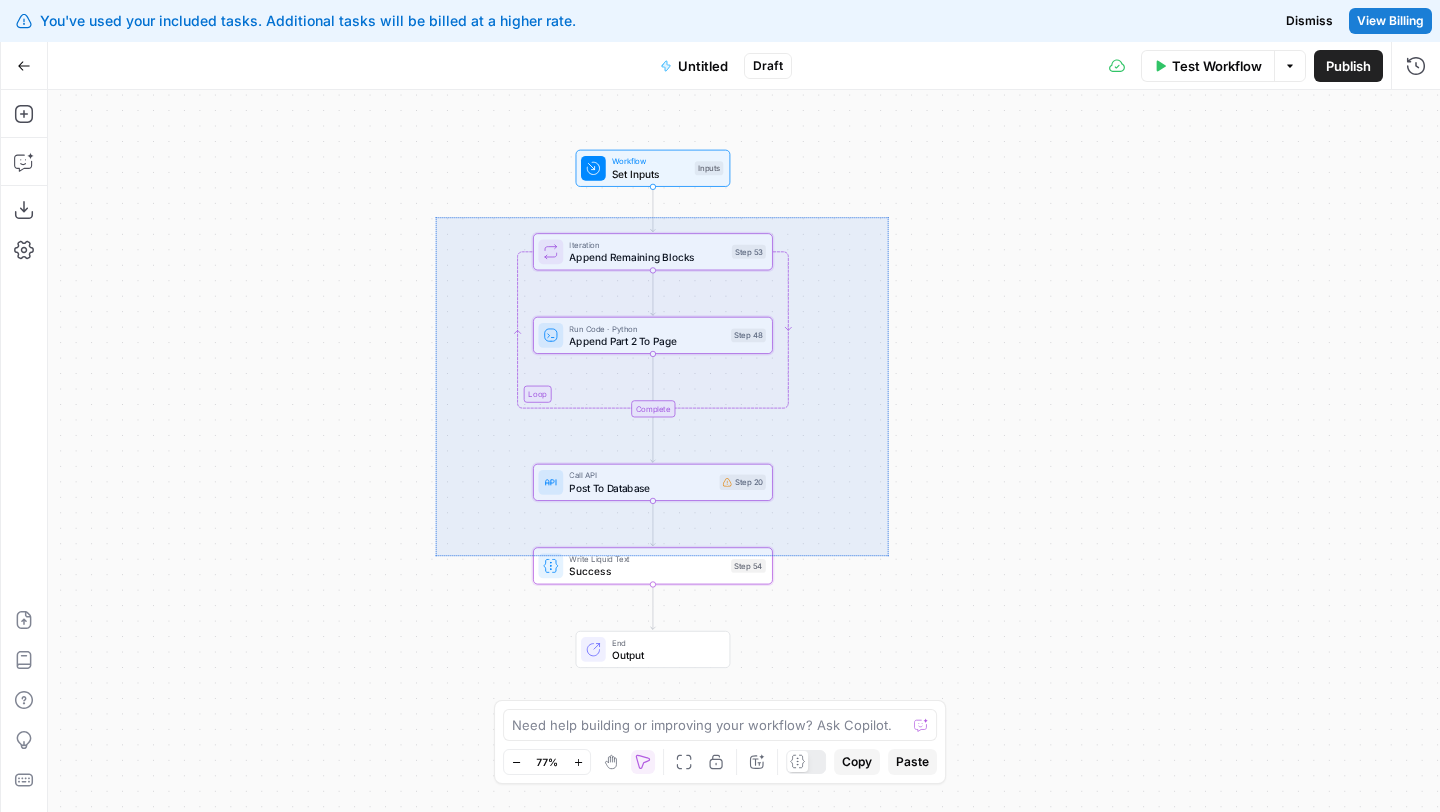 drag, startPoint x: 435, startPoint y: 217, endPoint x: 897, endPoint y: 603, distance: 602.0299 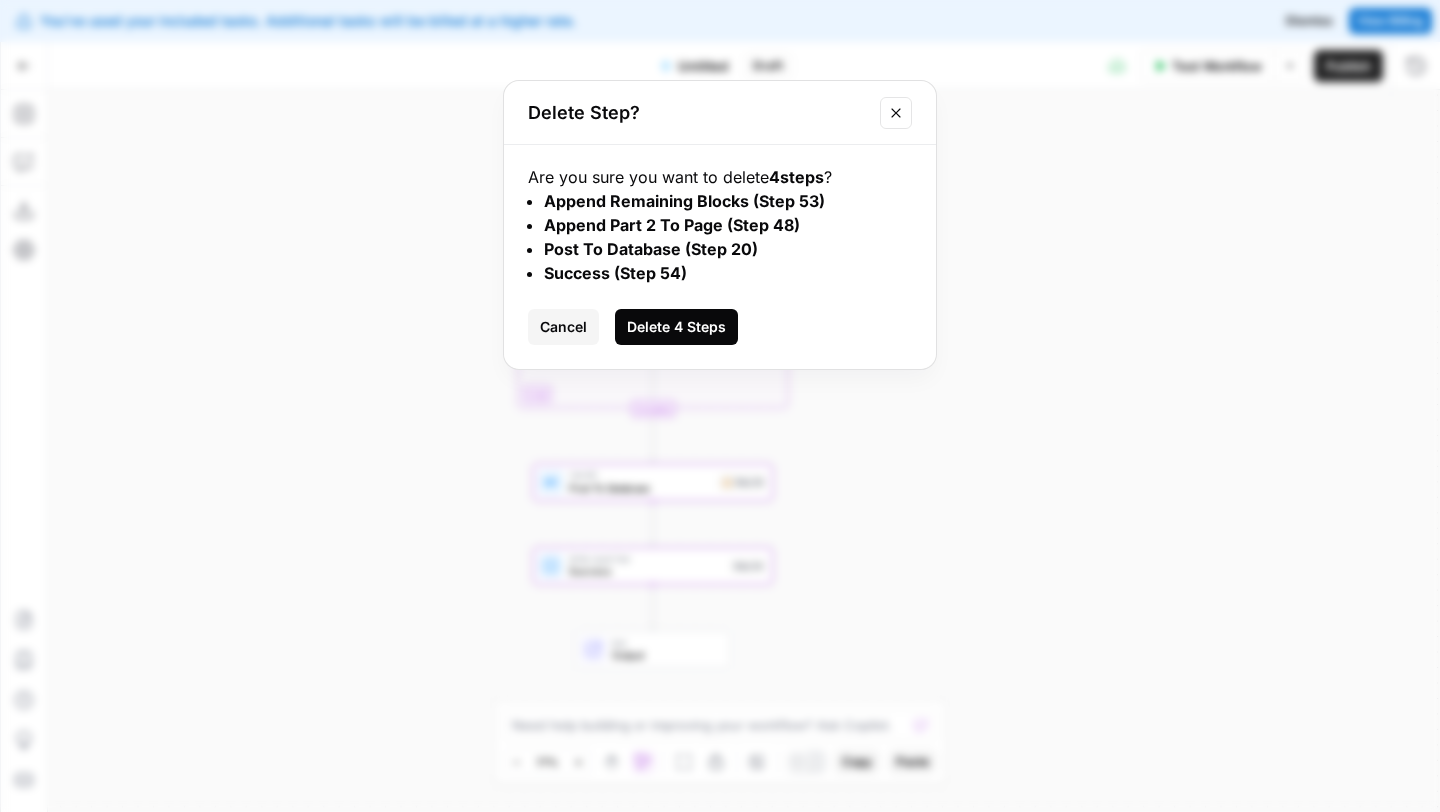 click on "Delete 4 Steps" at bounding box center [676, 327] 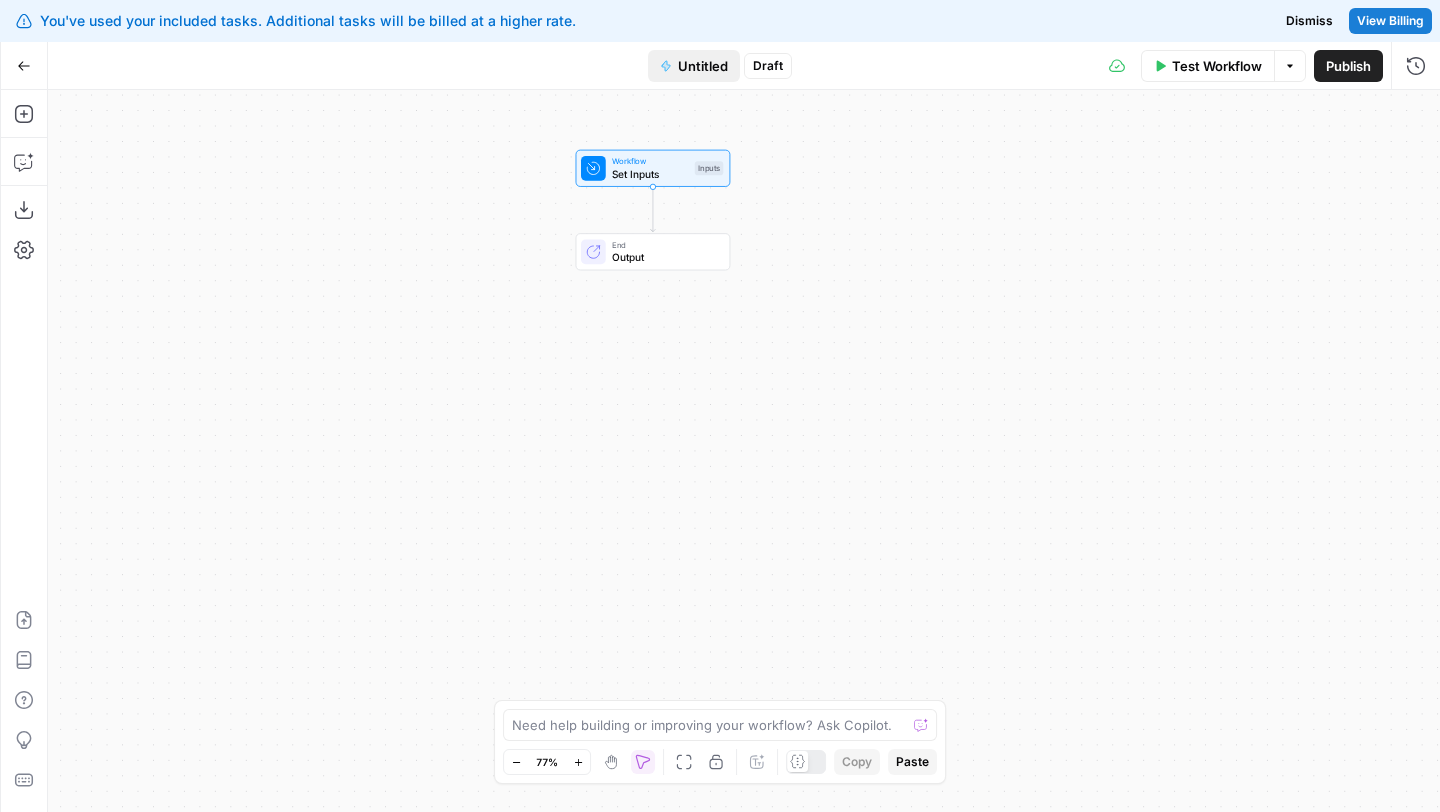 click on "Untitled" at bounding box center (703, 66) 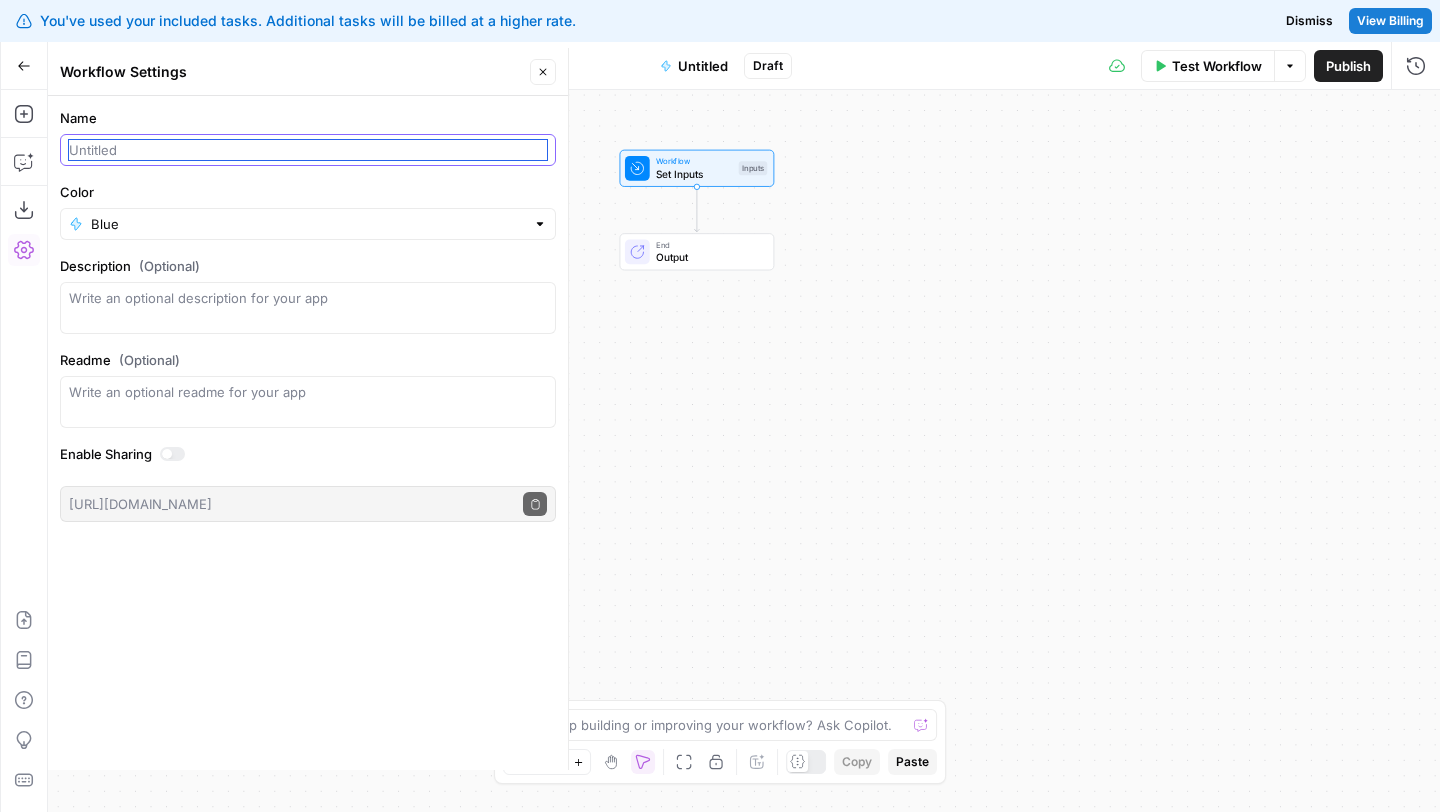 click on "Name" at bounding box center (308, 150) 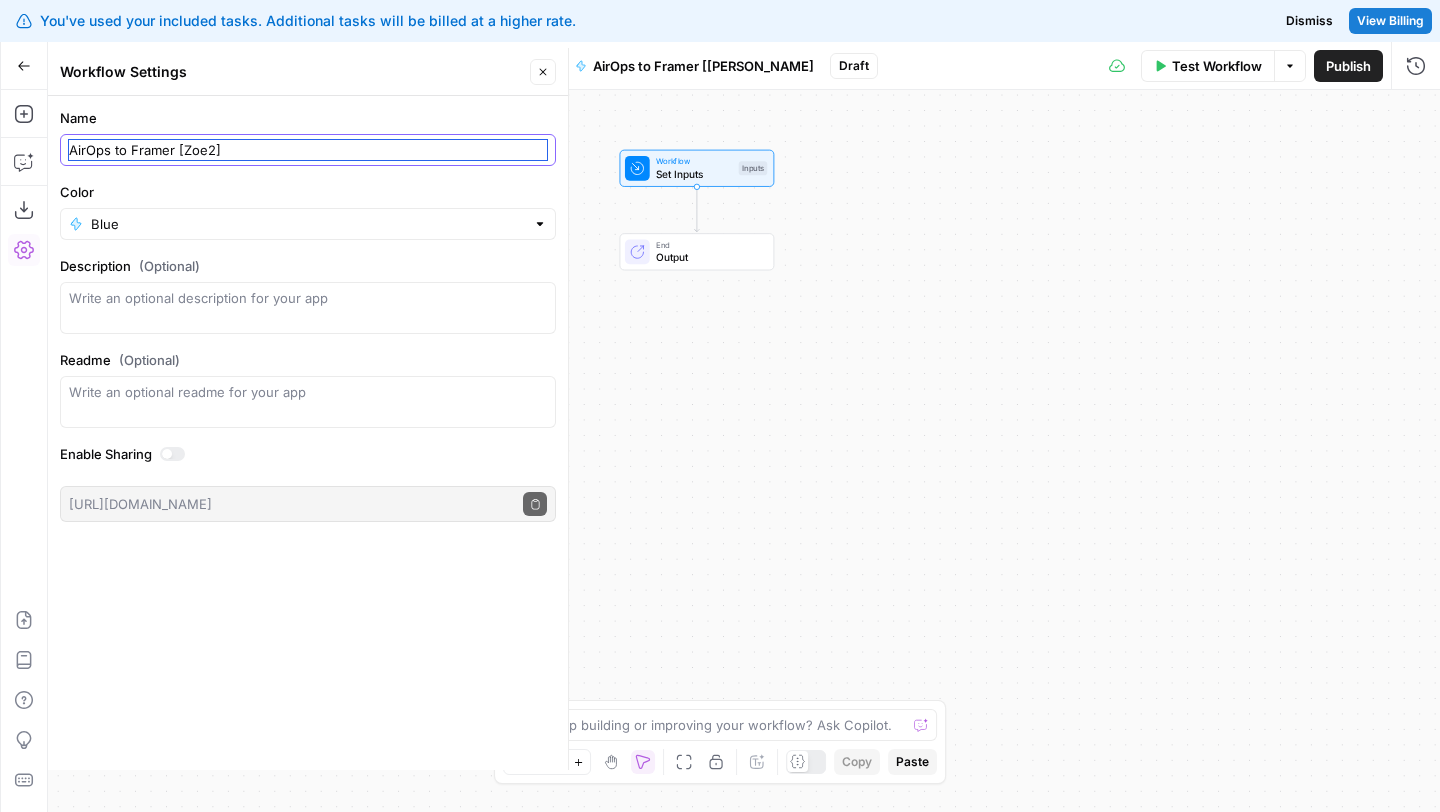 type on "AirOps to Framer [Zoe2]" 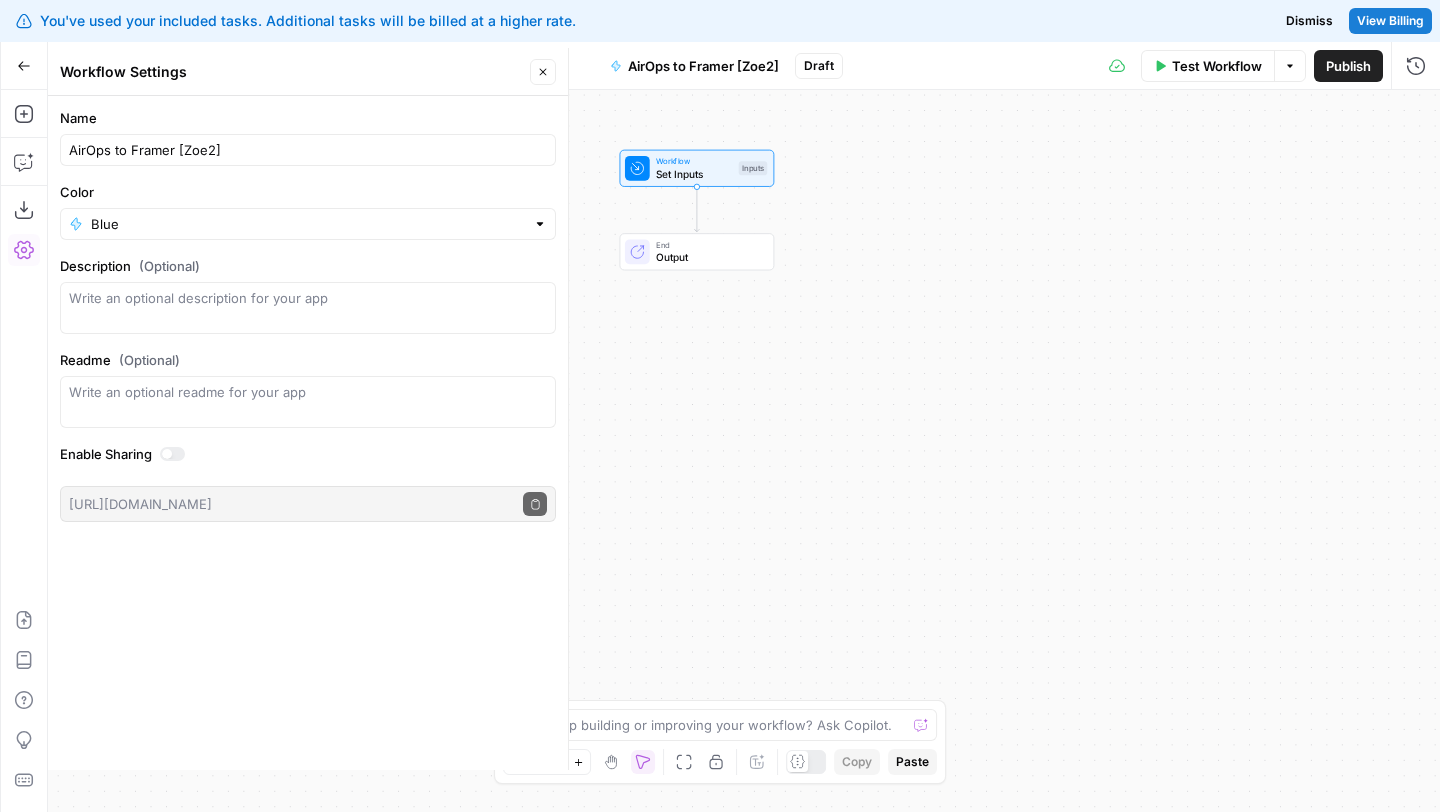 click on "Workflow Settings Close" at bounding box center [308, 72] 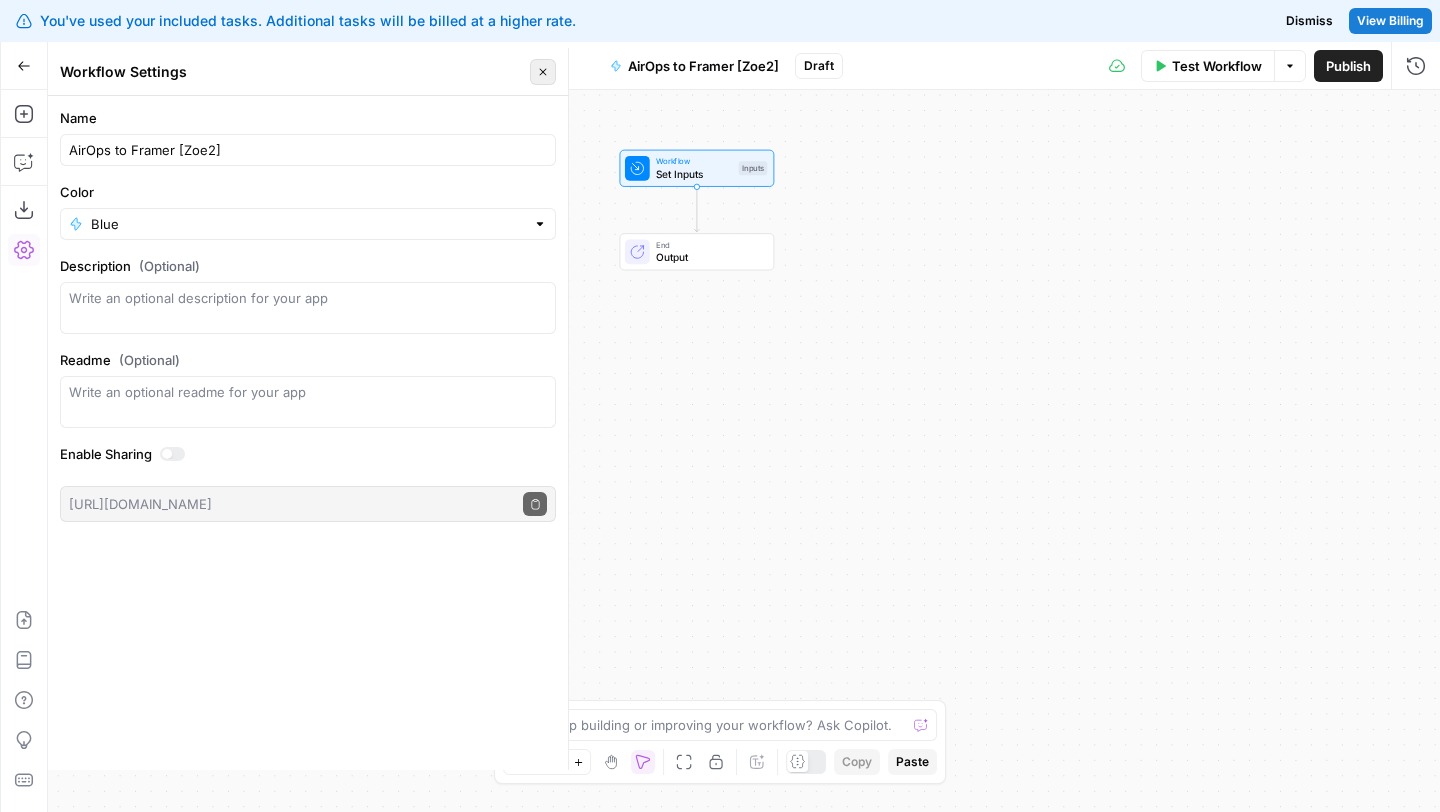 click 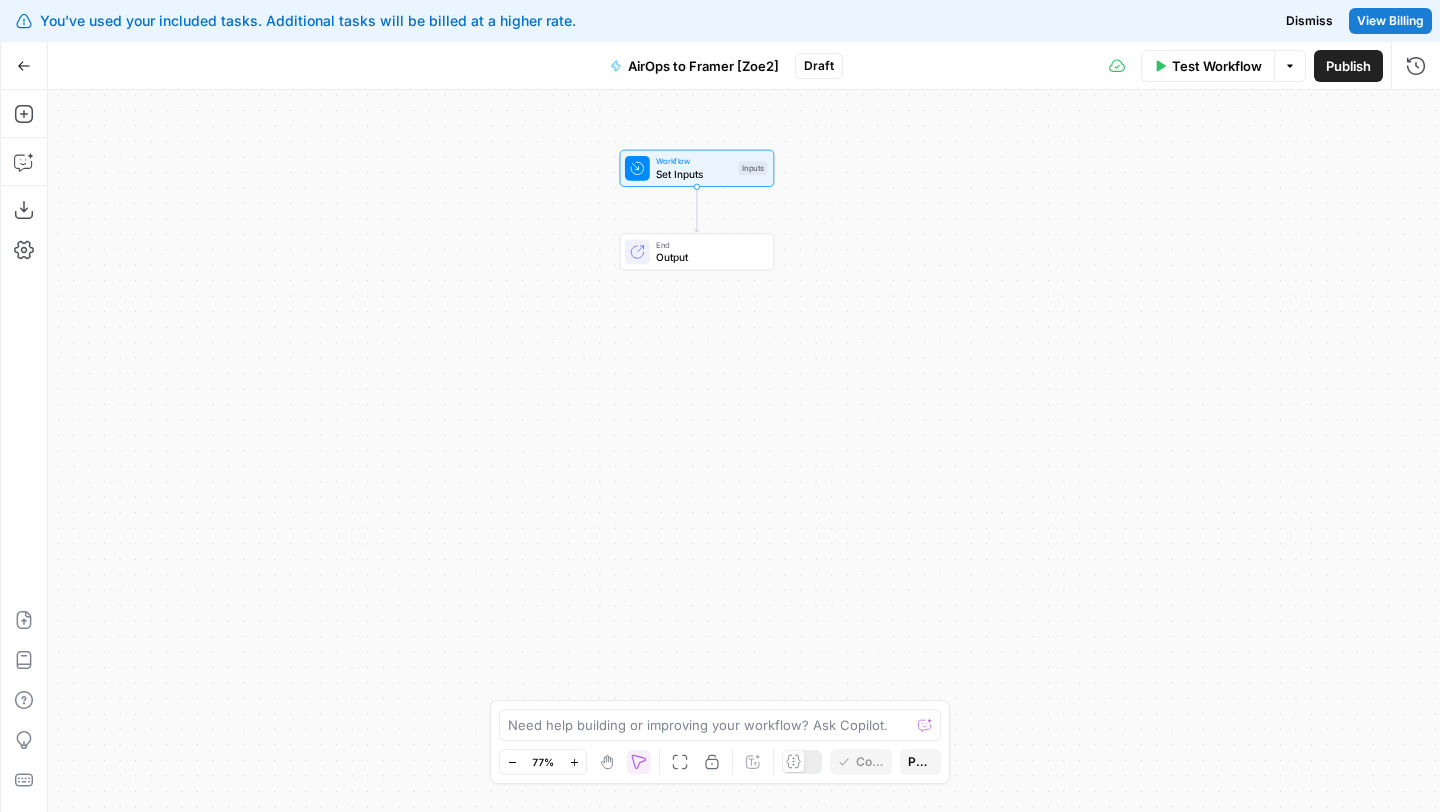click on "Workflow Set Inputs Inputs End Output" at bounding box center [744, 451] 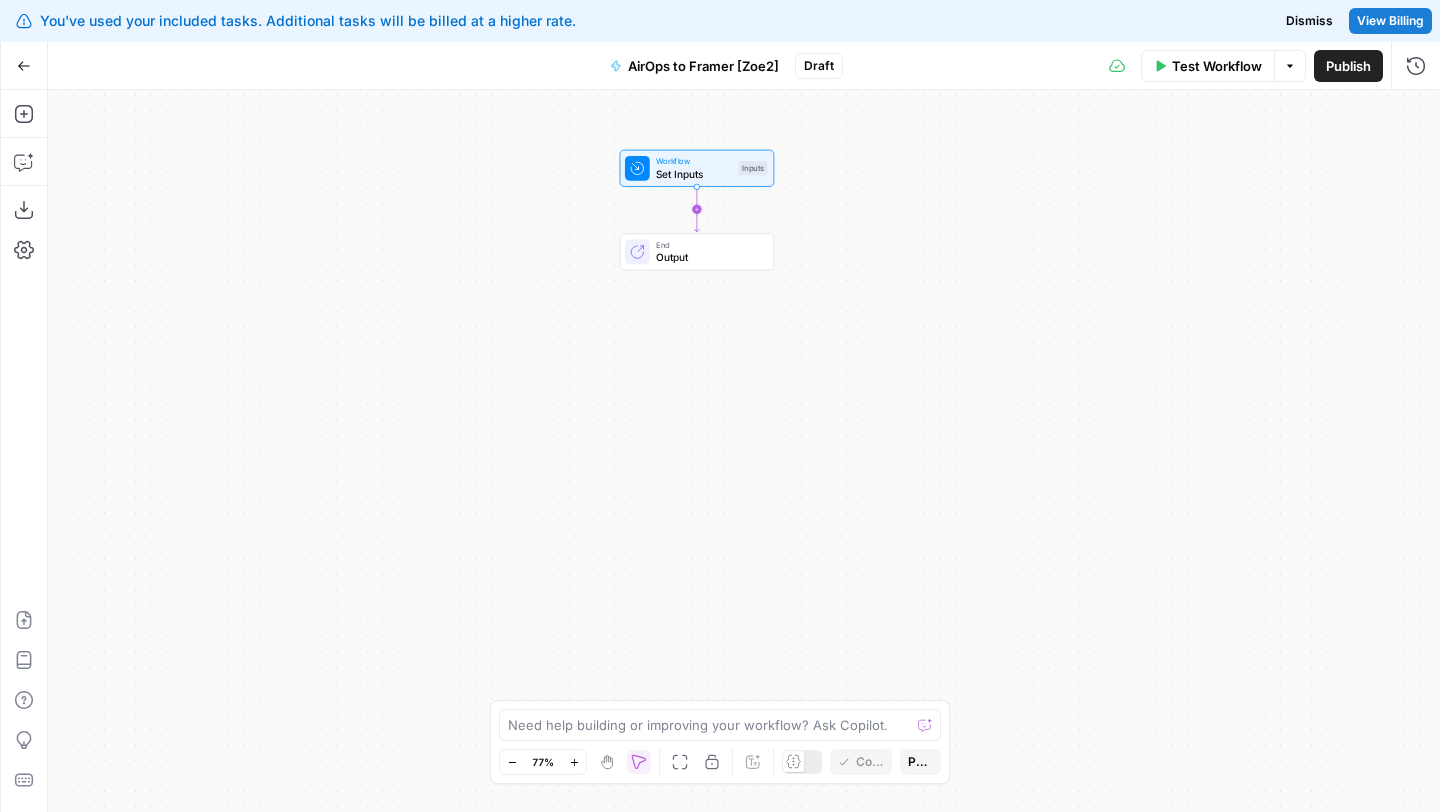 click 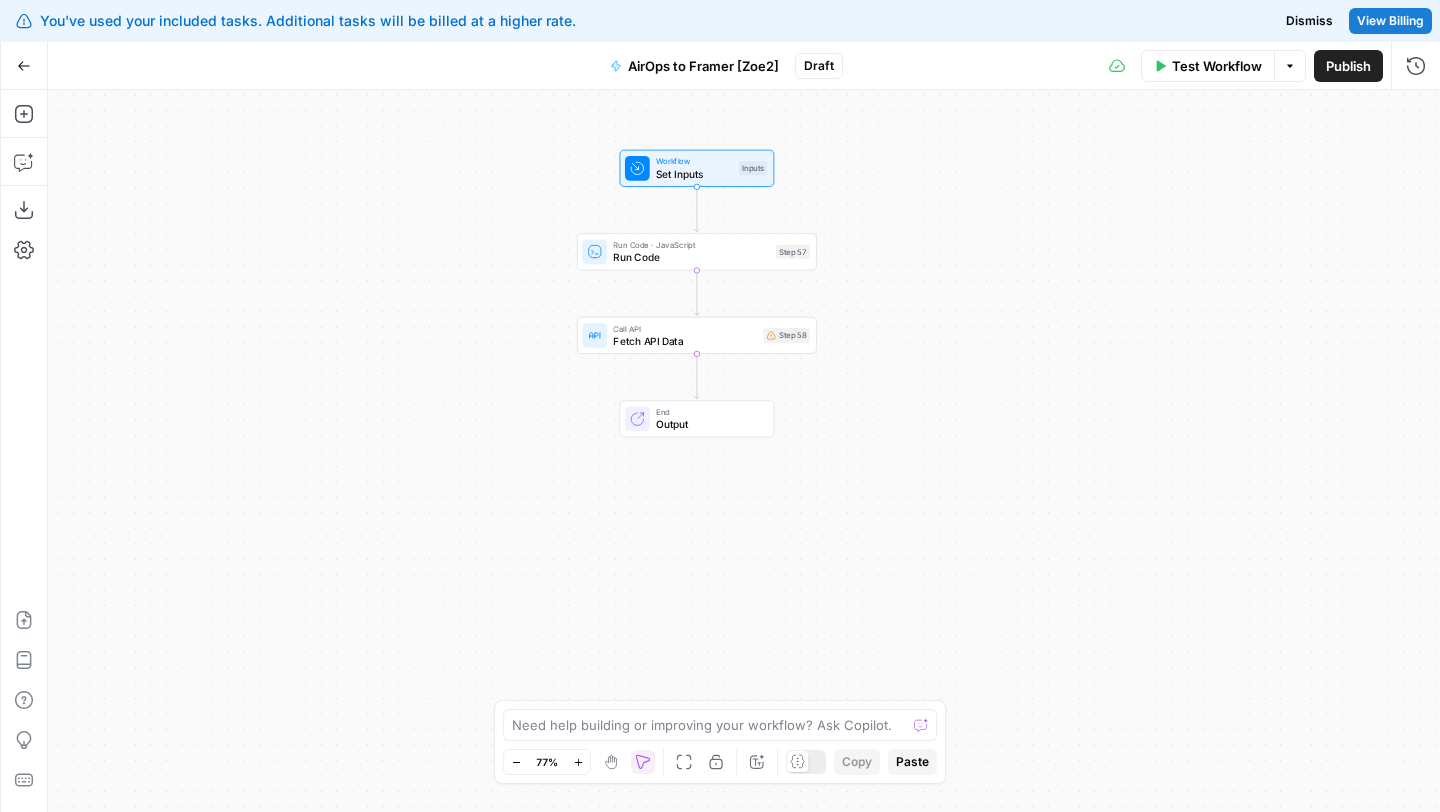click on "Set Inputs" at bounding box center [694, 173] 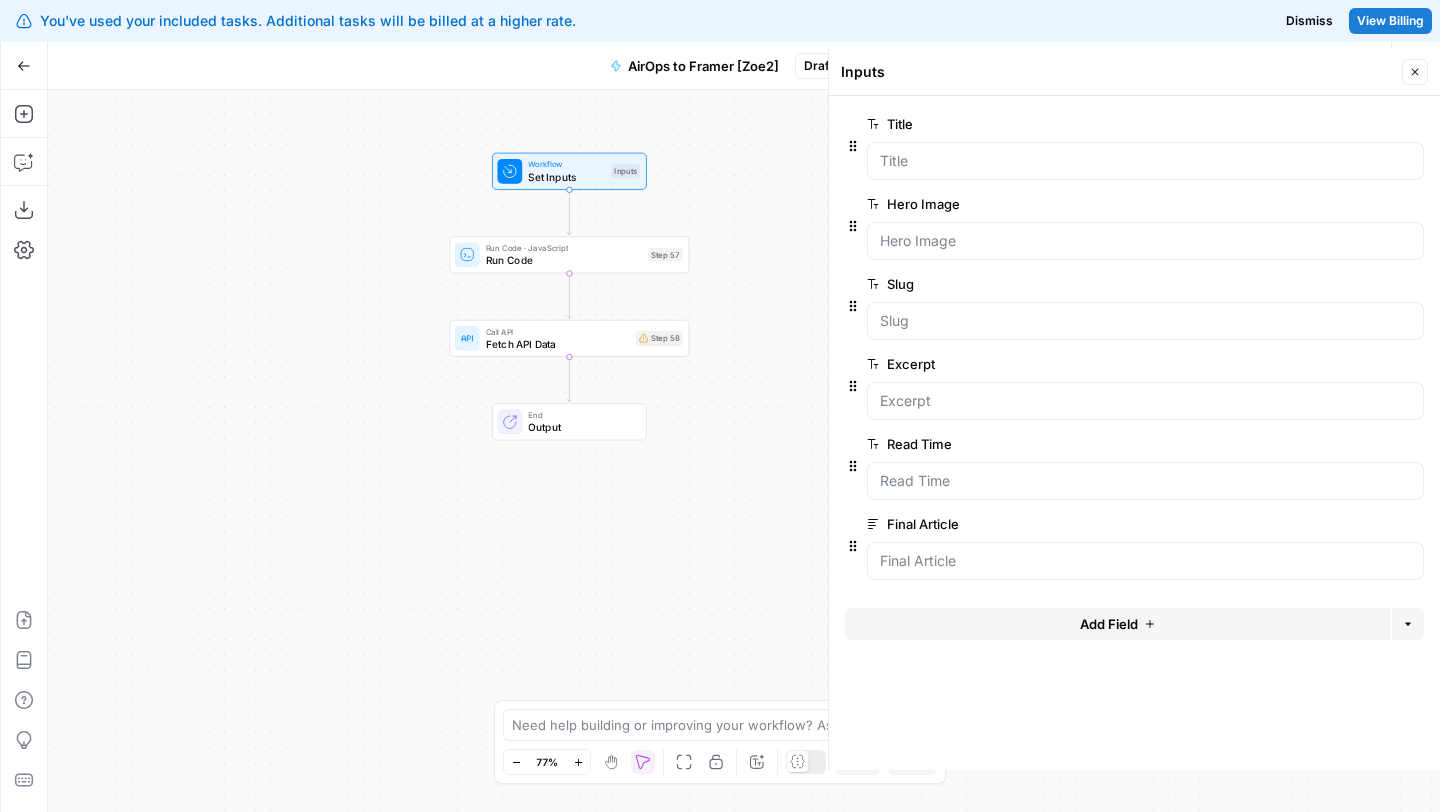 click on "Call API Fetch API Data Step 58 Copy step Delete step Edit Note Test" at bounding box center [570, 338] 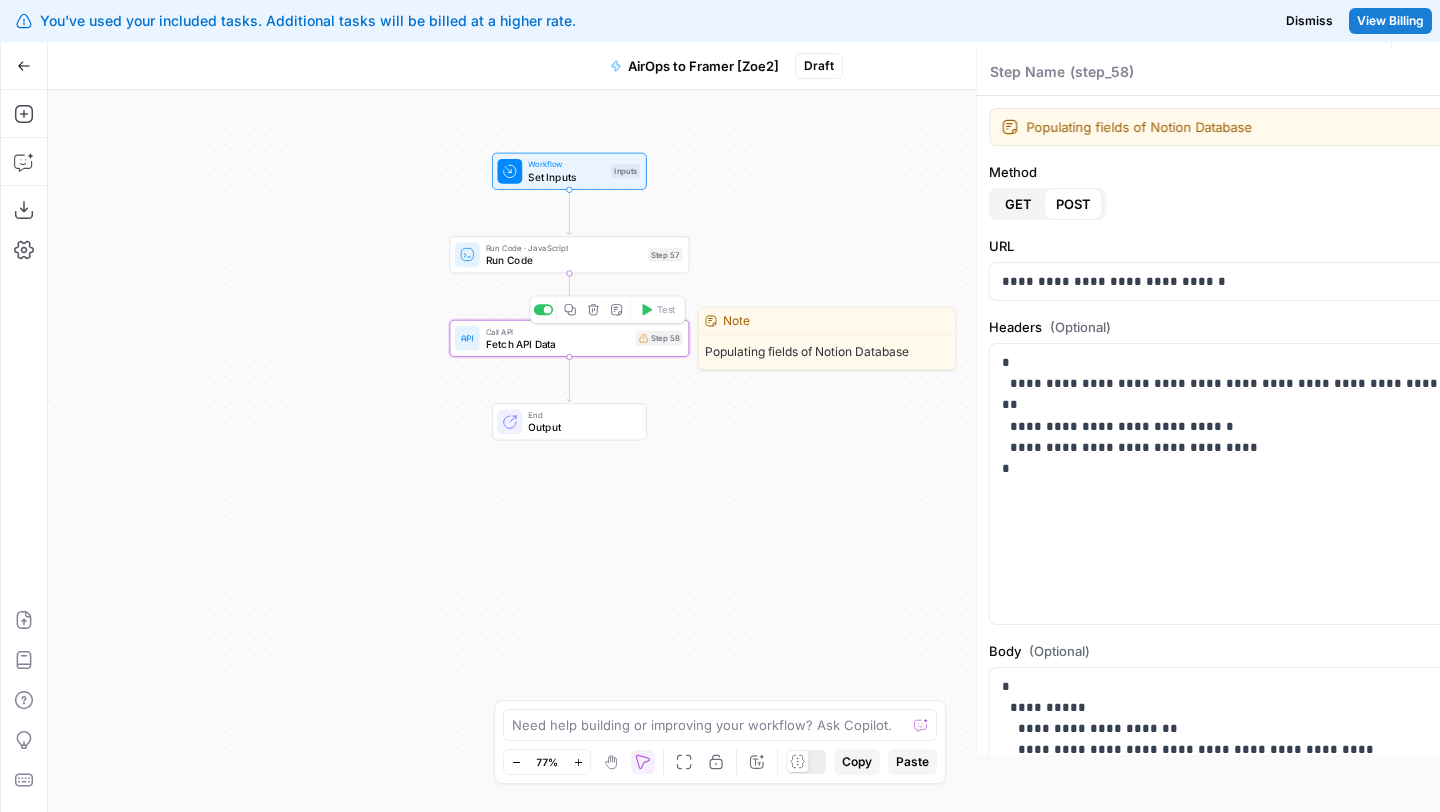 type on "Fetch API Data" 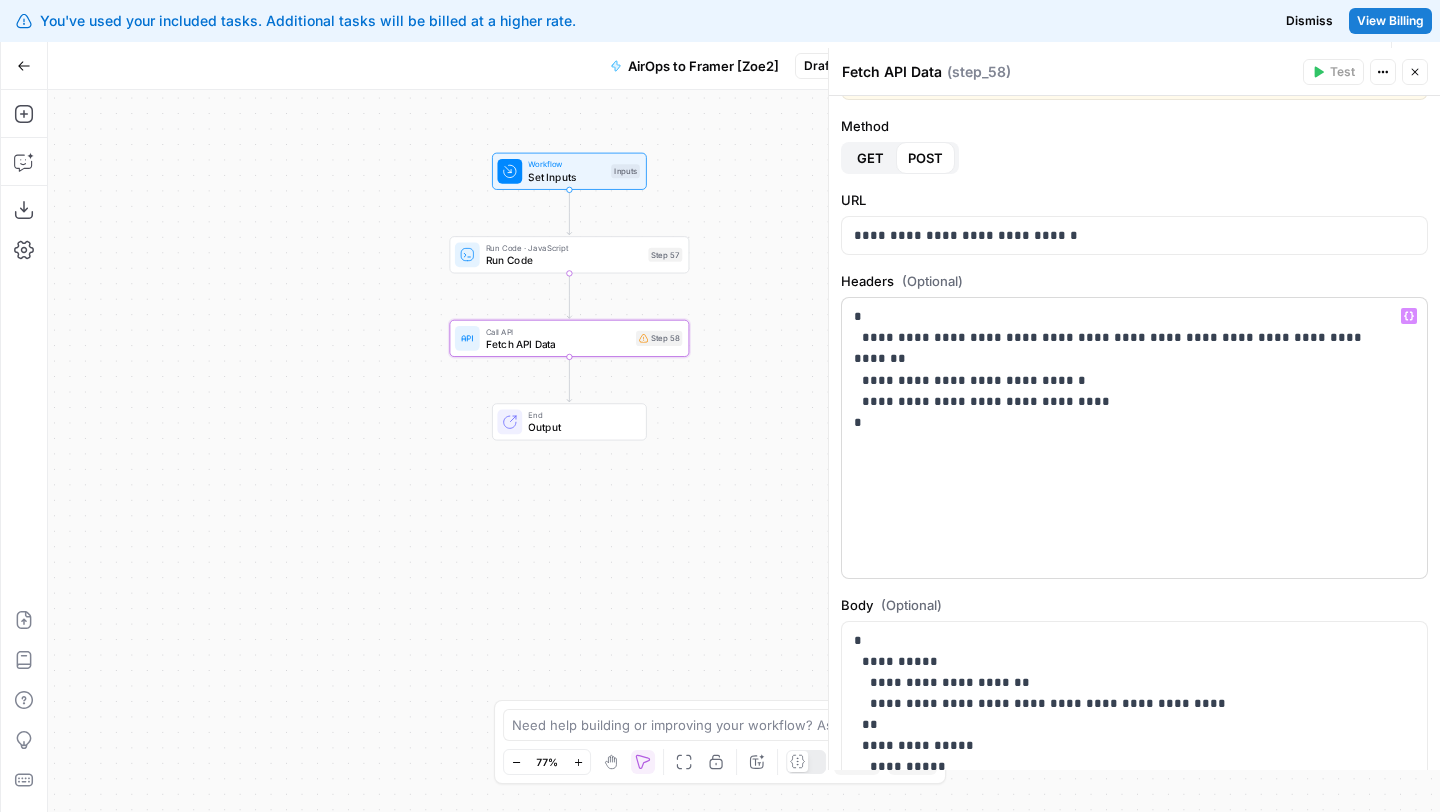 scroll, scrollTop: 272, scrollLeft: 0, axis: vertical 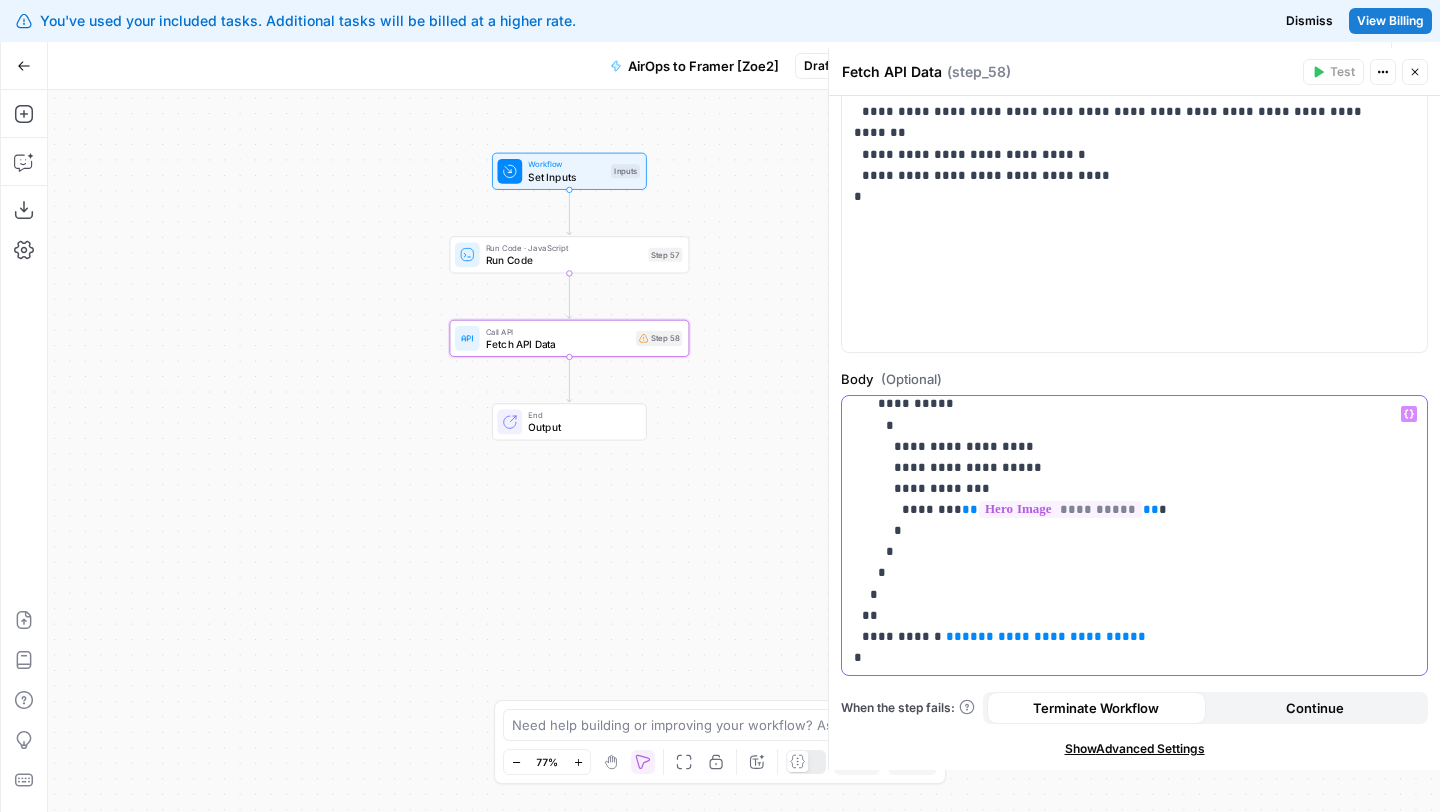 click on "**********" at bounding box center (1046, 636) 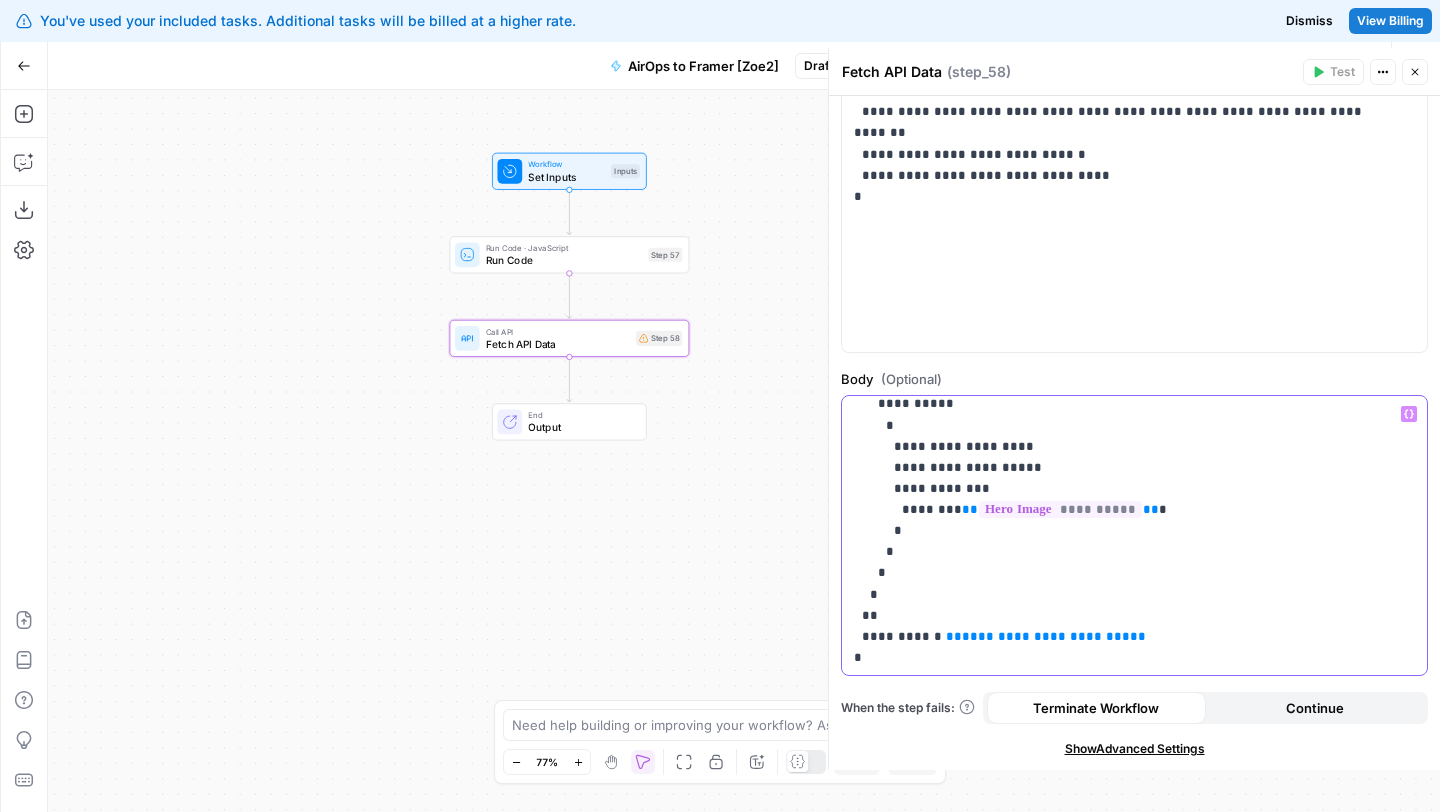 type 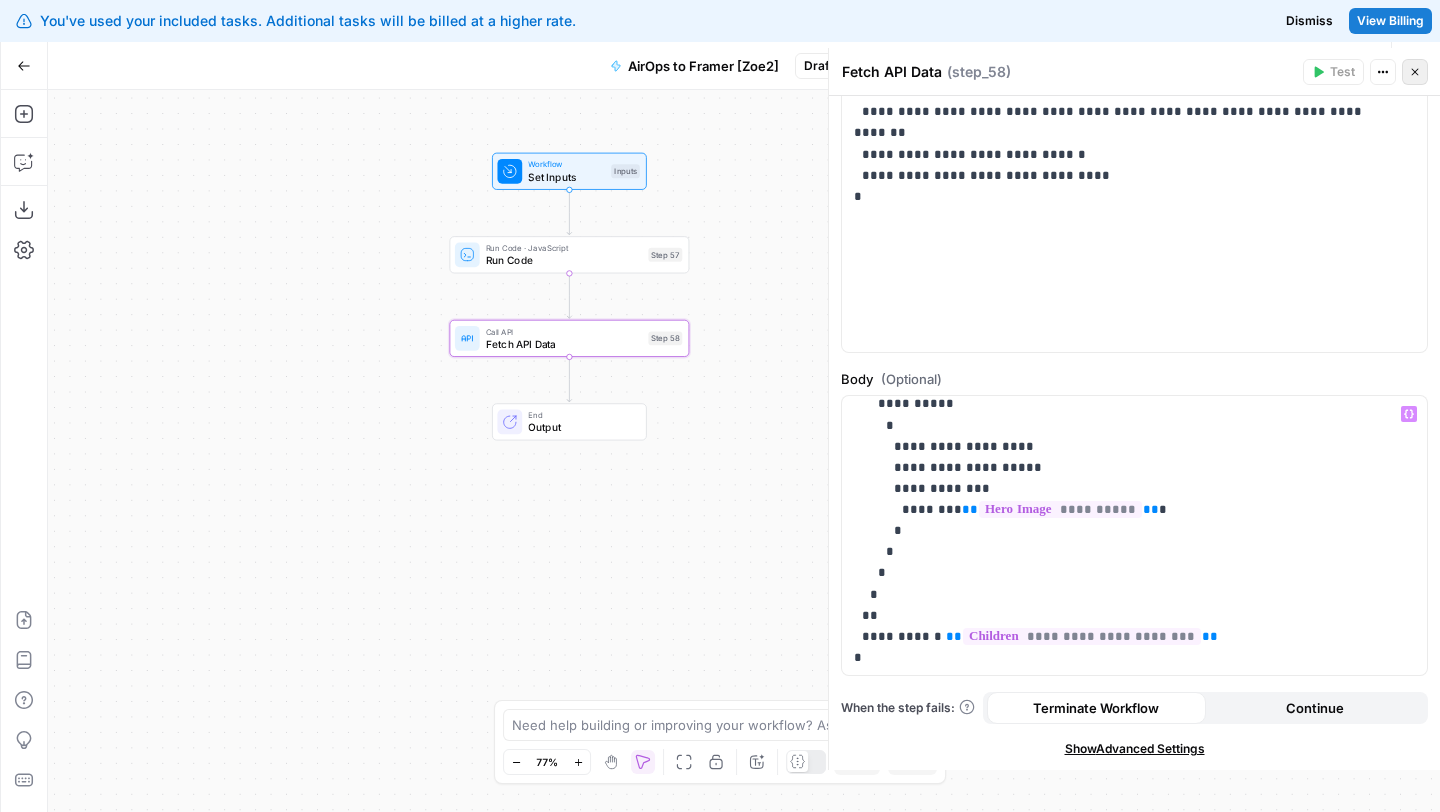 click 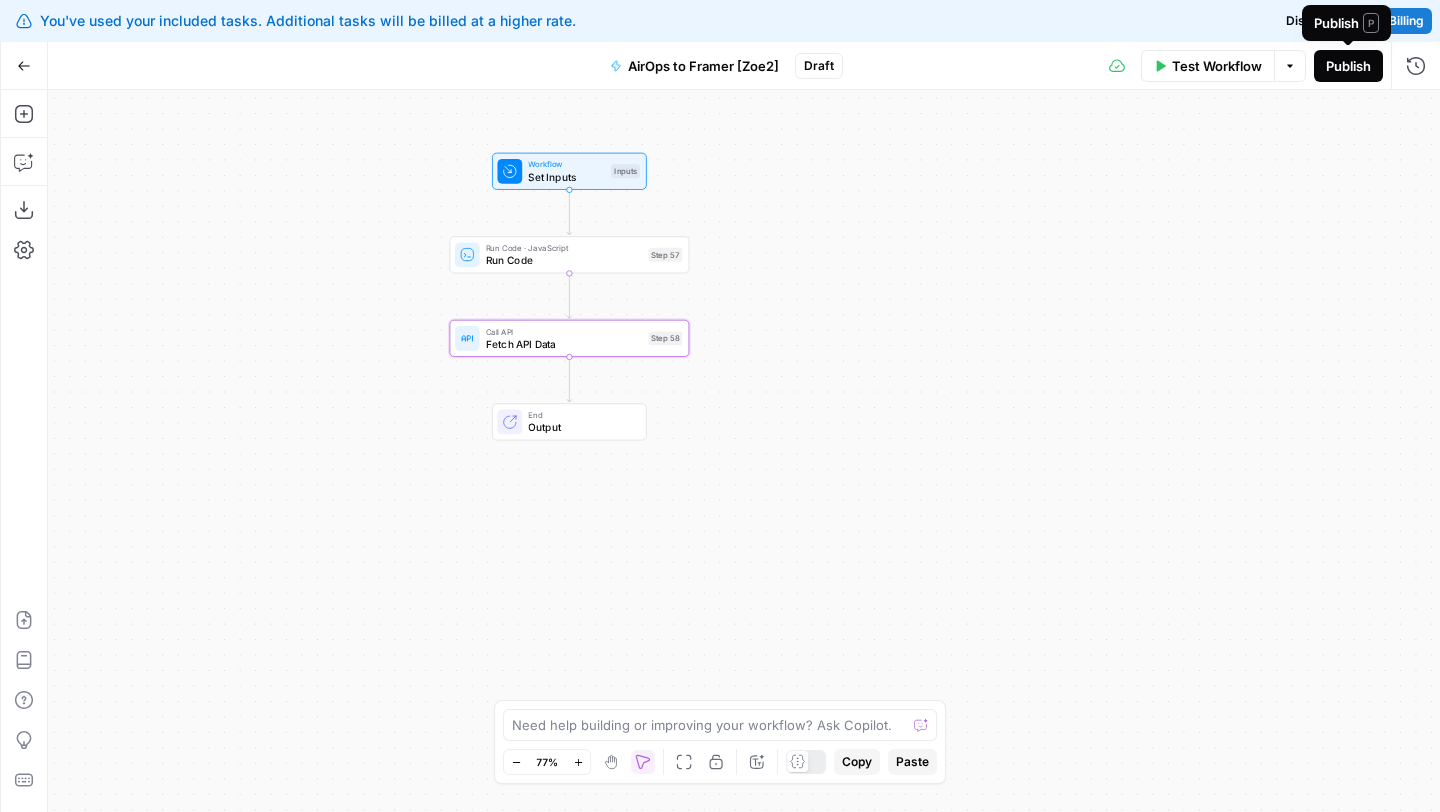 click on "Publish" at bounding box center (1348, 66) 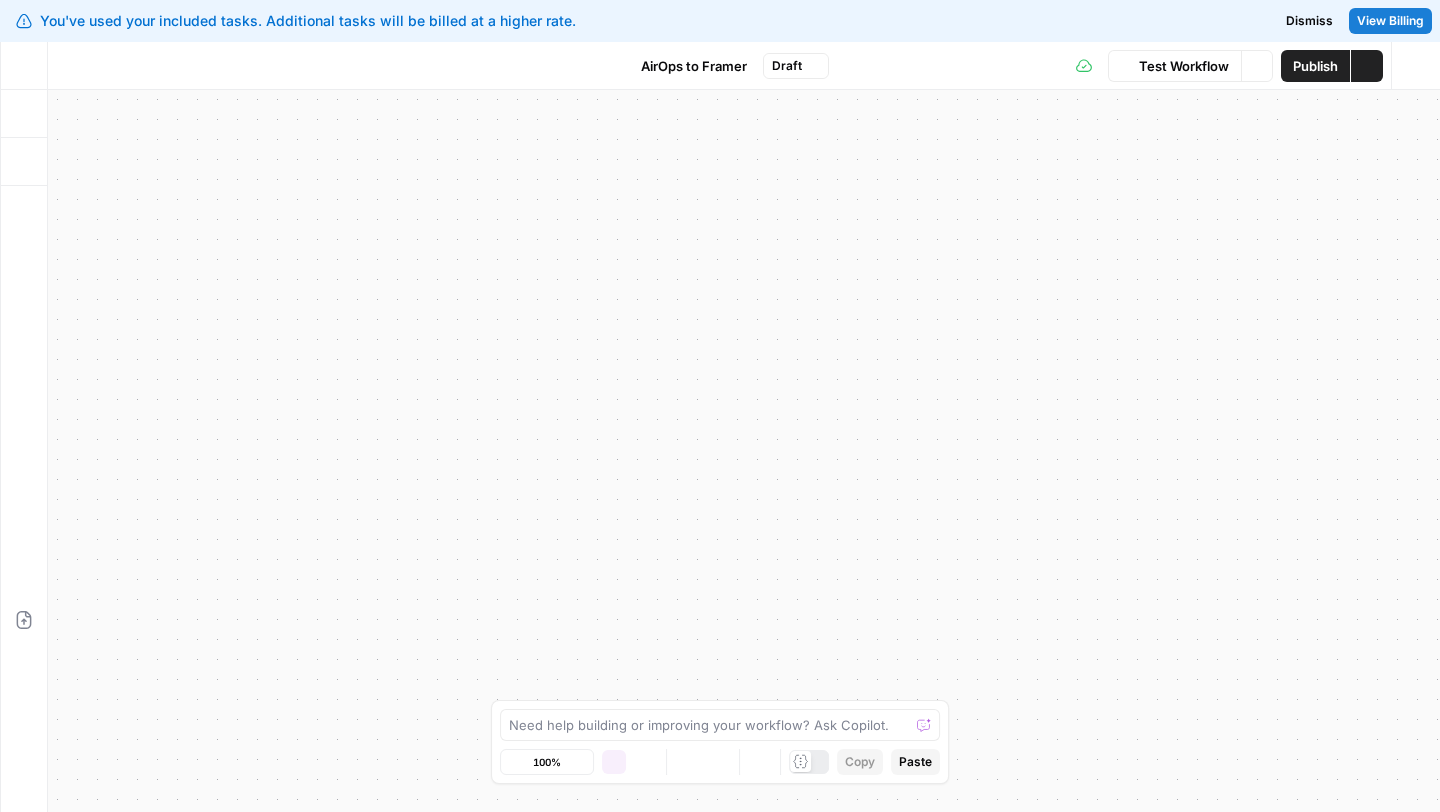 scroll, scrollTop: 0, scrollLeft: 0, axis: both 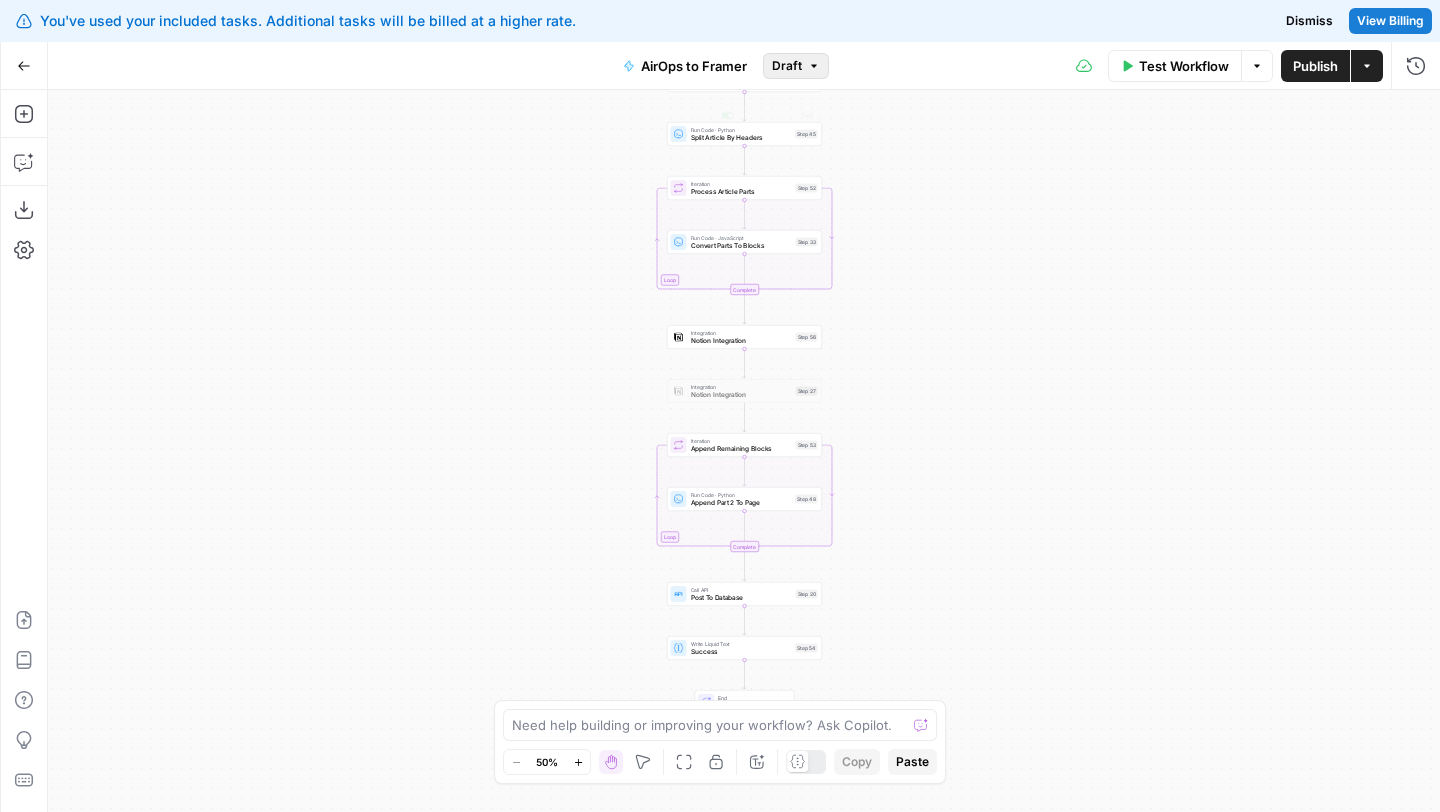 click on "Draft" at bounding box center (787, 66) 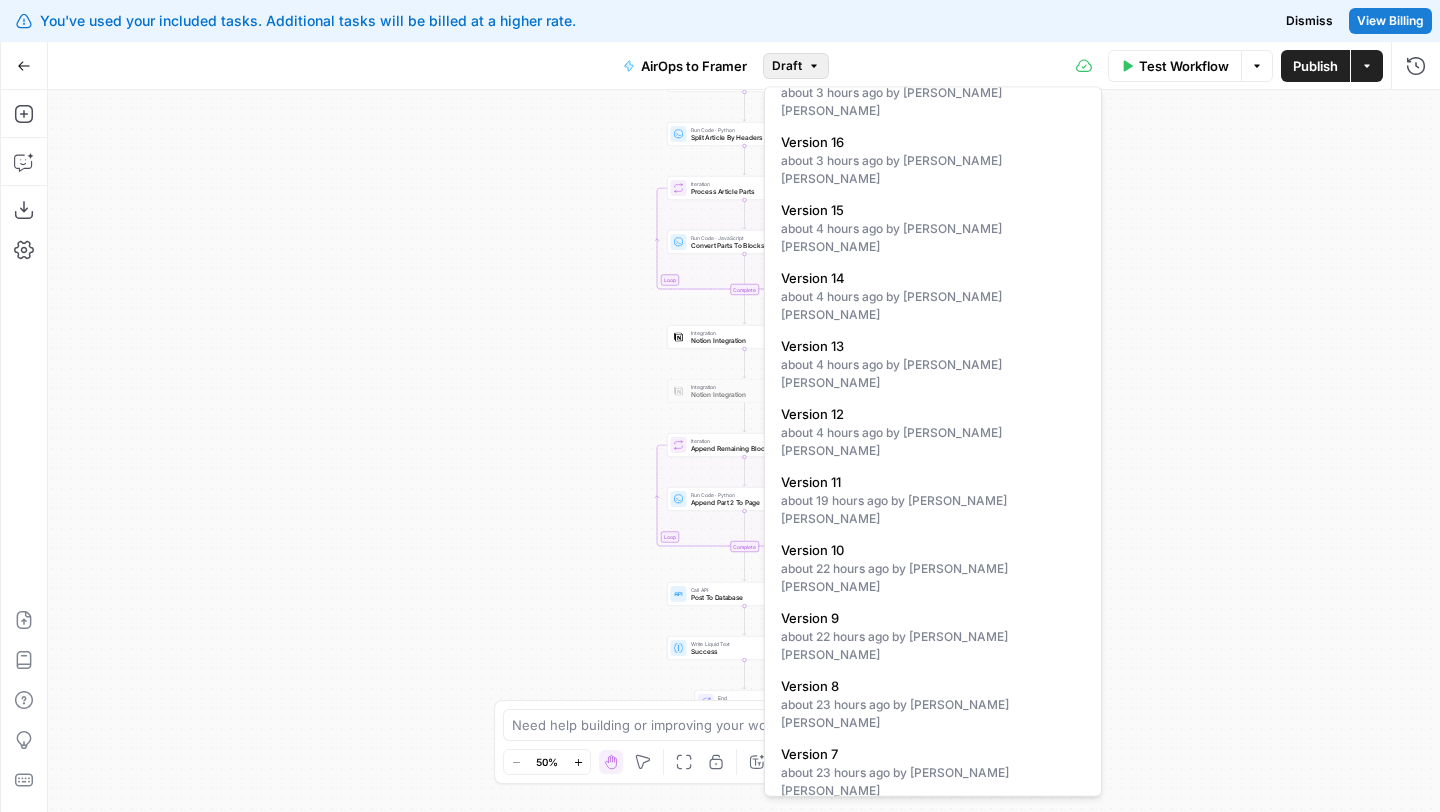 scroll, scrollTop: 132, scrollLeft: 0, axis: vertical 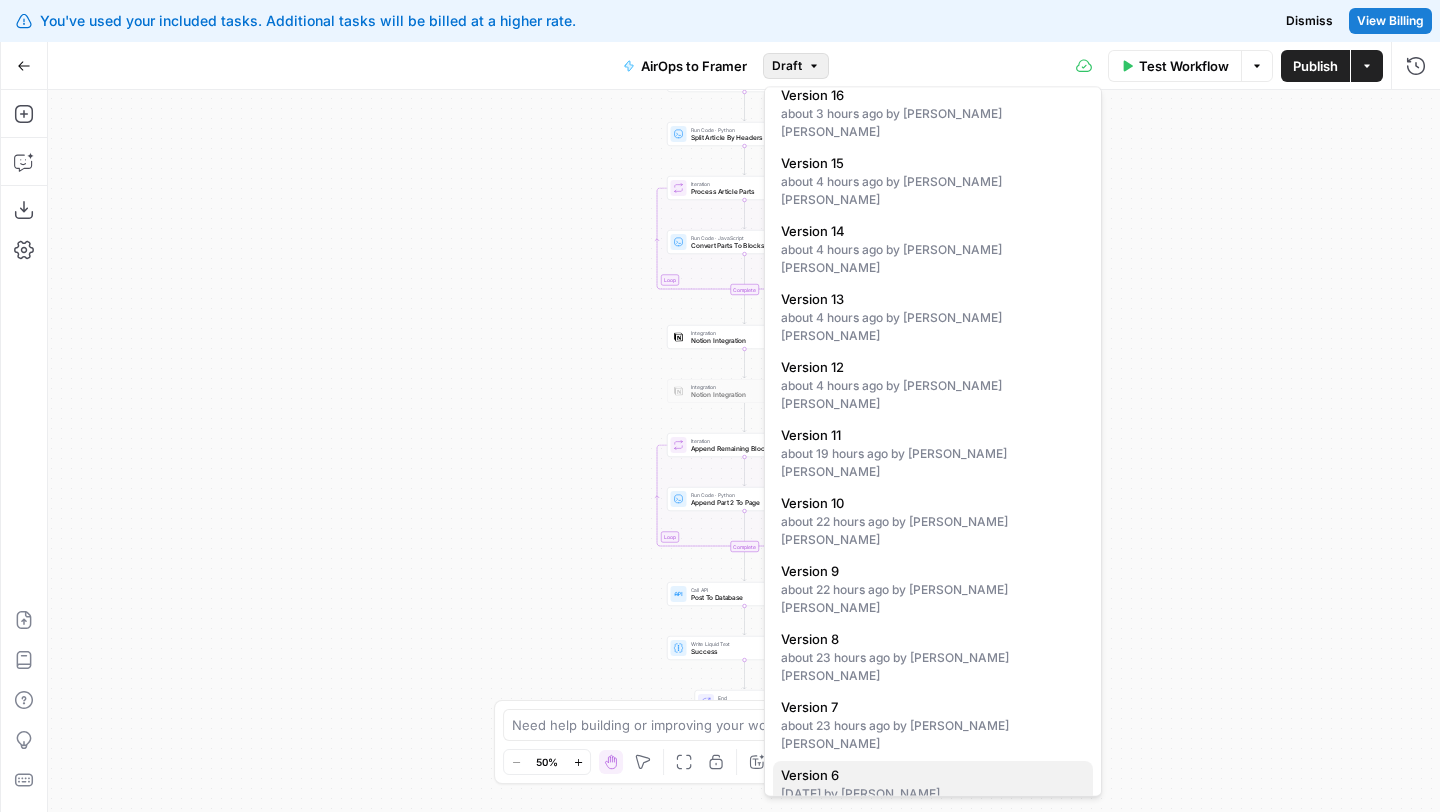 click on "[DATE]
by [PERSON_NAME]" at bounding box center (933, 795) 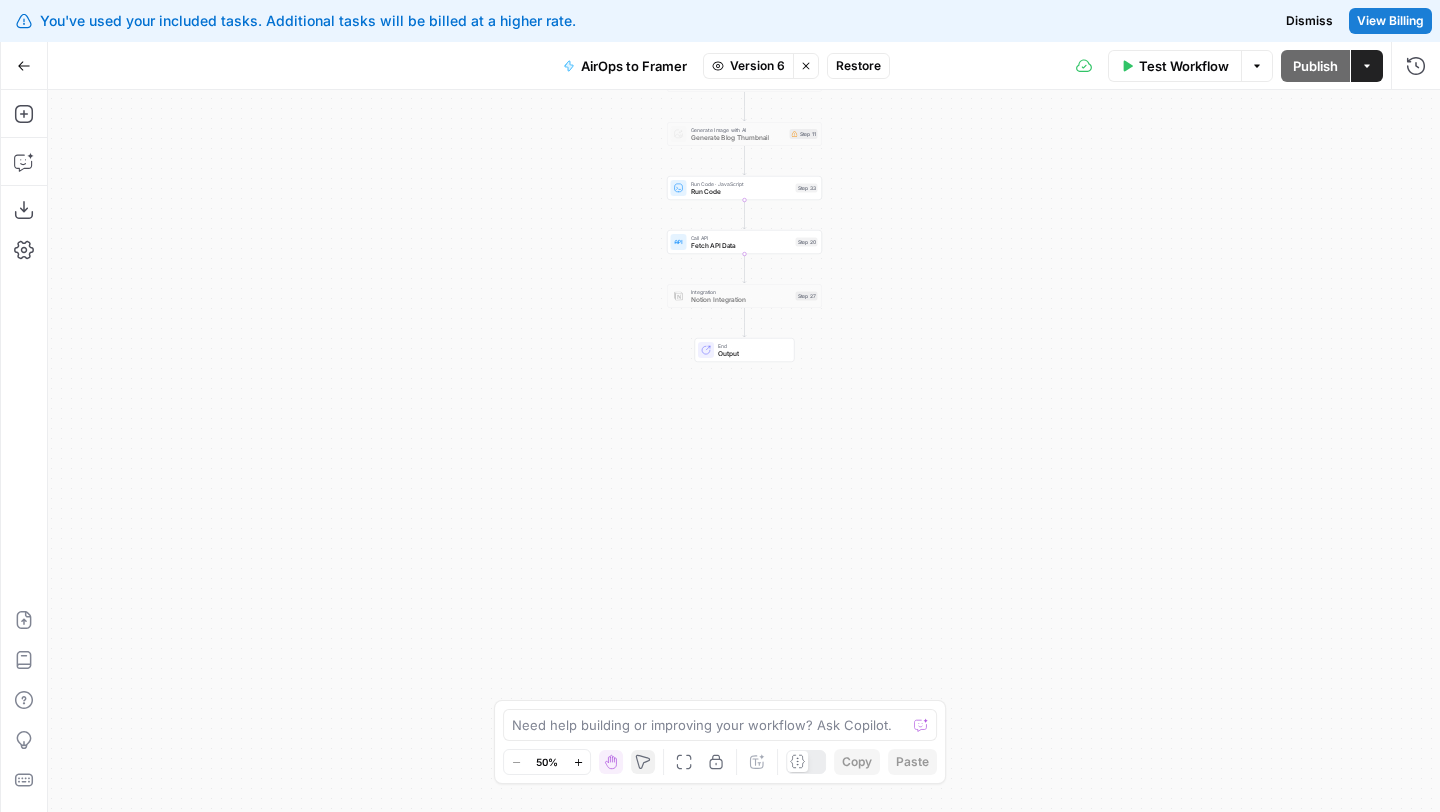 click on "Move" at bounding box center [643, 762] 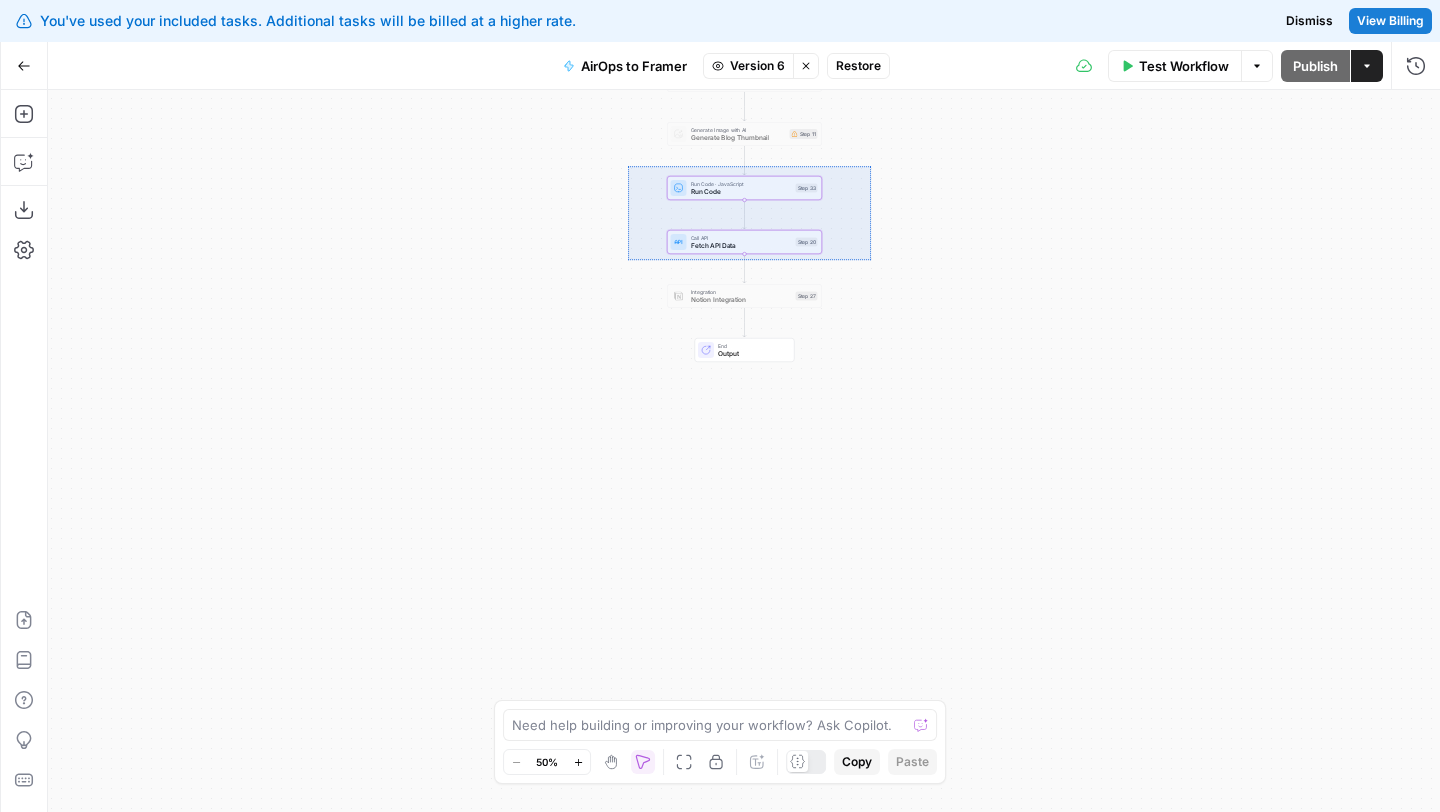 drag, startPoint x: 627, startPoint y: 166, endPoint x: 871, endPoint y: 260, distance: 261.4804 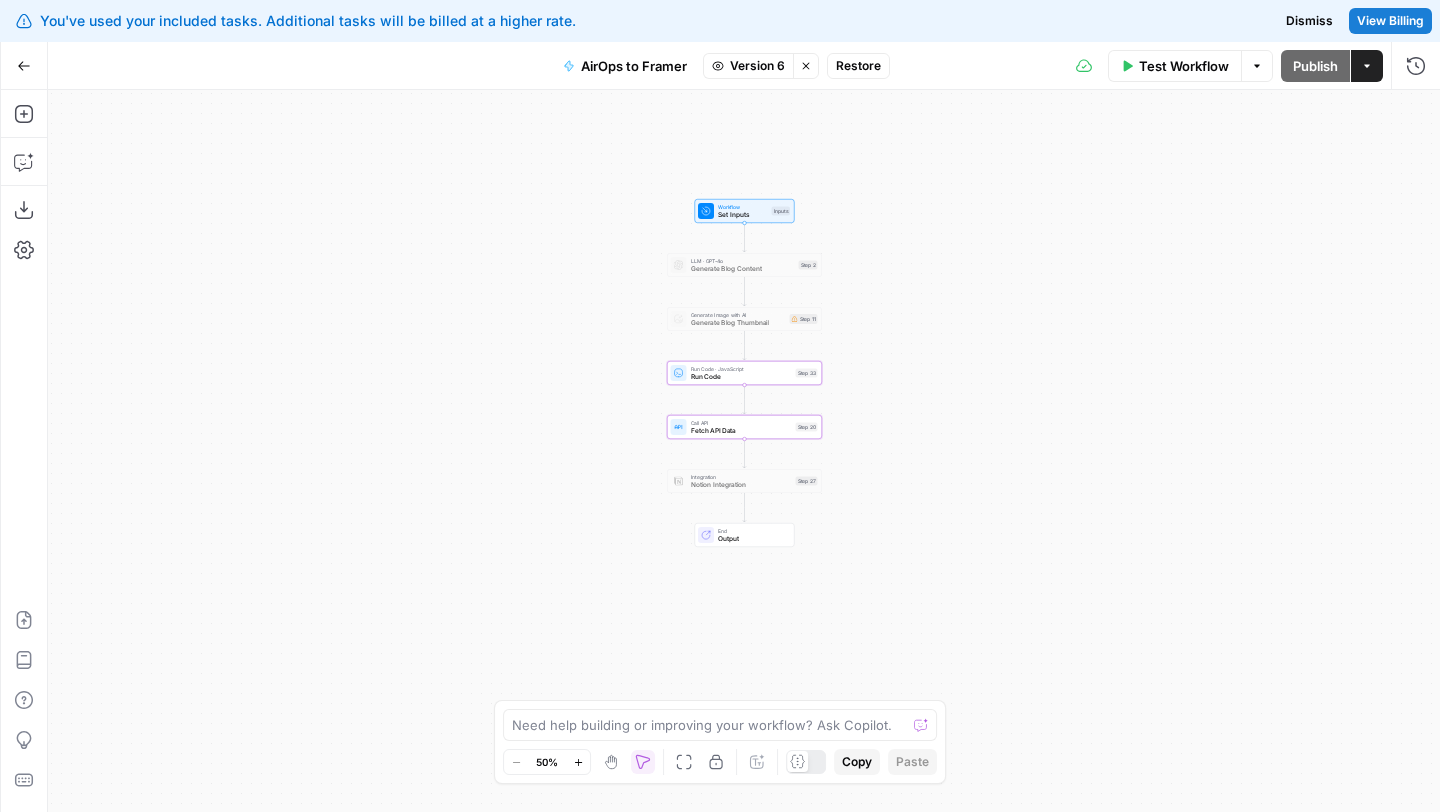 click on "Set Inputs" at bounding box center (743, 215) 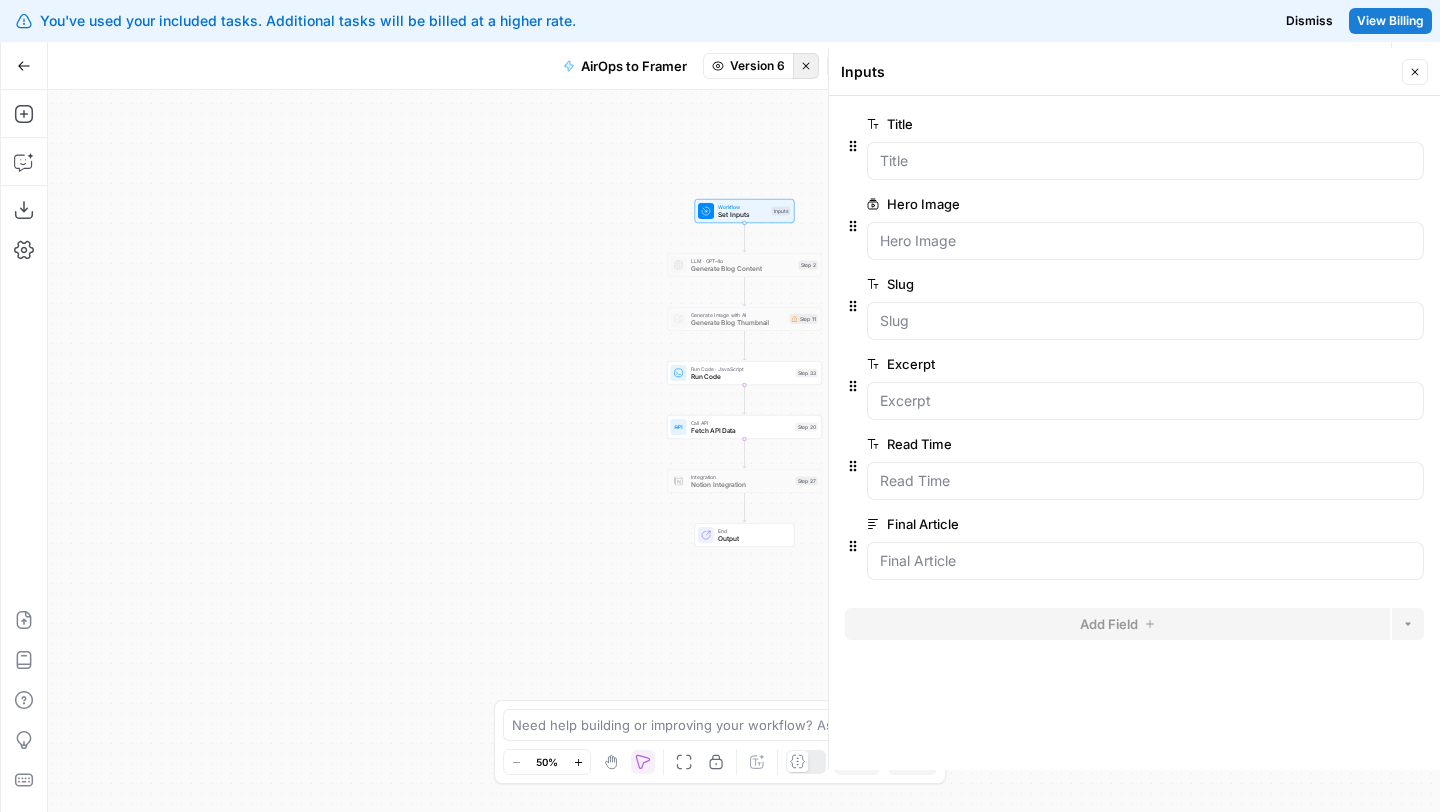 click 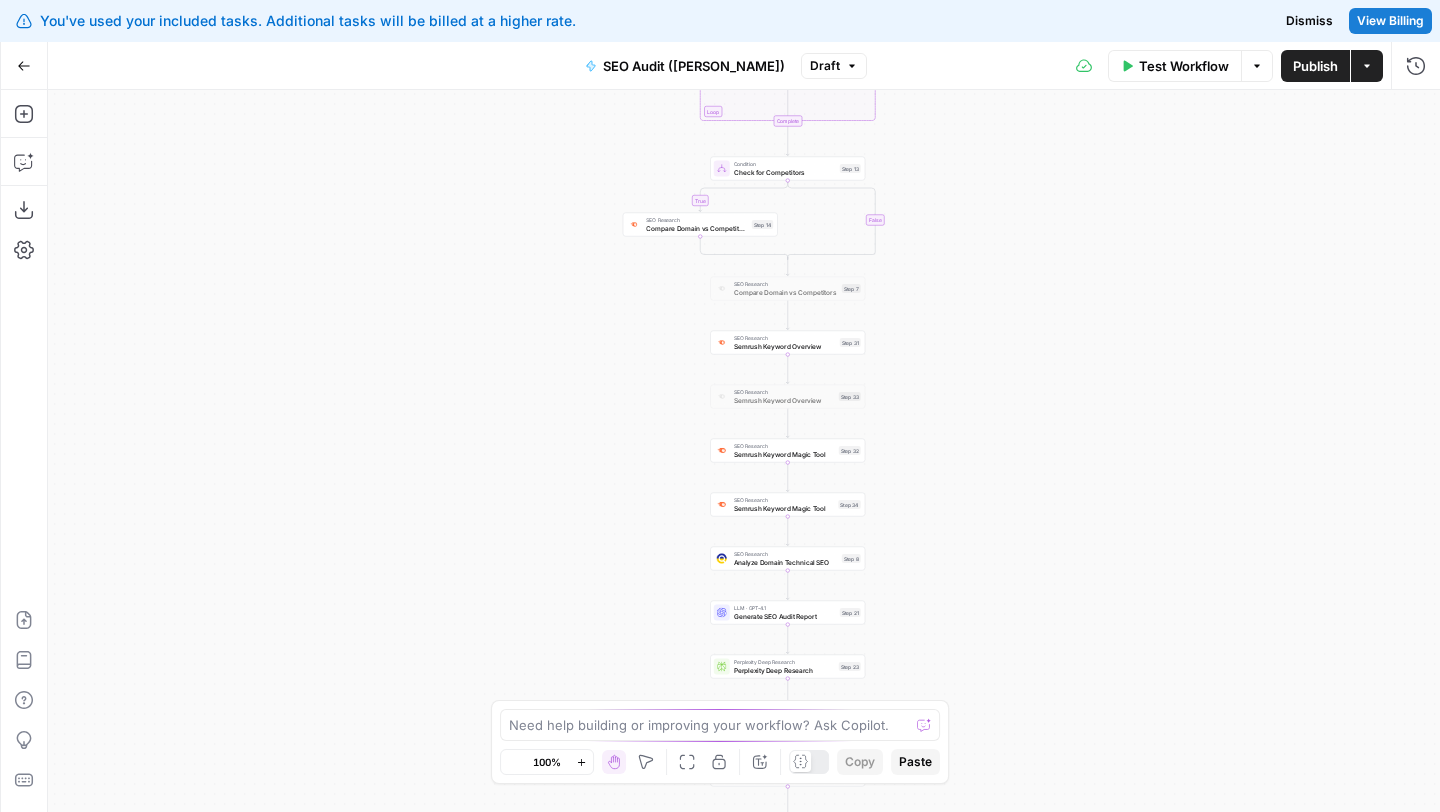 scroll, scrollTop: 0, scrollLeft: 0, axis: both 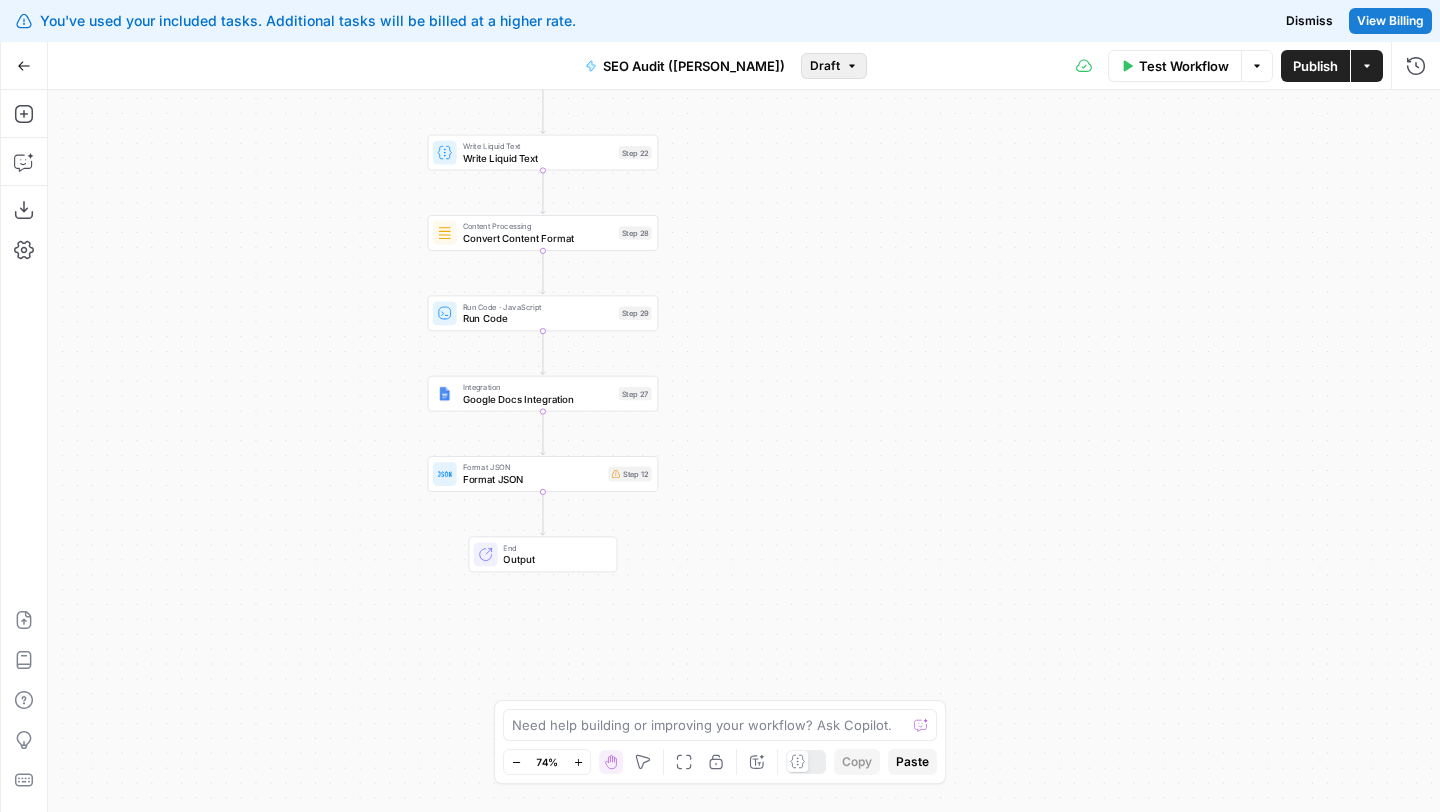 click on "Draft" at bounding box center (834, 66) 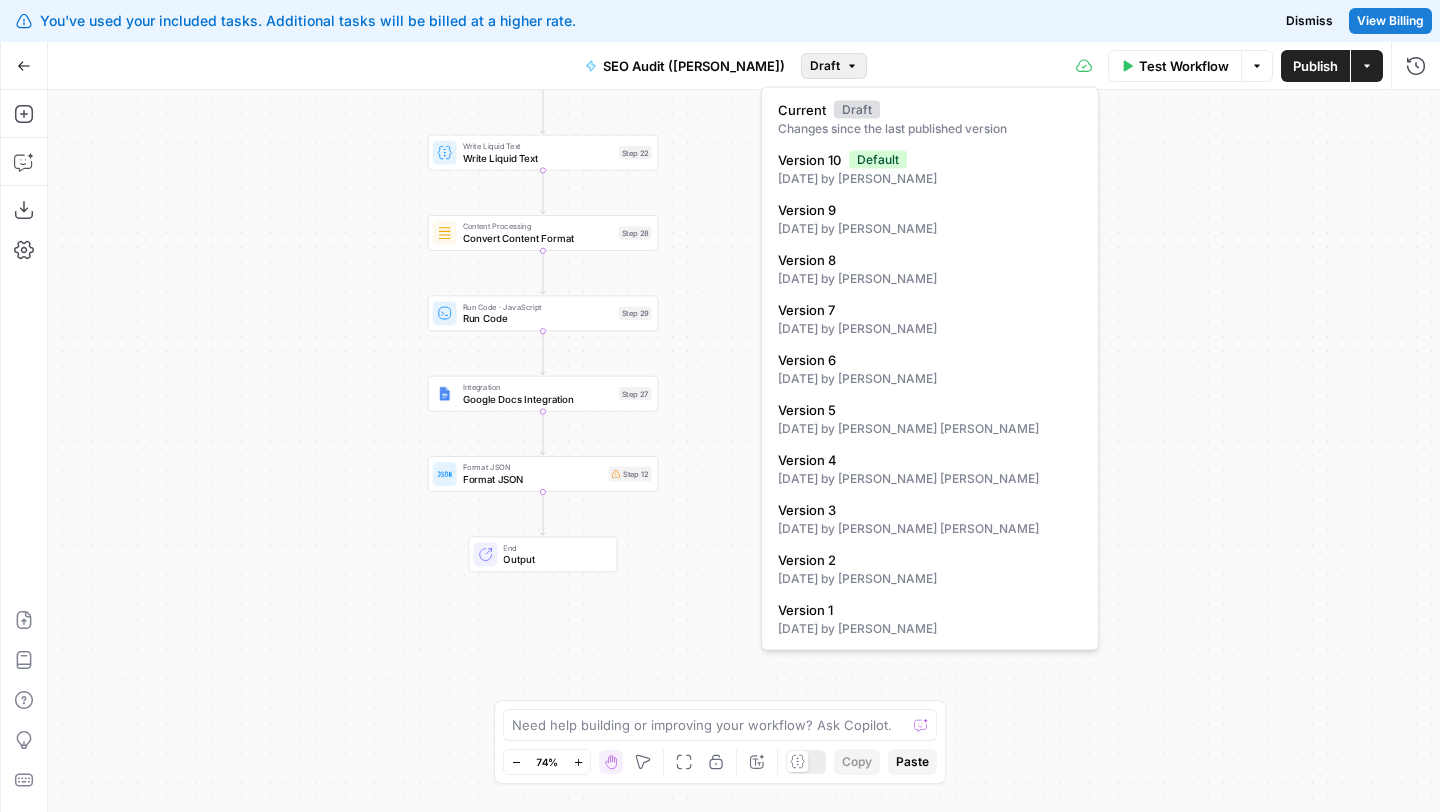 click on "Draft" at bounding box center [834, 66] 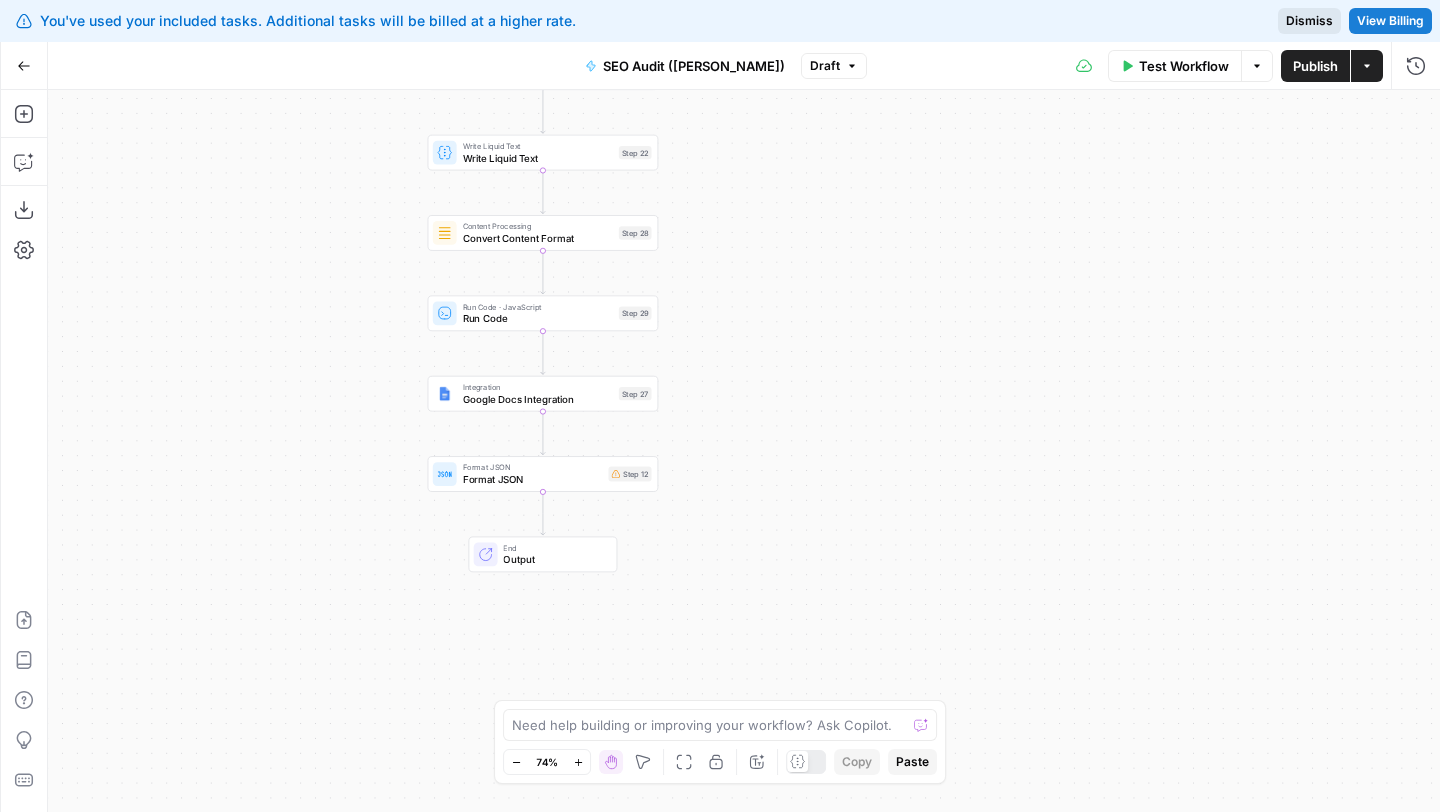 click on "Dismiss" at bounding box center [1309, 21] 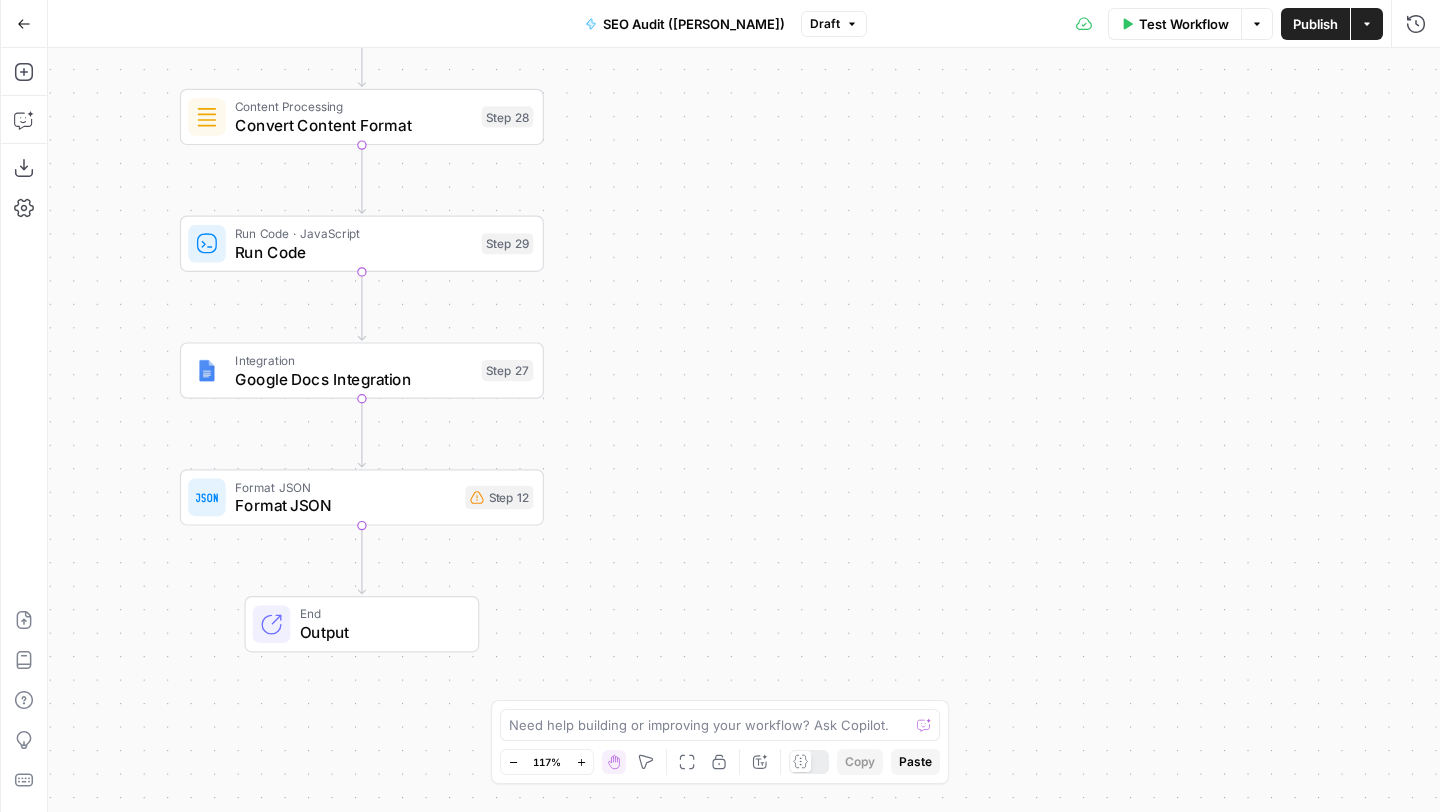 click on "Format JSON" at bounding box center [345, 505] 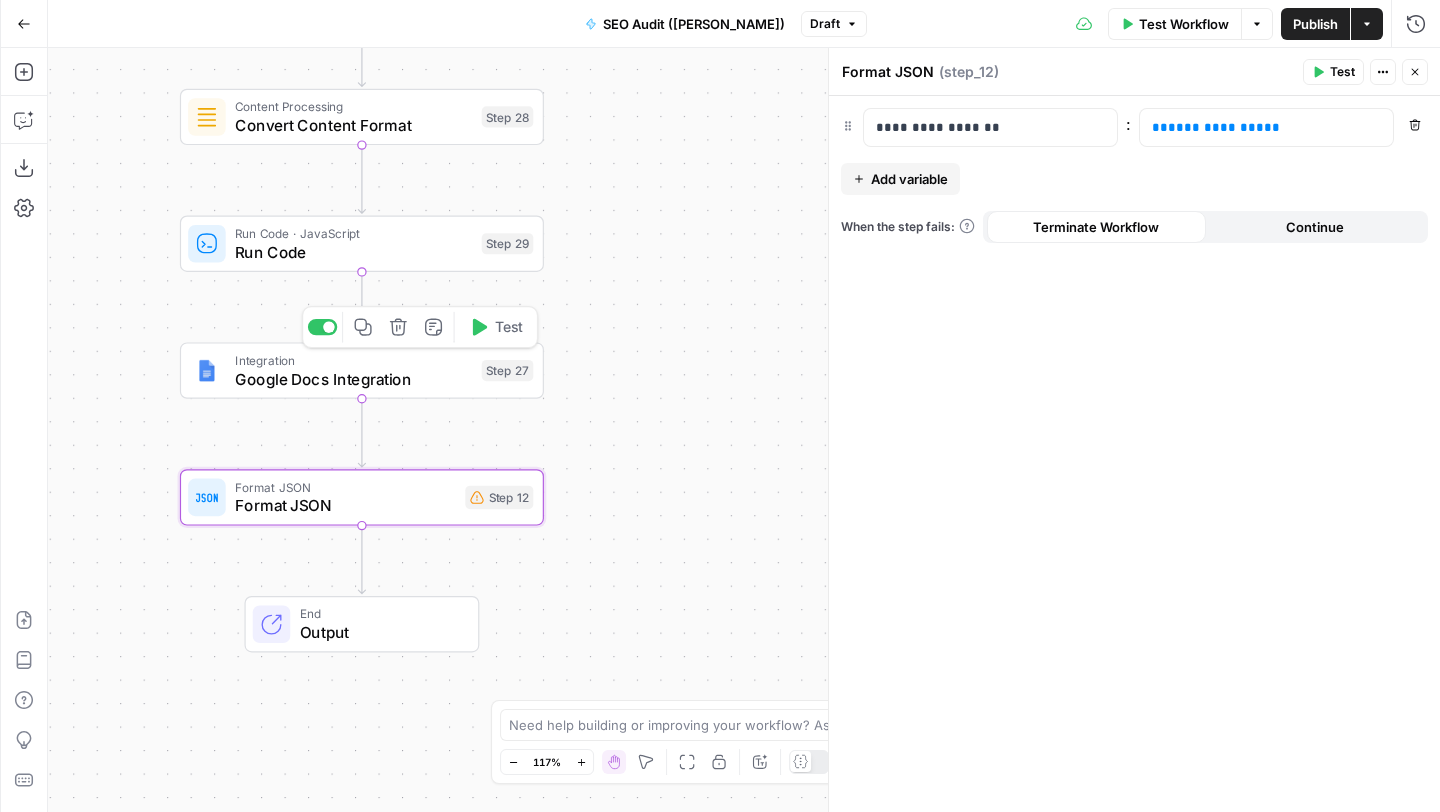 click on "Google Docs Integration" at bounding box center (353, 378) 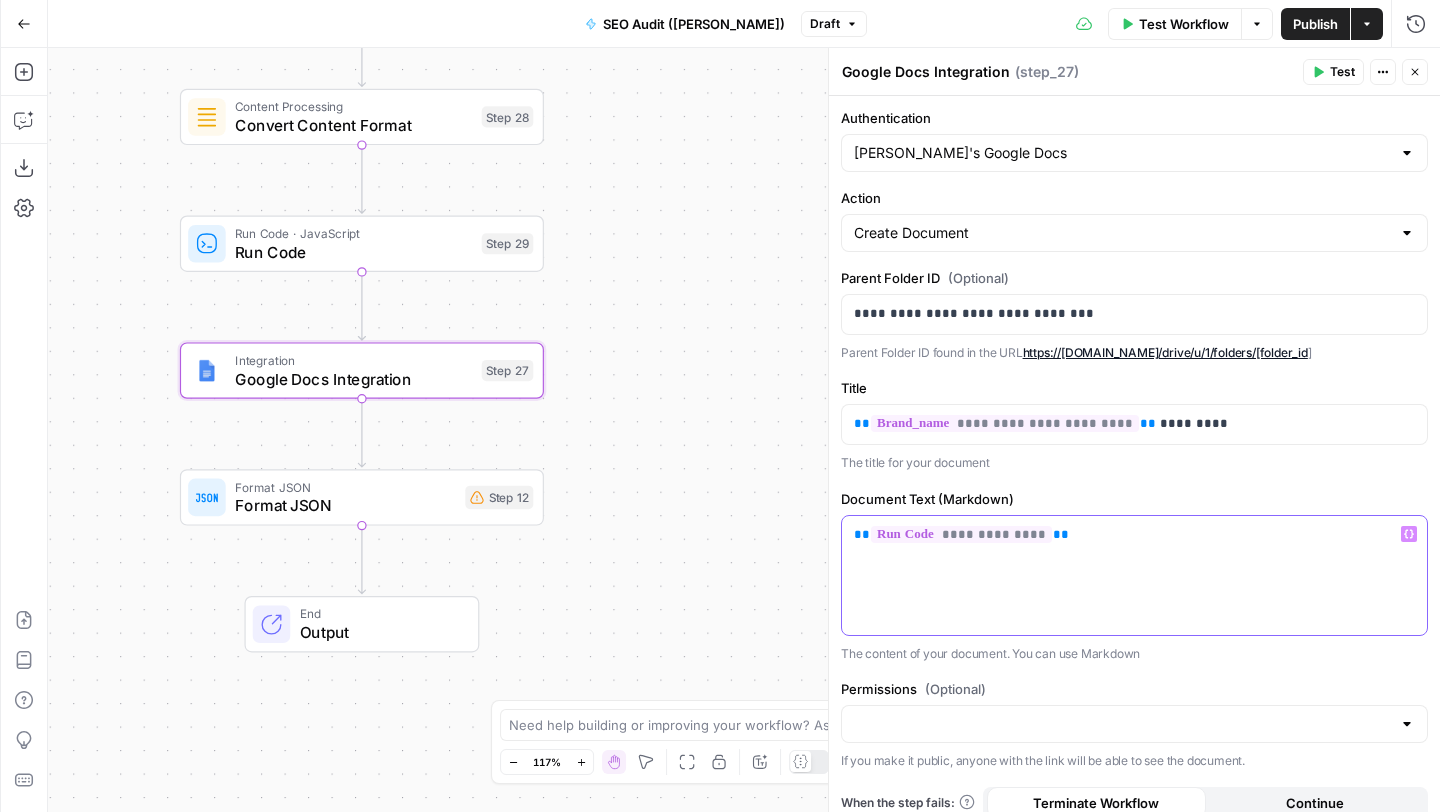 click on "**********" at bounding box center (1134, 575) 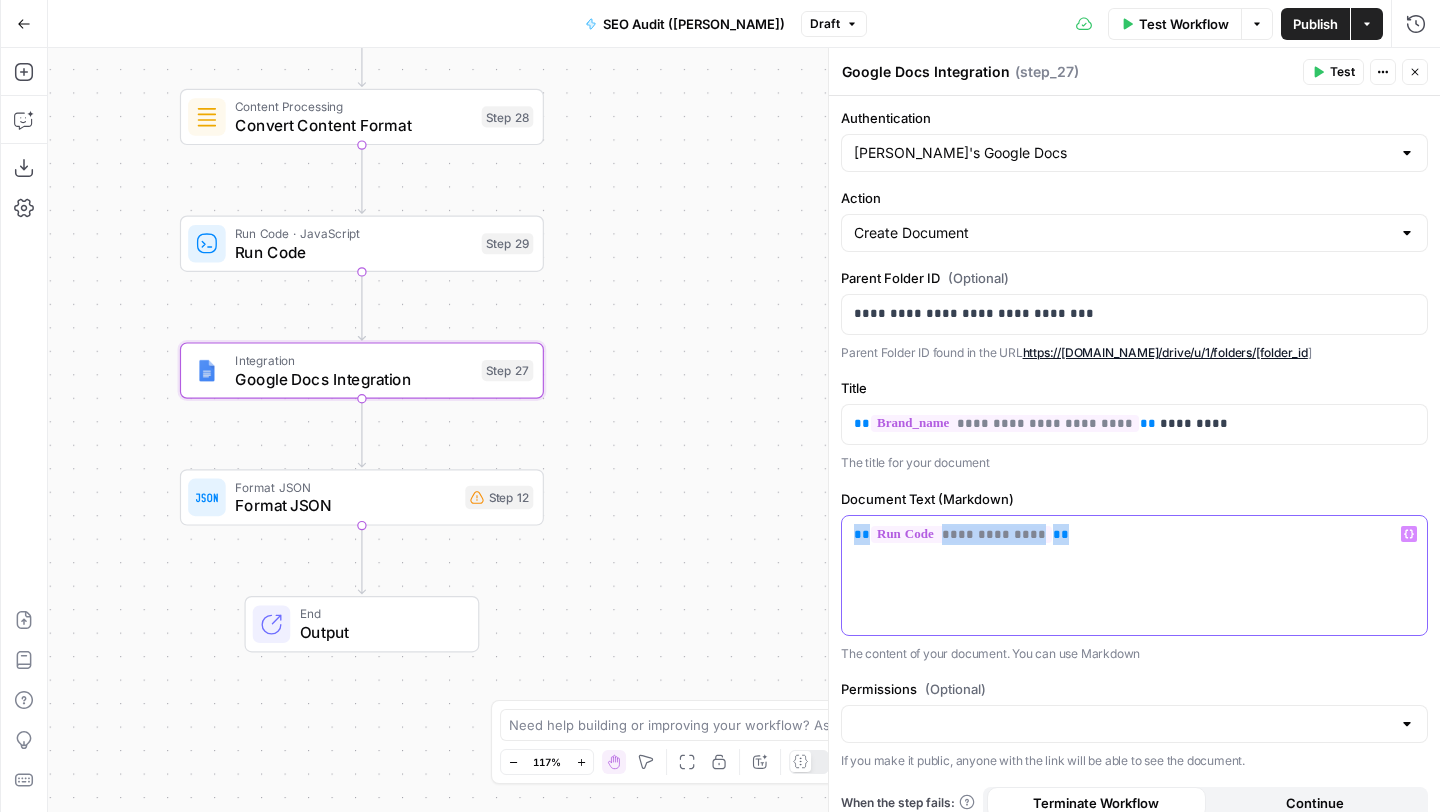 copy on "**********" 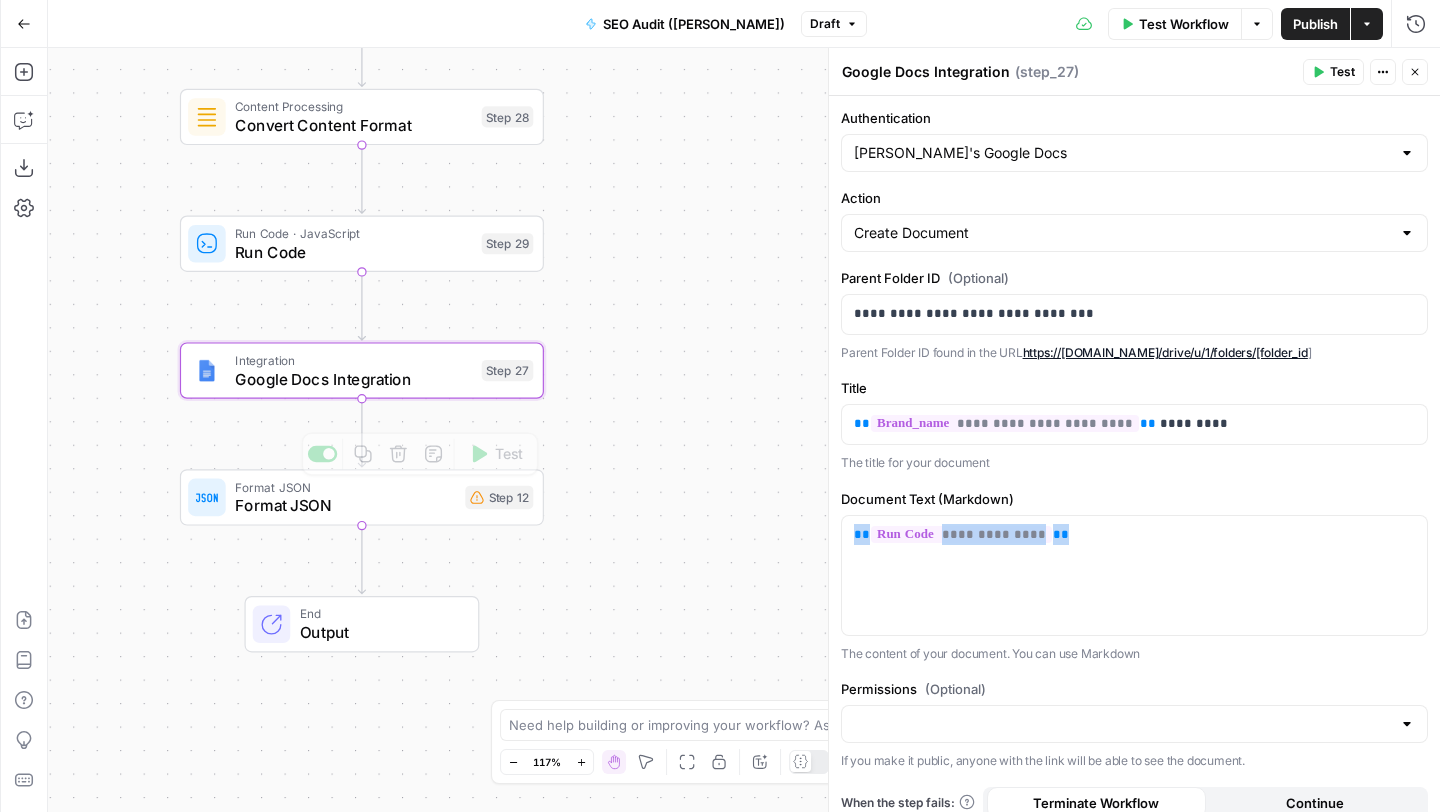 click on "Format JSON" at bounding box center (345, 505) 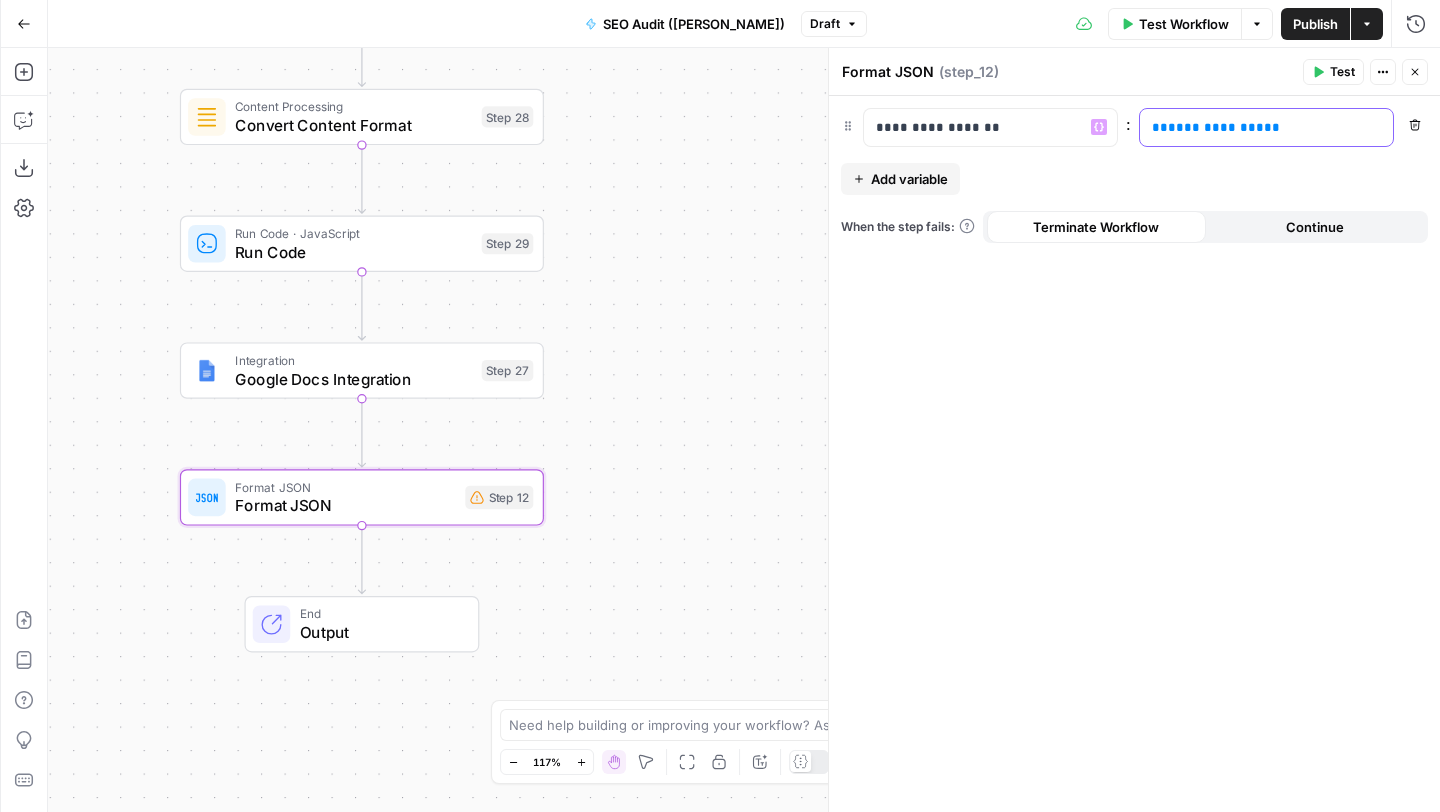 click on "**********" at bounding box center [1216, 127] 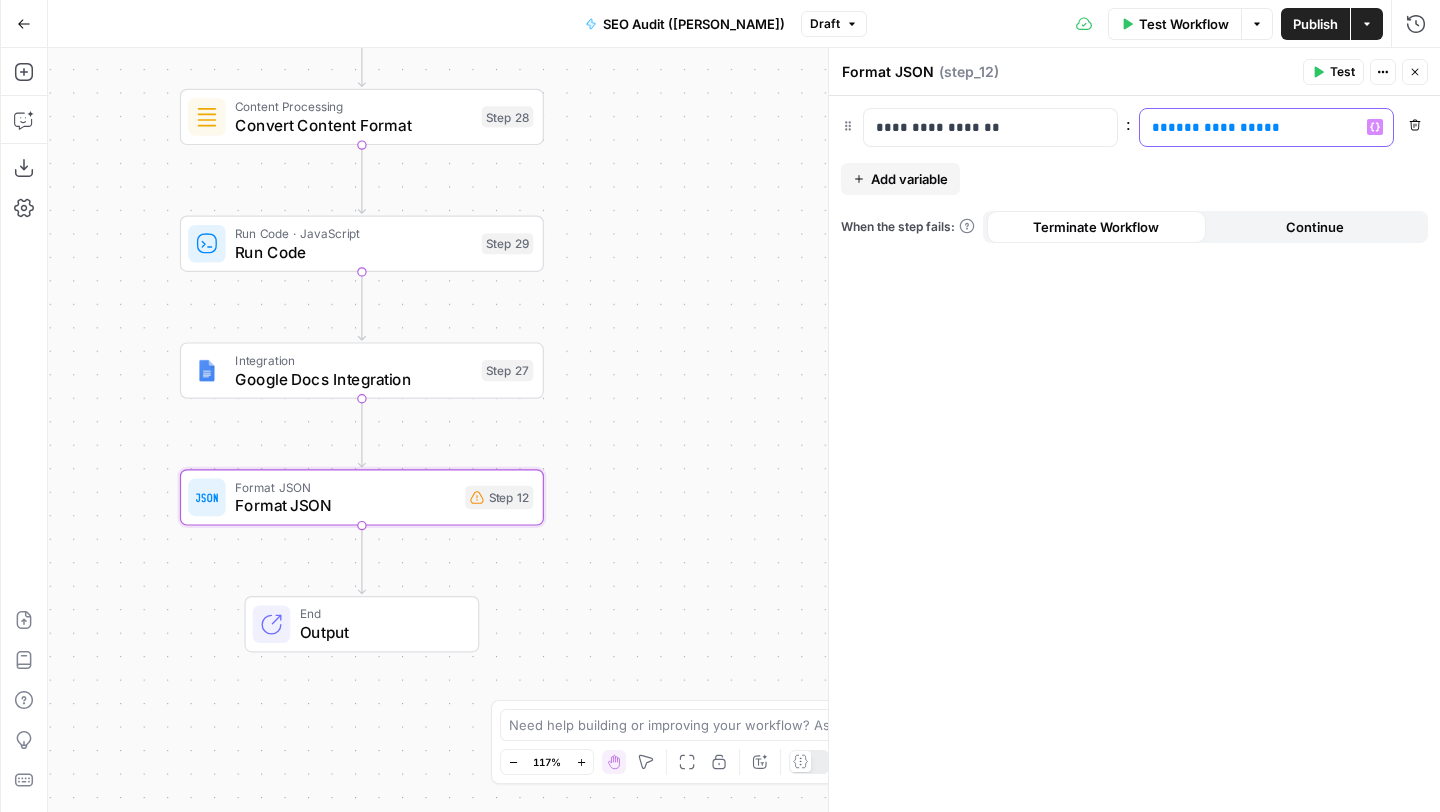 click on "**********" at bounding box center [1216, 127] 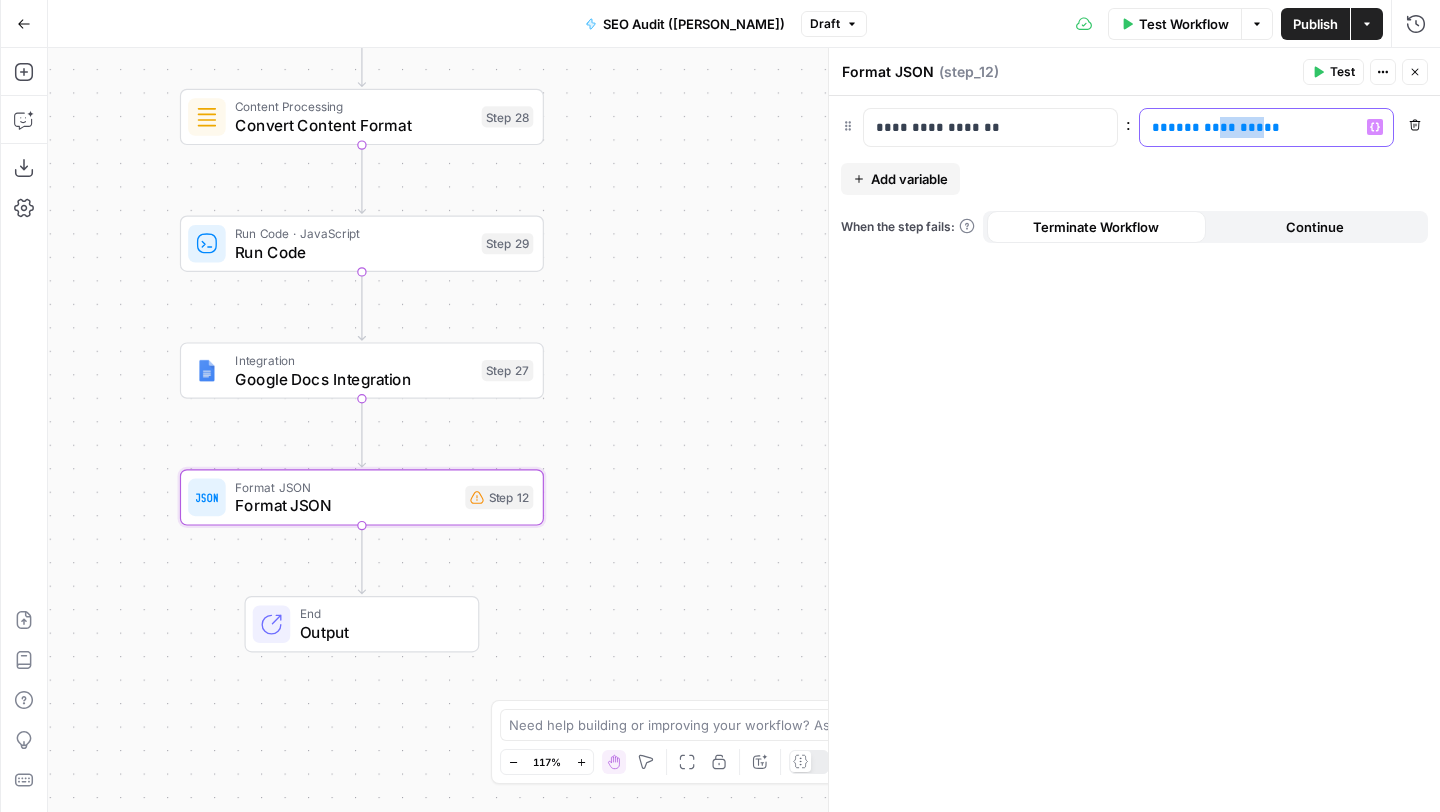 click on "**********" at bounding box center (1216, 127) 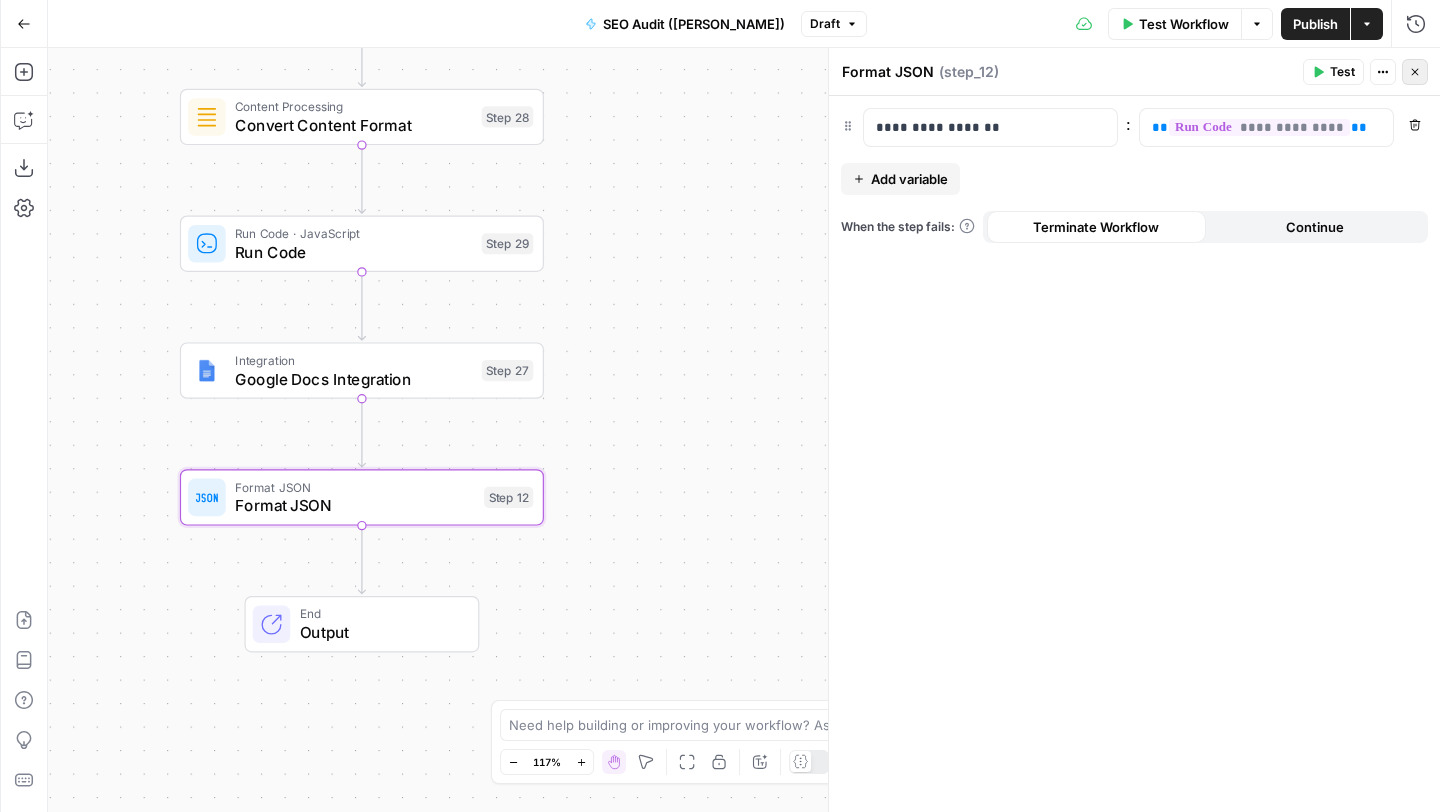 click on "Close" at bounding box center [1415, 72] 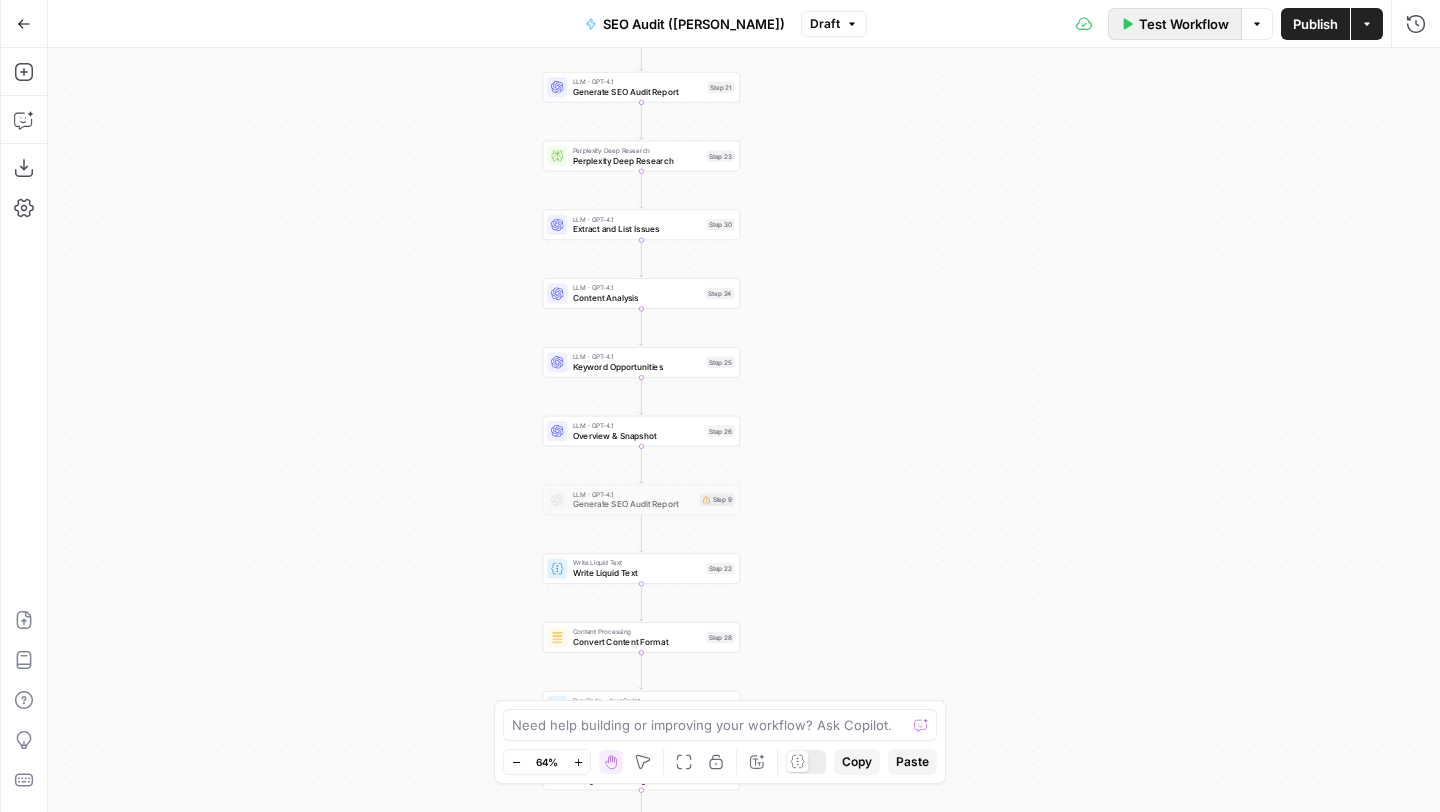 click on "Test Workflow" at bounding box center [1184, 24] 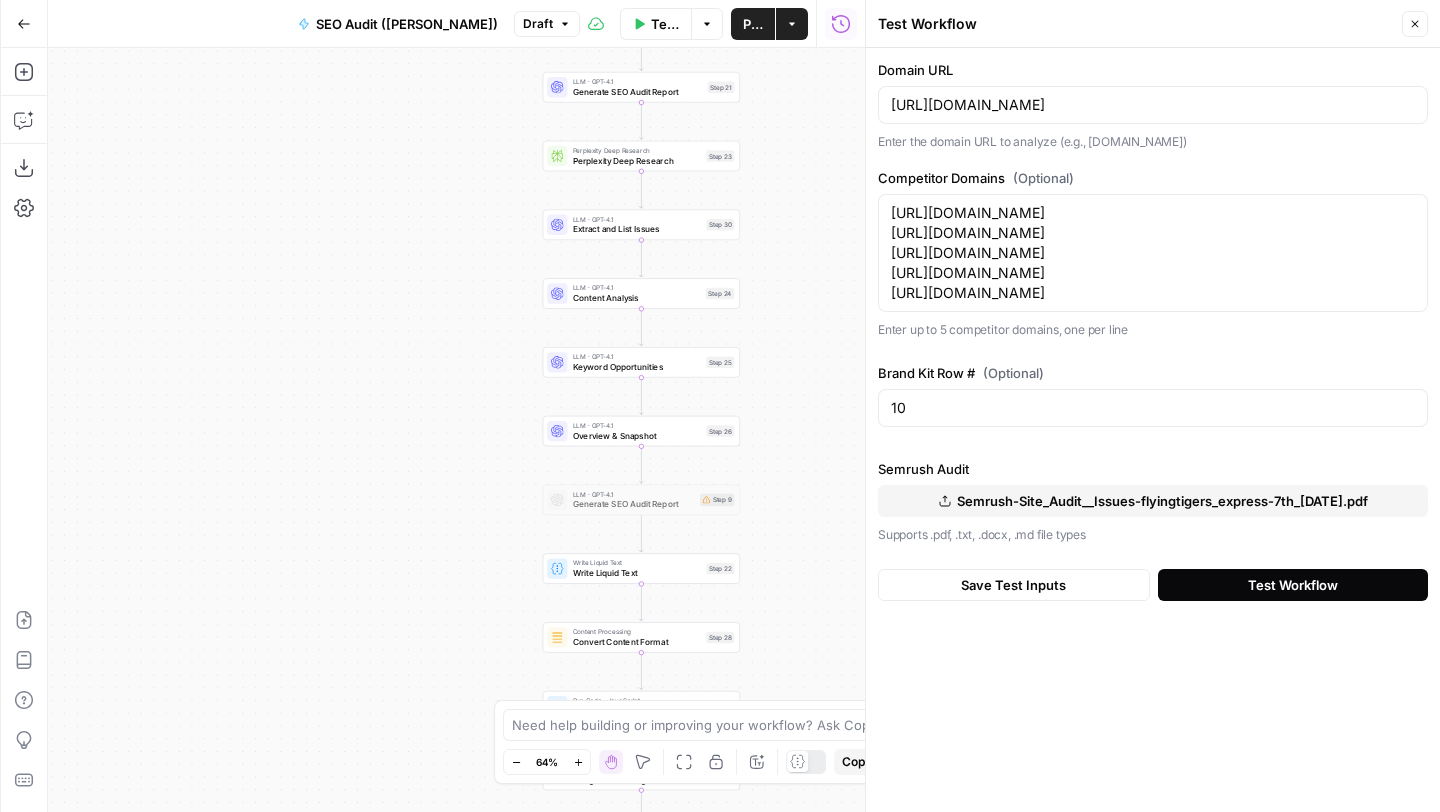 click on "Test Workflow" at bounding box center (1293, 585) 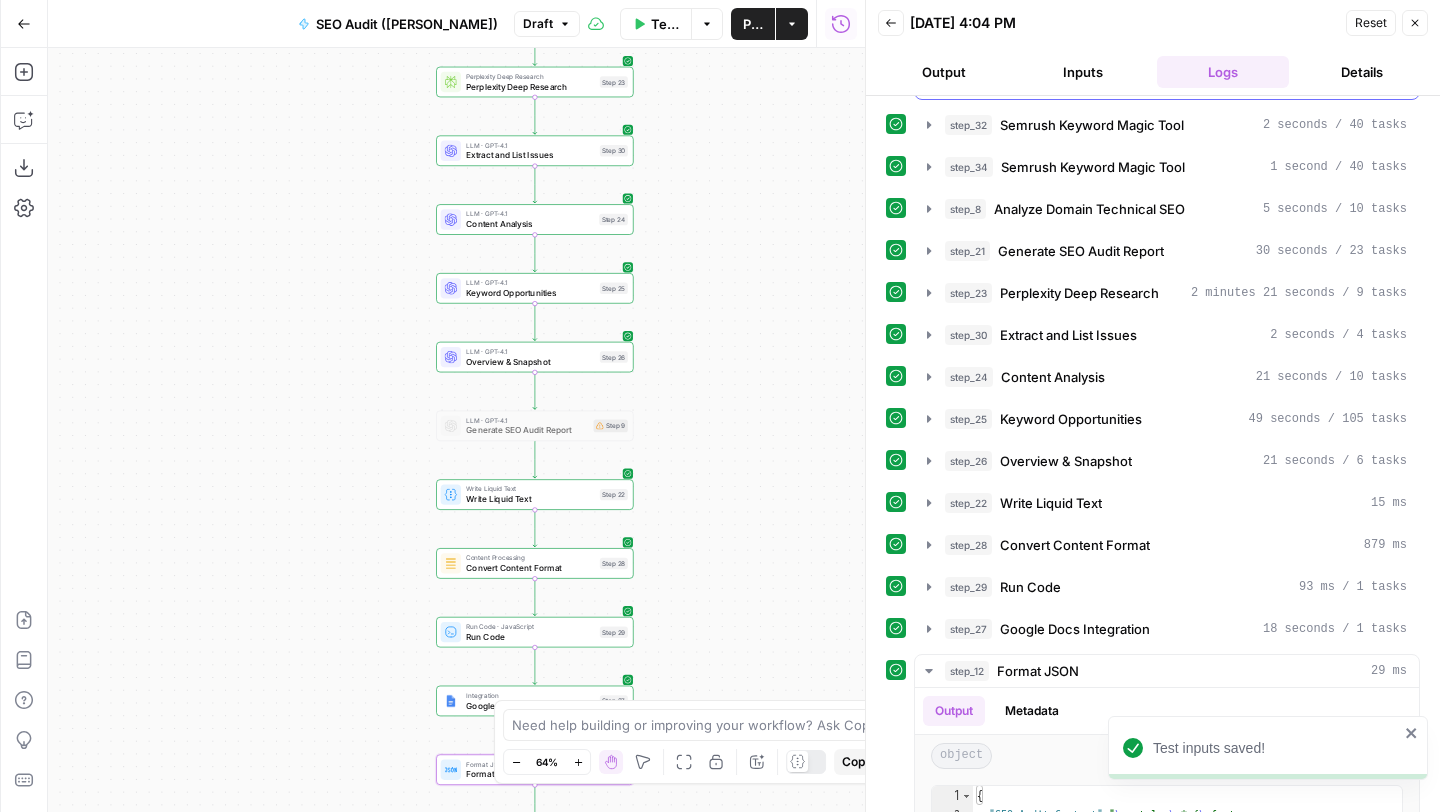 scroll, scrollTop: 721, scrollLeft: 0, axis: vertical 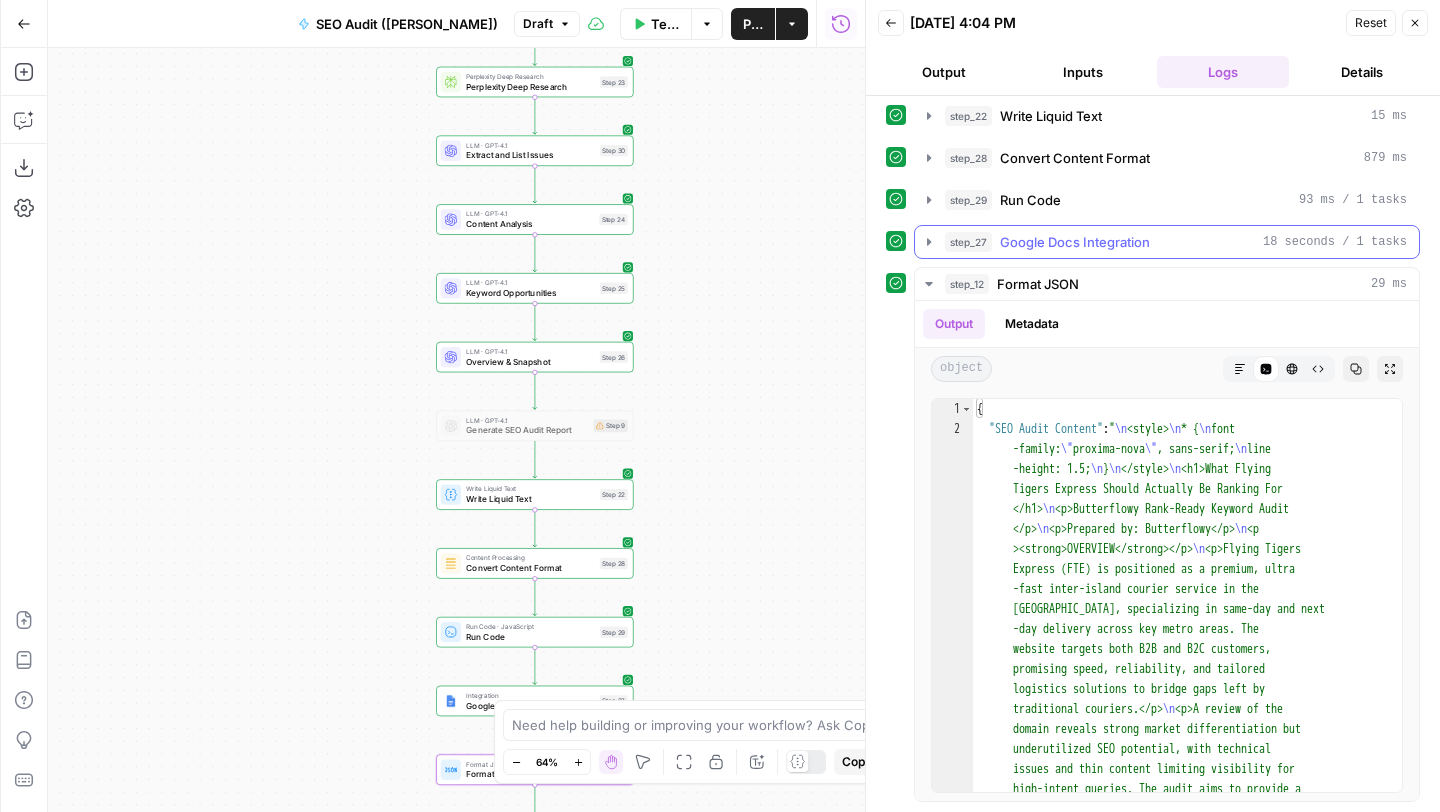 click on "step_27 Google Docs Integration 18 seconds / 1 tasks" at bounding box center (1167, 242) 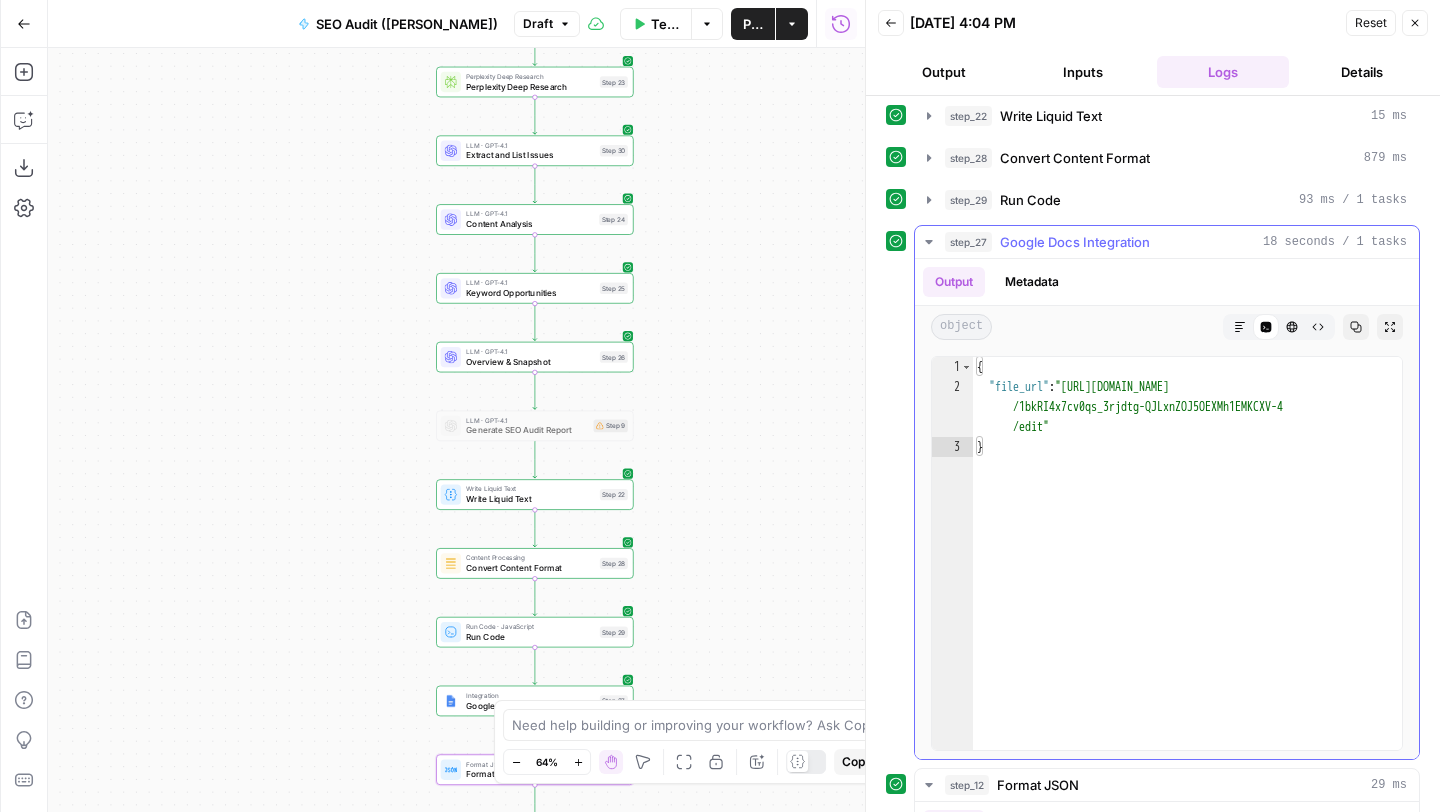 type on "**********" 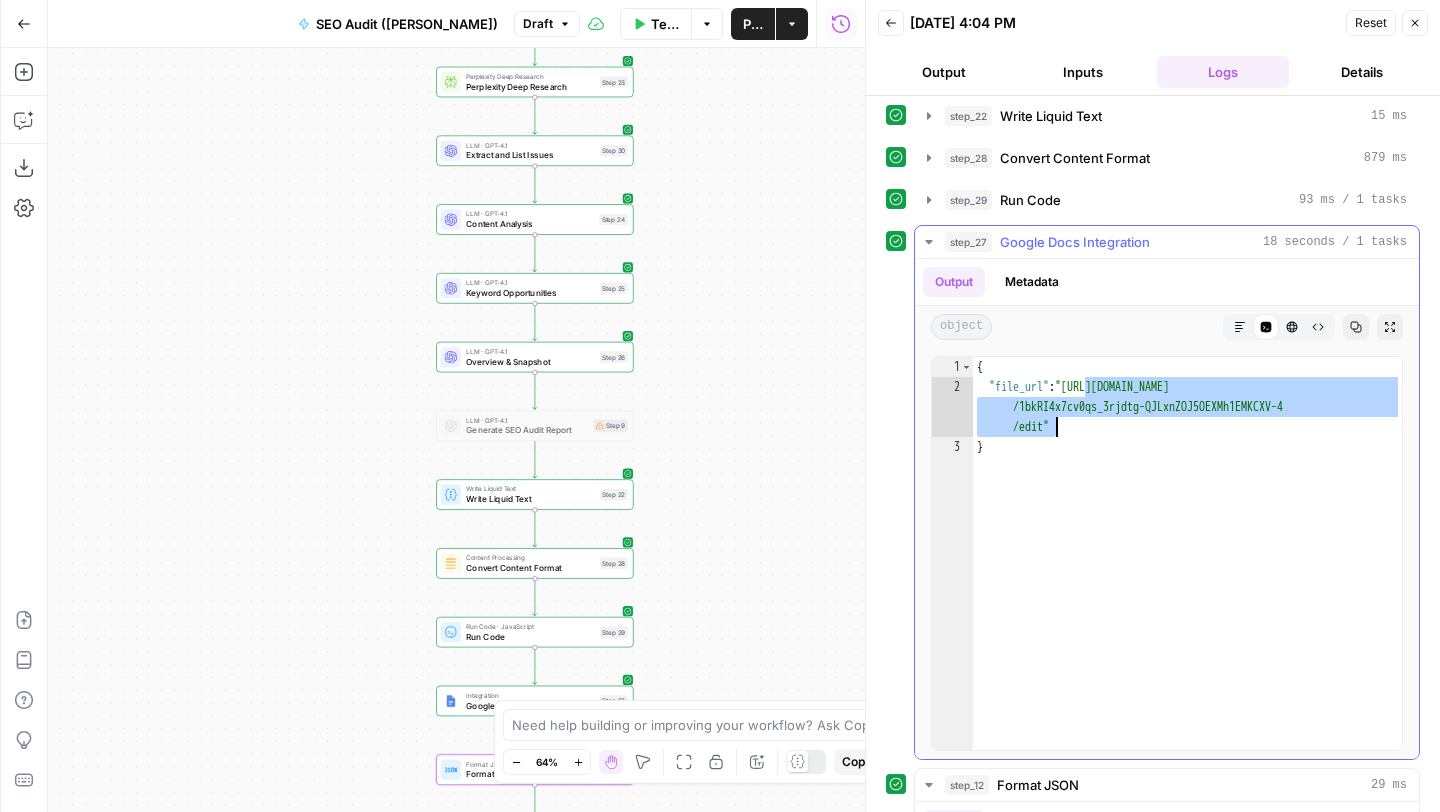 drag, startPoint x: 1084, startPoint y: 387, endPoint x: 1056, endPoint y: 422, distance: 44.82187 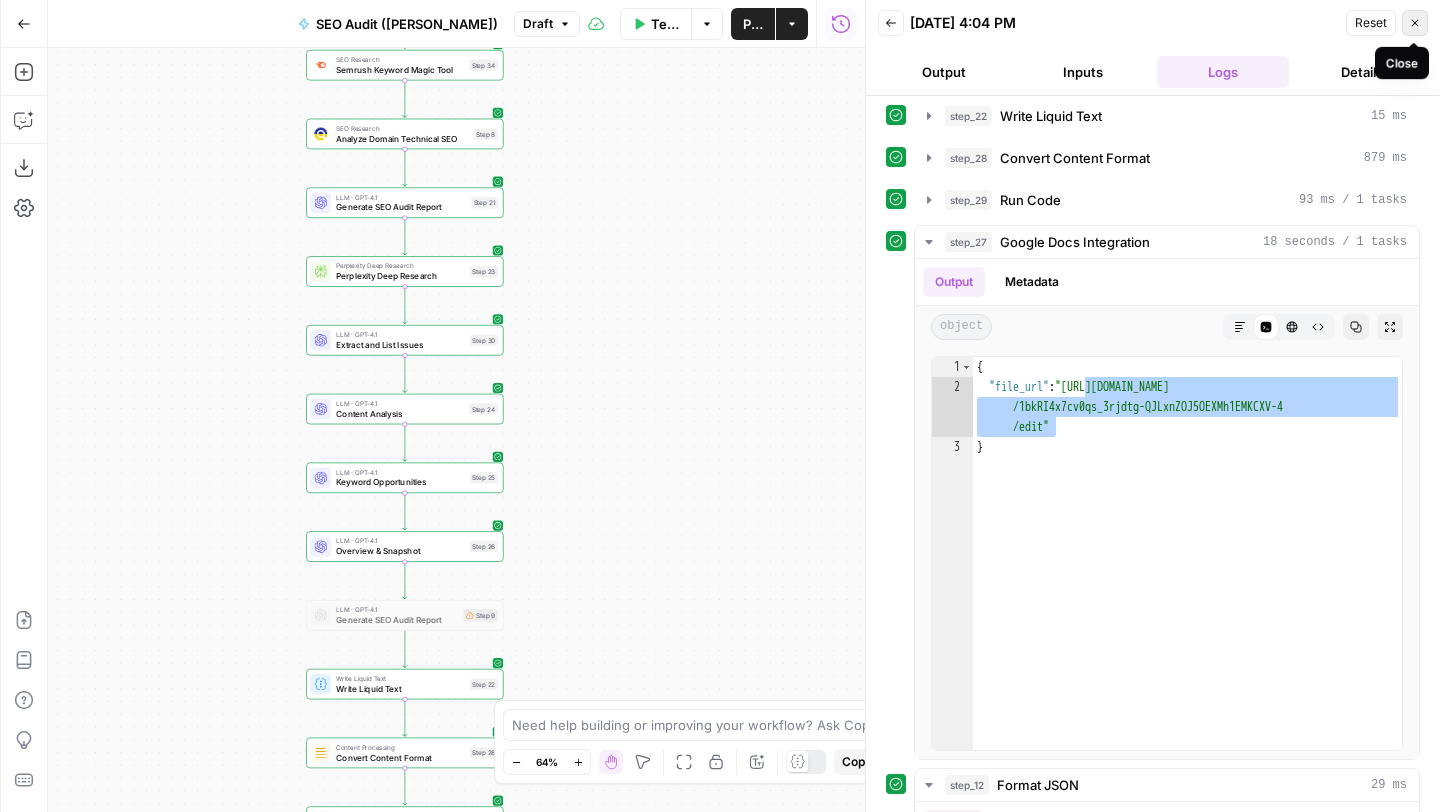 click 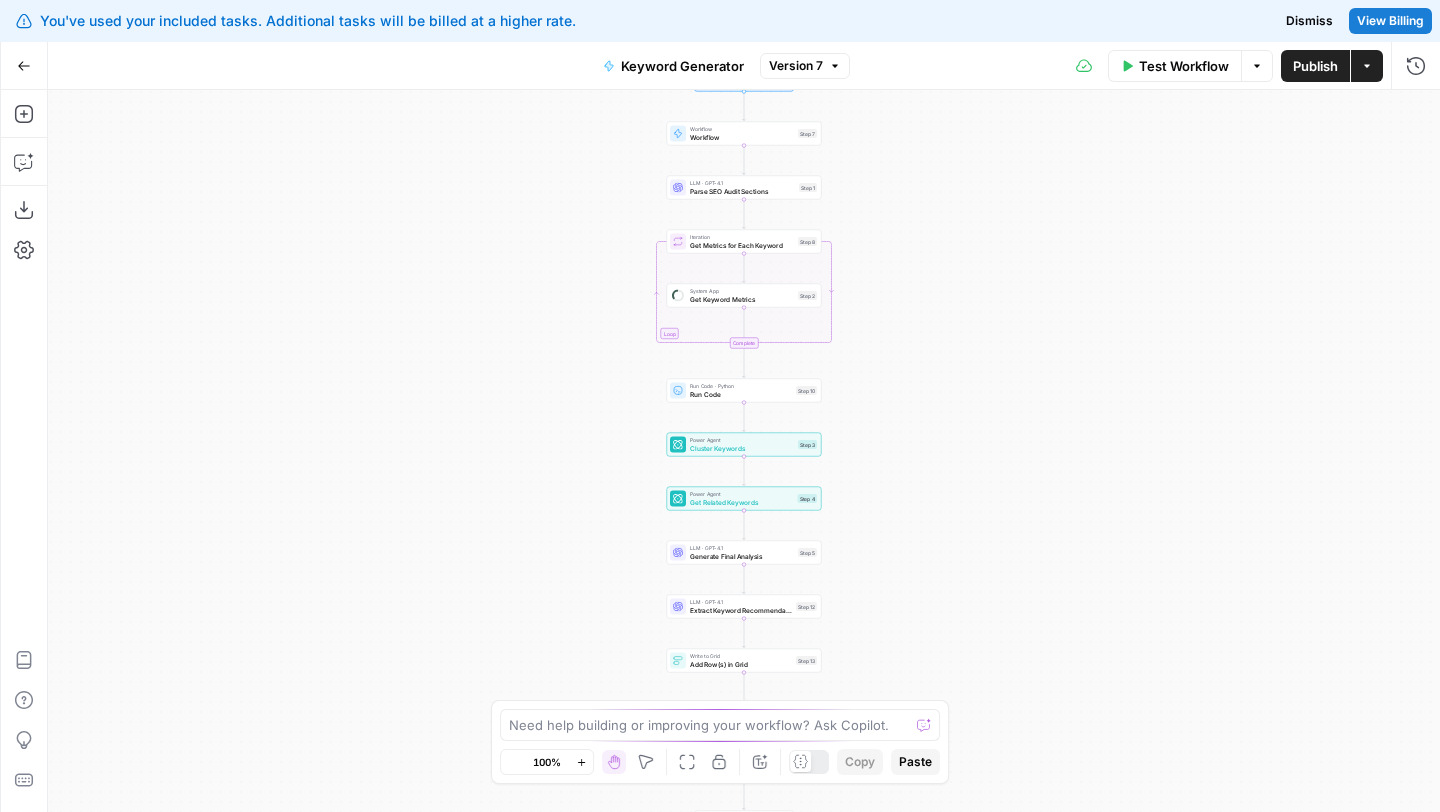 scroll, scrollTop: 0, scrollLeft: 0, axis: both 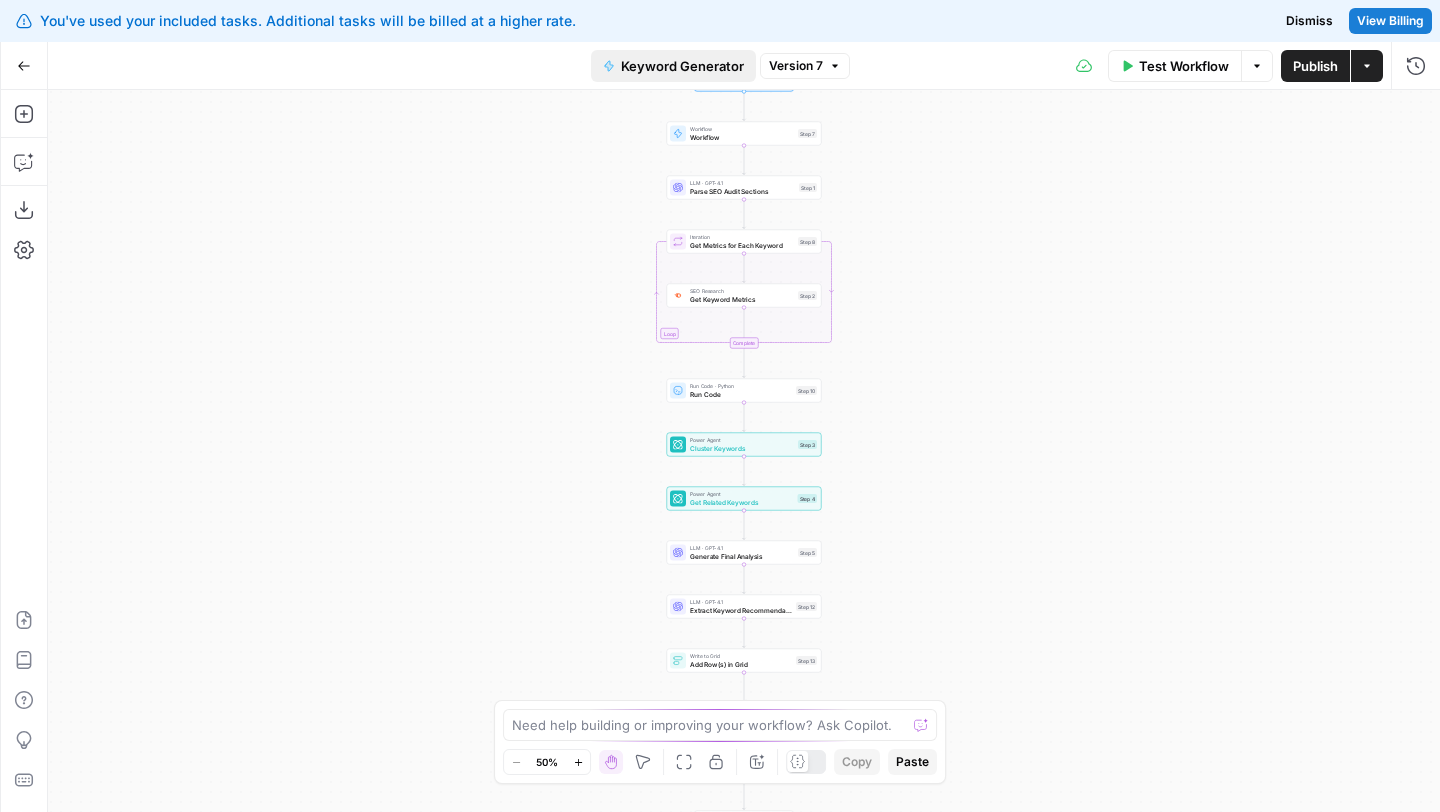 click on "Keyword Generator" at bounding box center [682, 66] 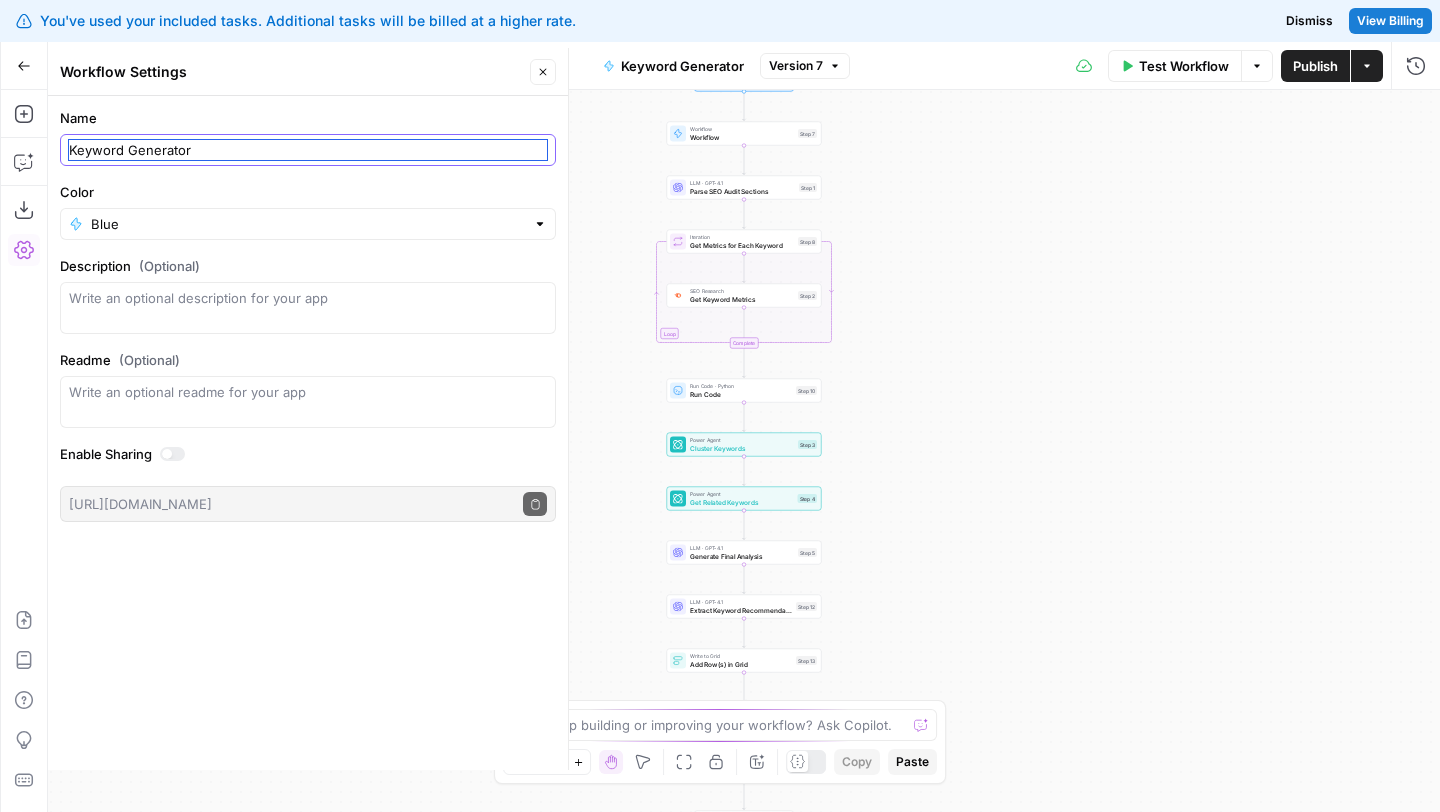 click on "Keyword Generator" at bounding box center (308, 150) 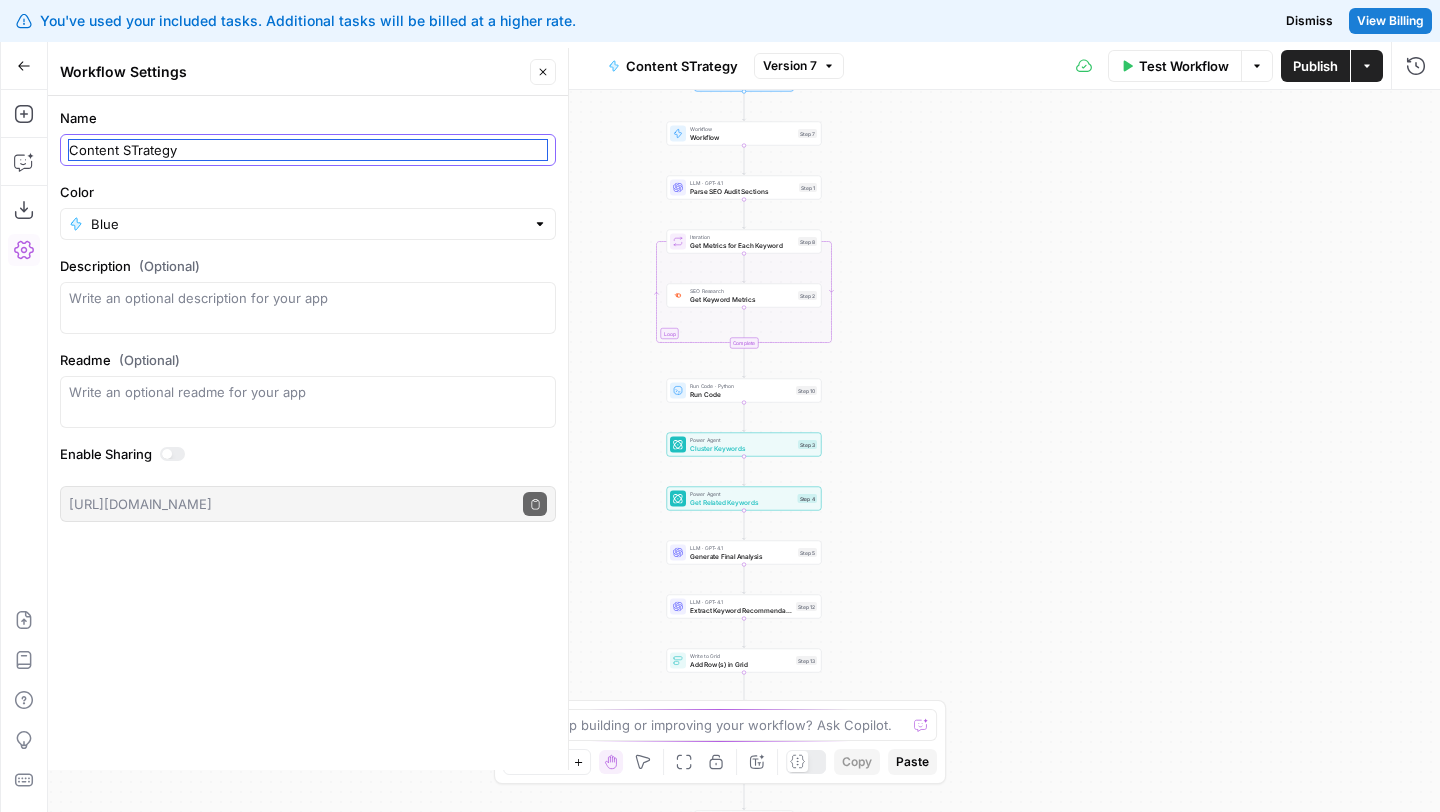 click on "Content STrategy" at bounding box center (308, 150) 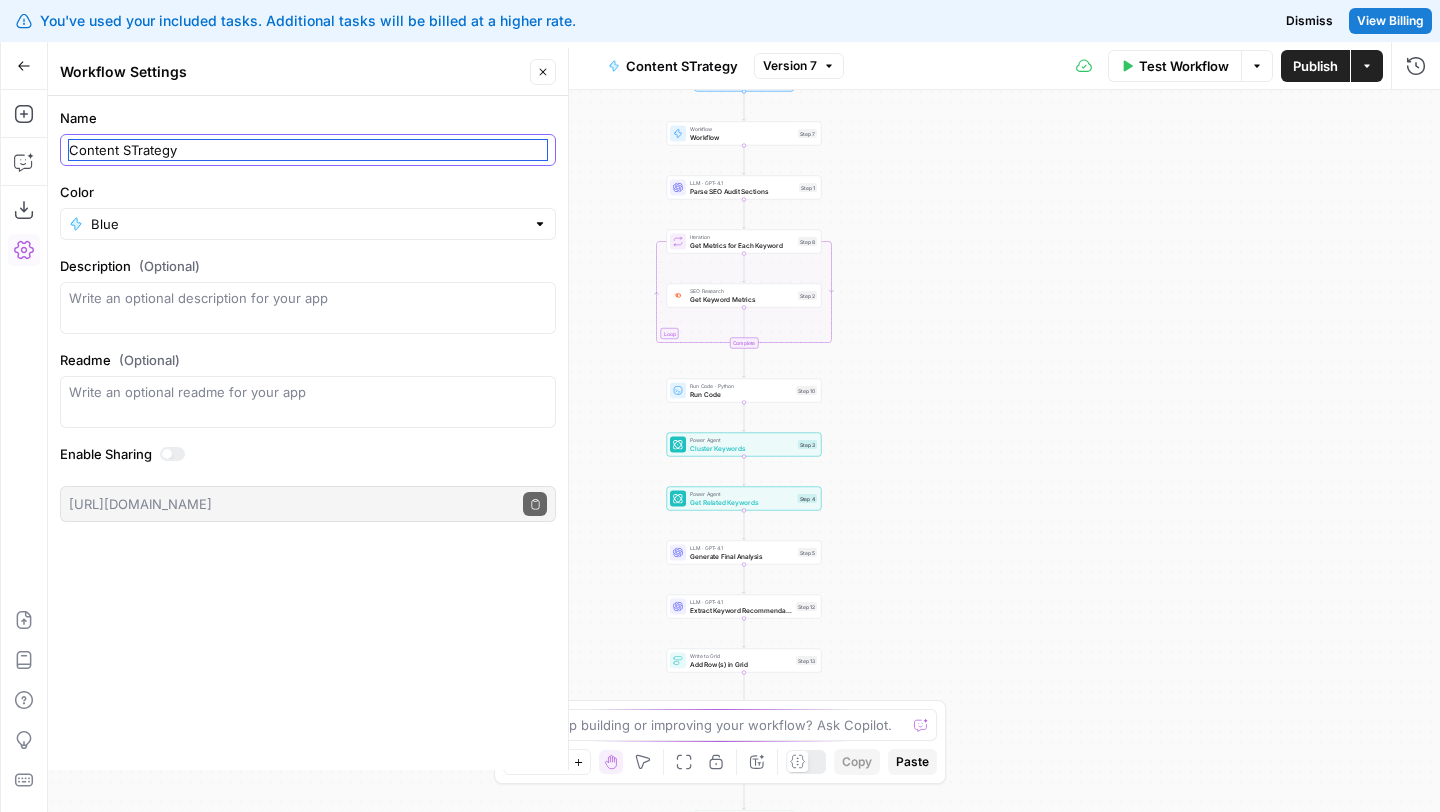 click on "Content STrategy" at bounding box center (308, 150) 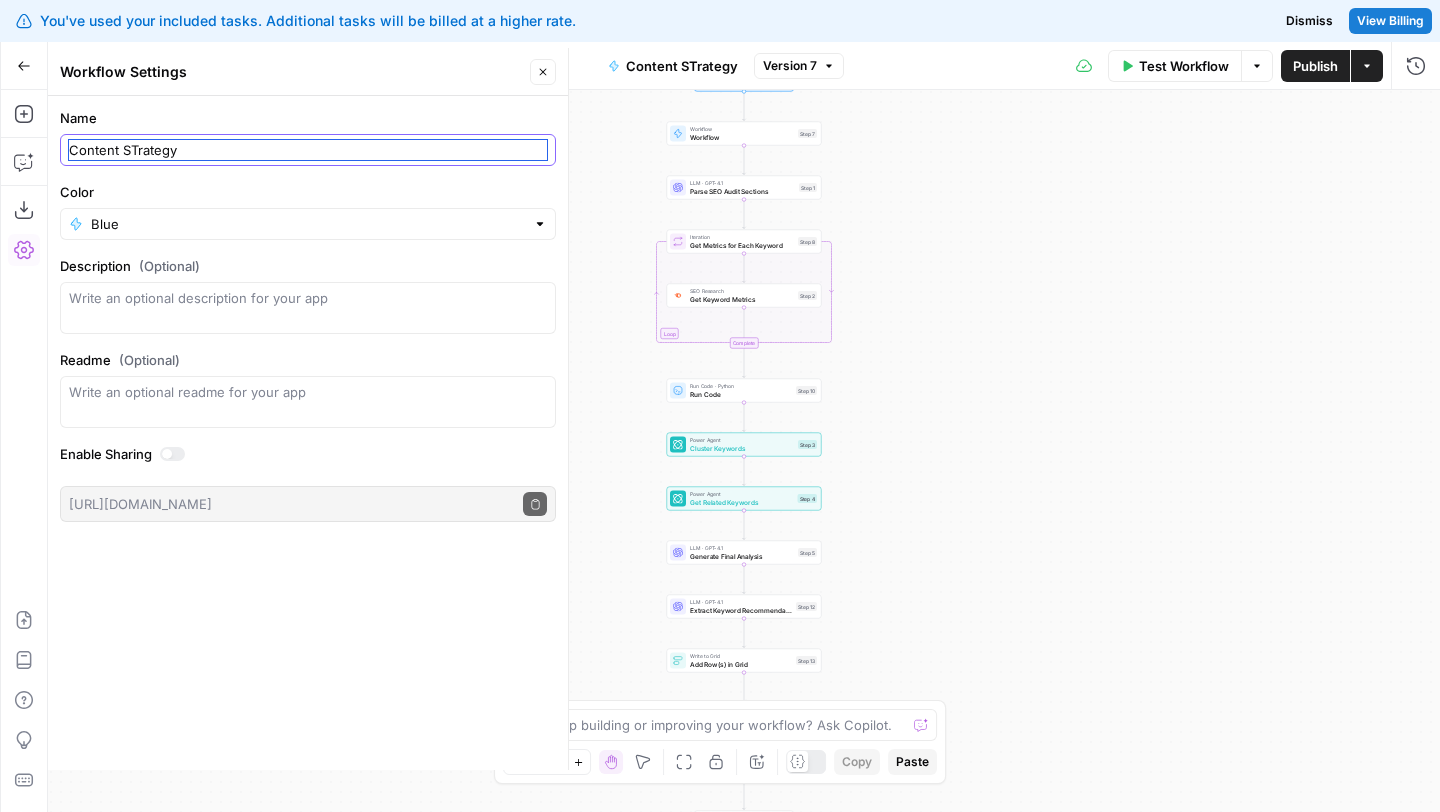 click on "Content STrategy" at bounding box center [308, 150] 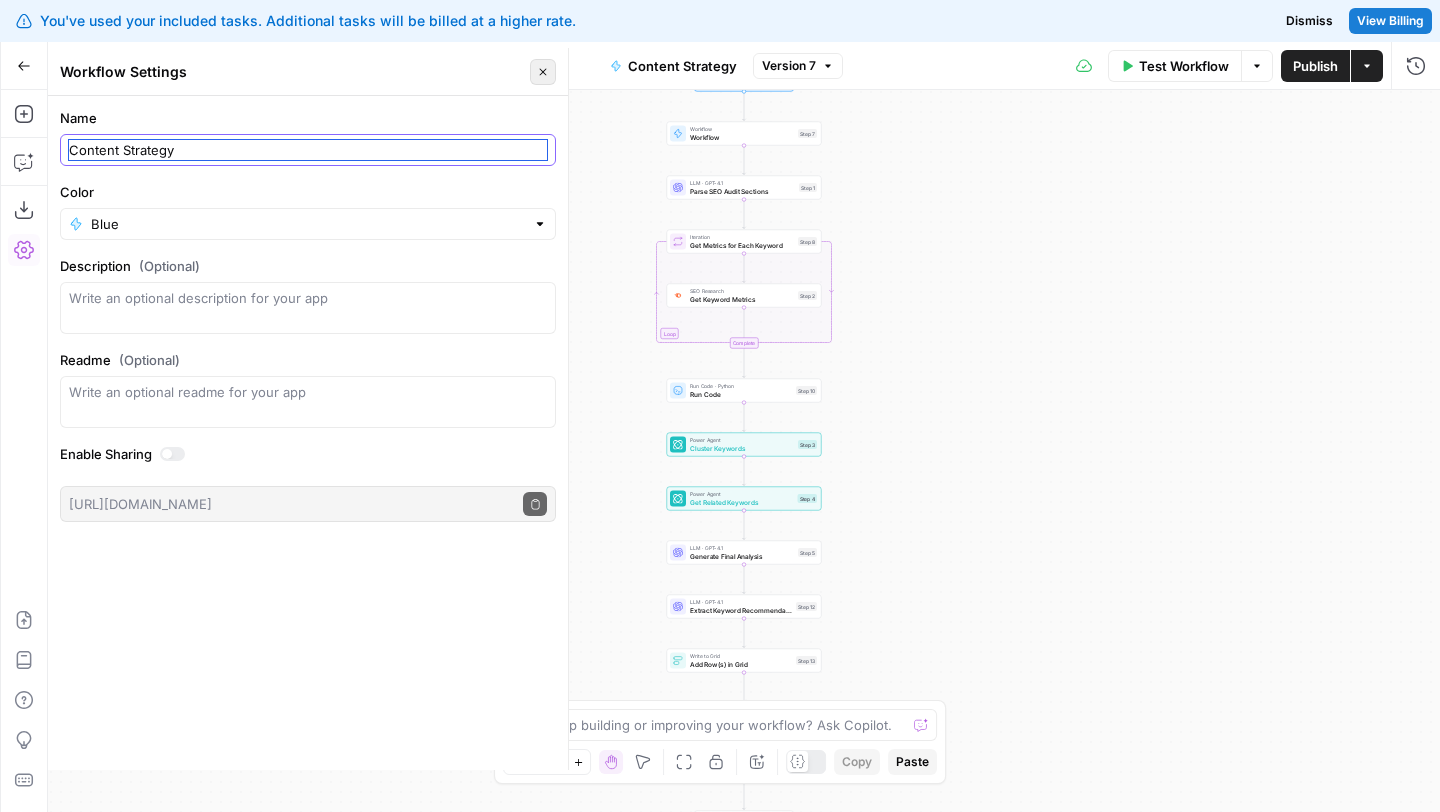 type on "Content Strategy" 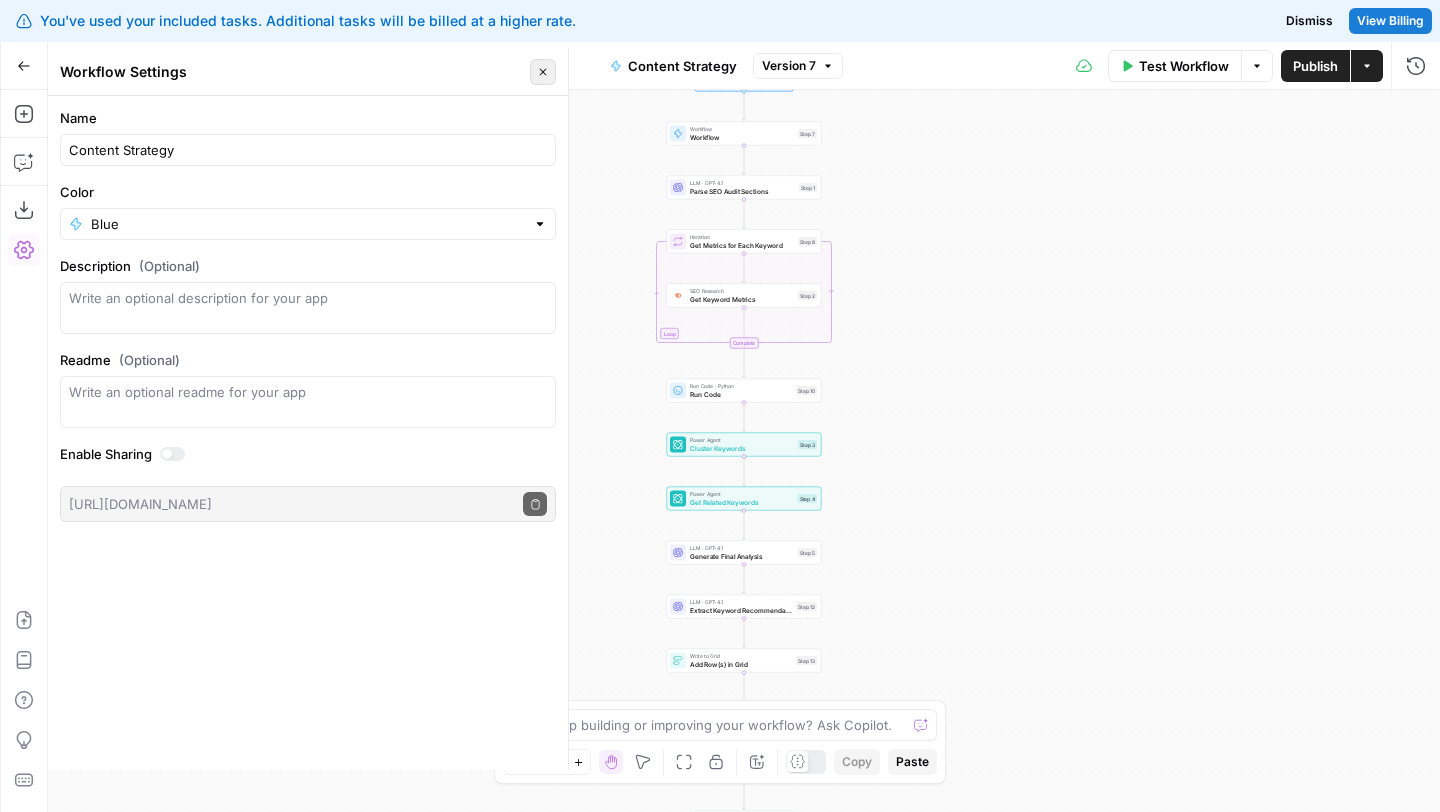 click 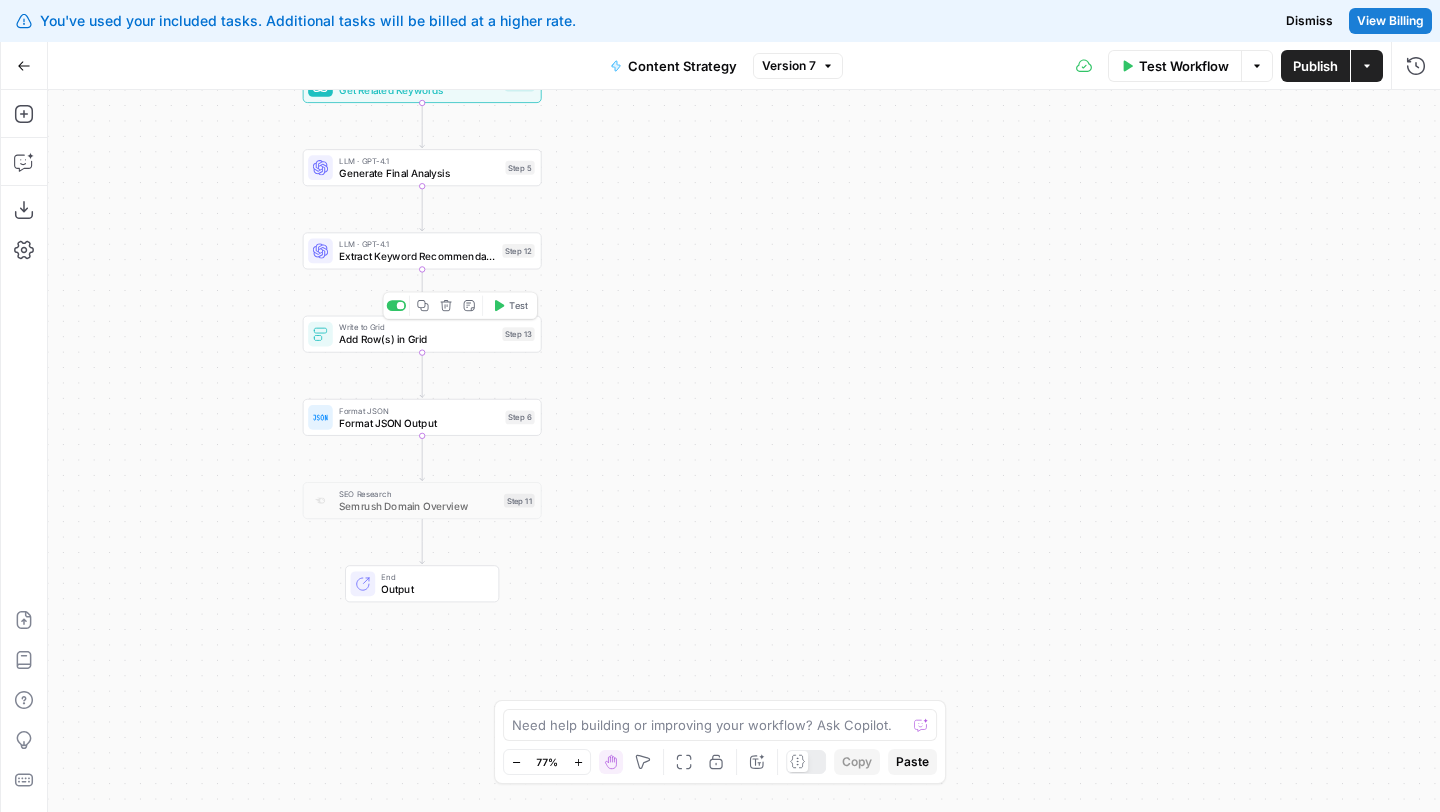 click on "Add Row(s) in Grid" at bounding box center (417, 339) 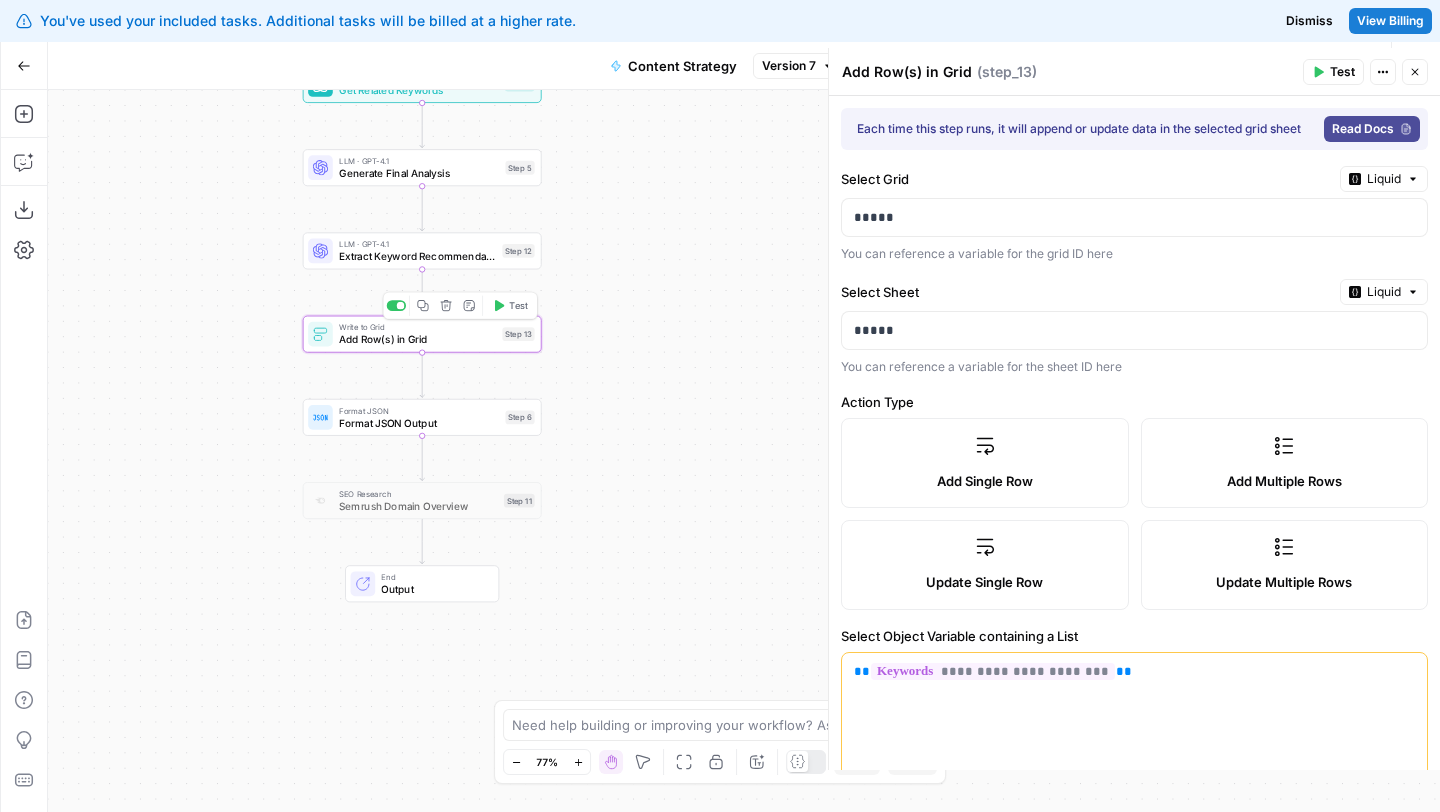 type on "Keywords" 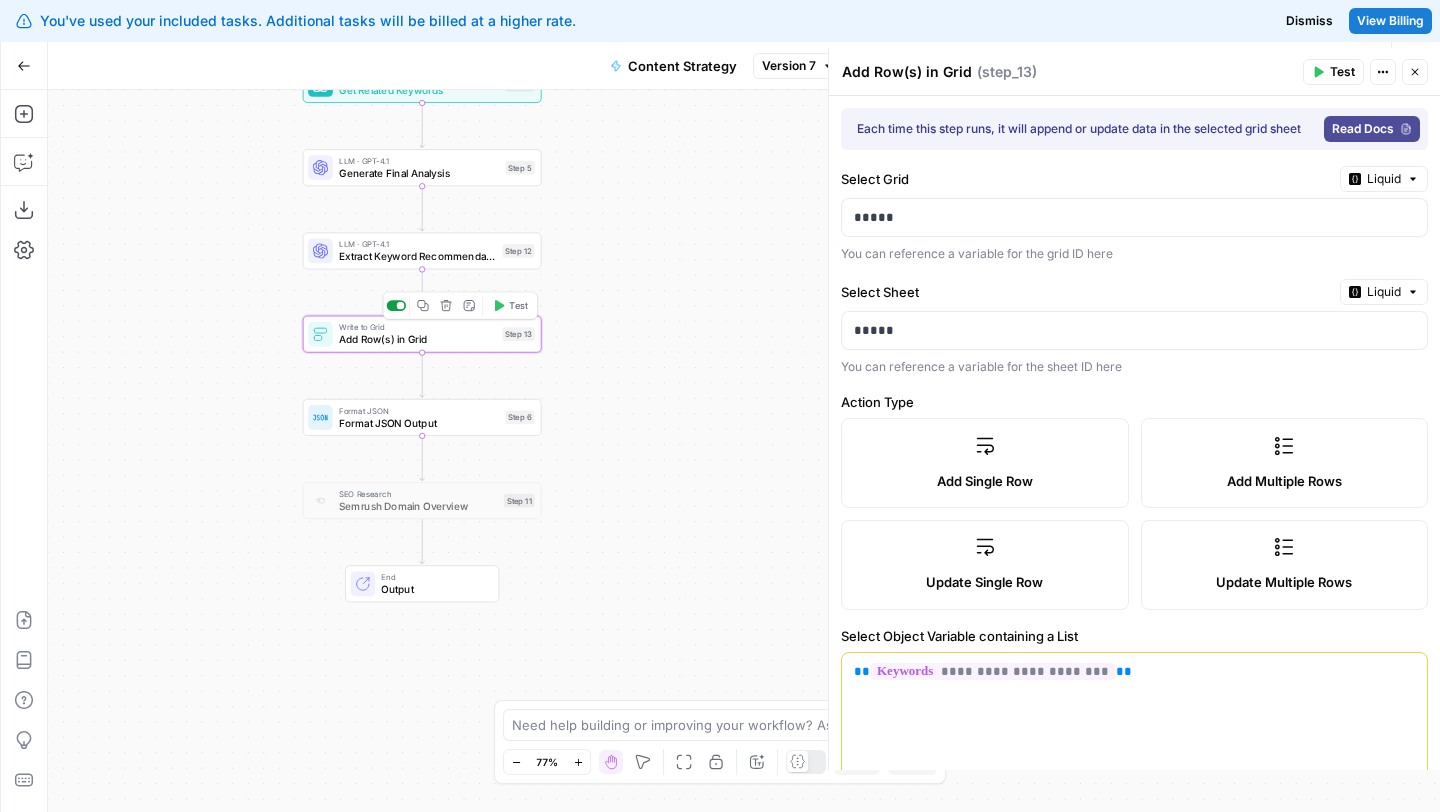 click at bounding box center (396, 305) 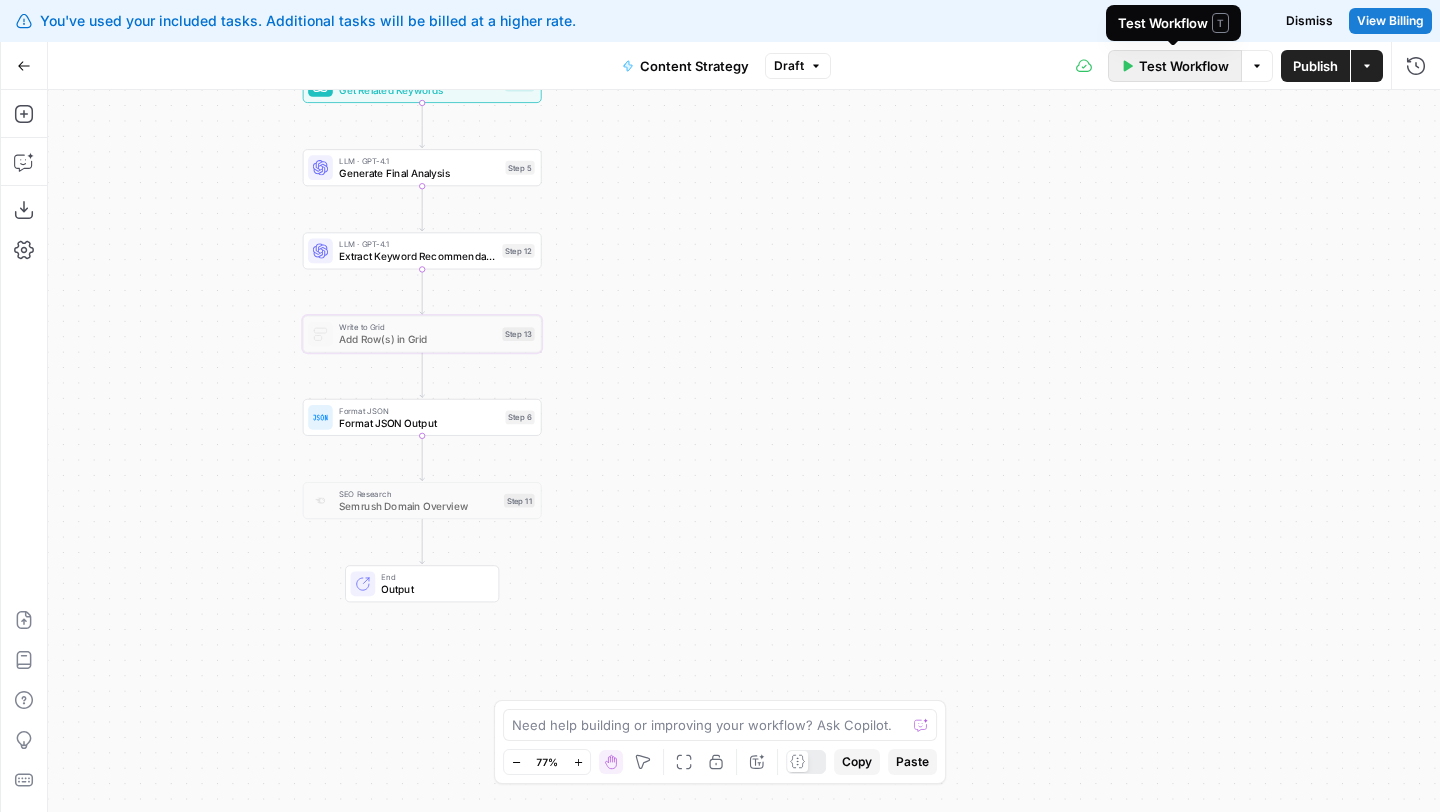 click on "Test Workflow" at bounding box center (1175, 66) 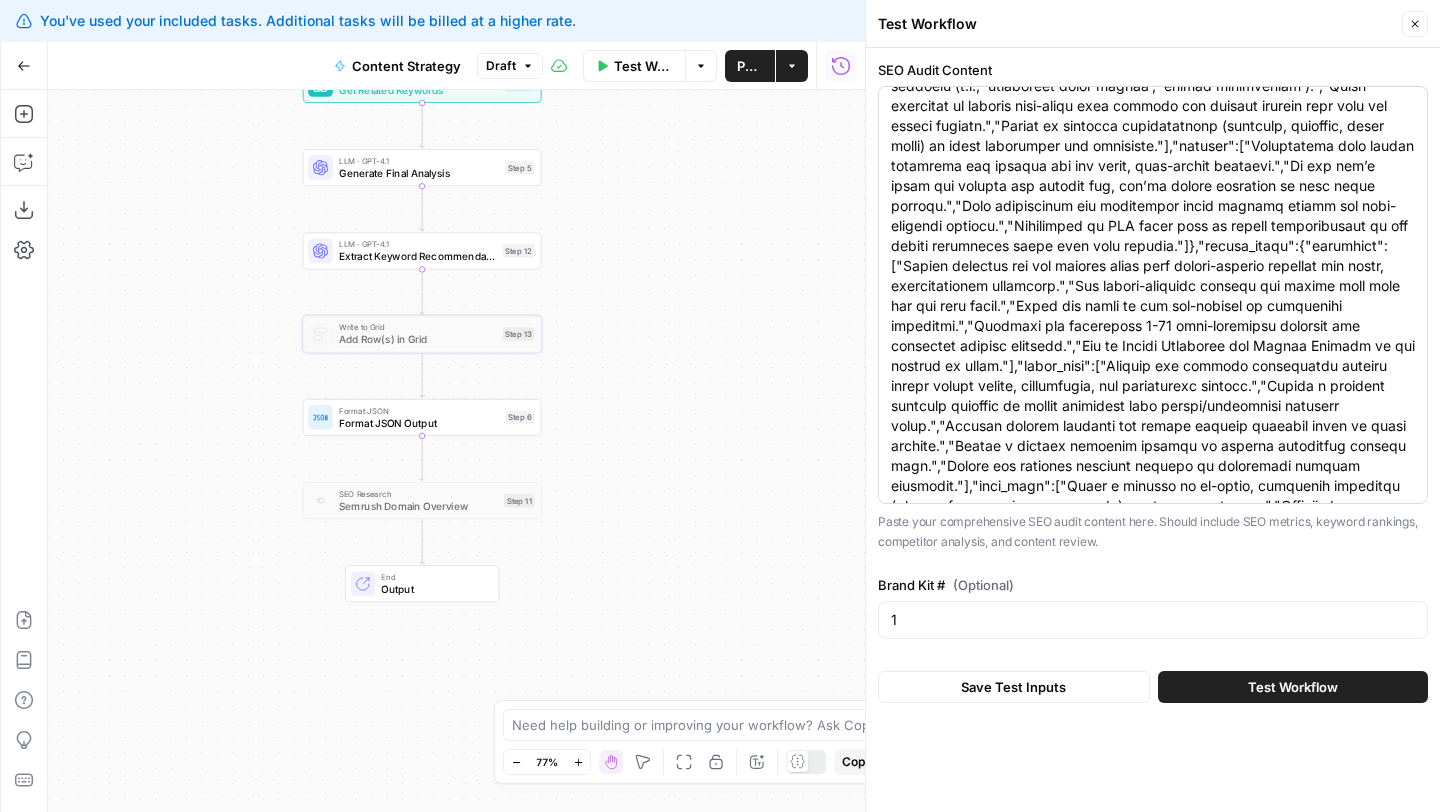 scroll, scrollTop: 1973, scrollLeft: 0, axis: vertical 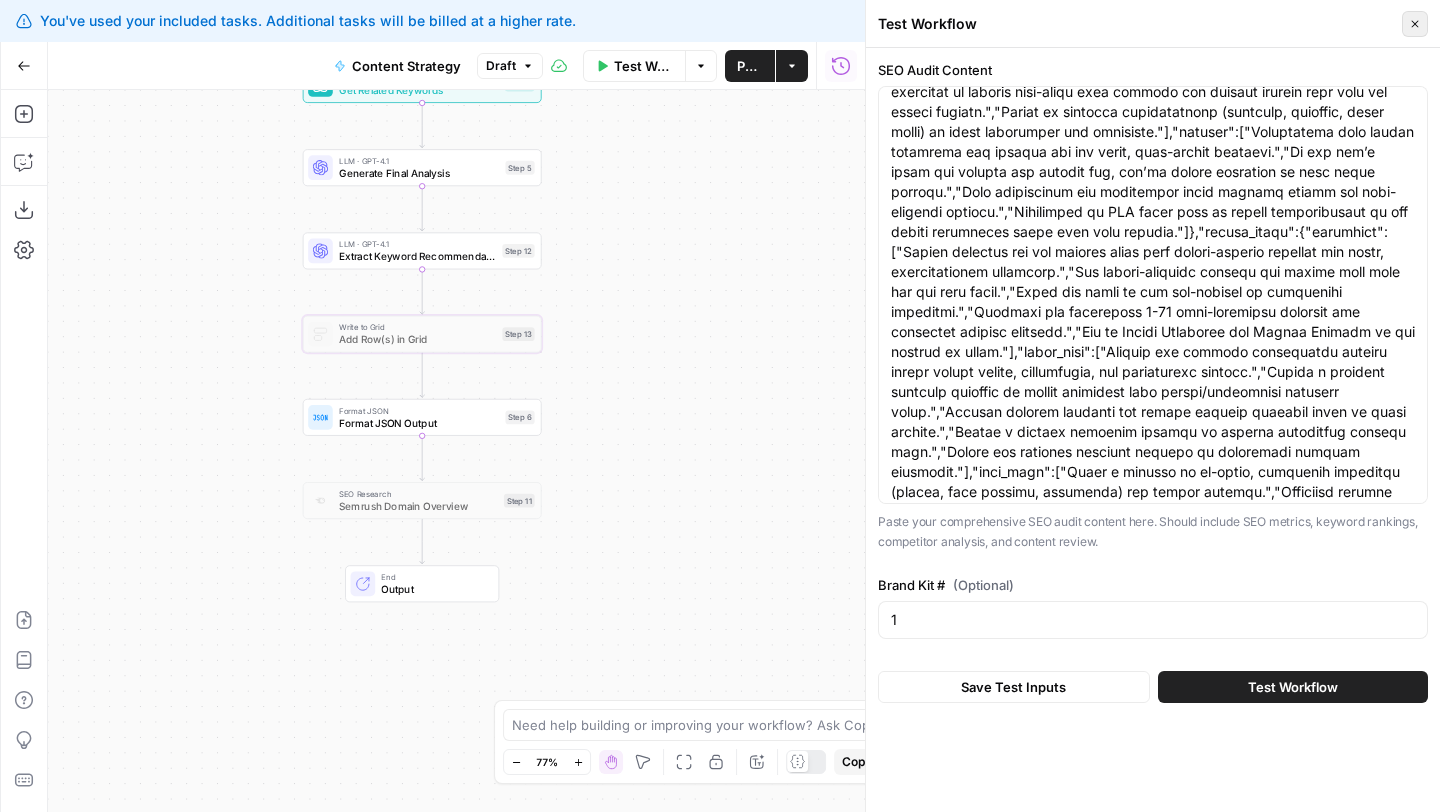 click 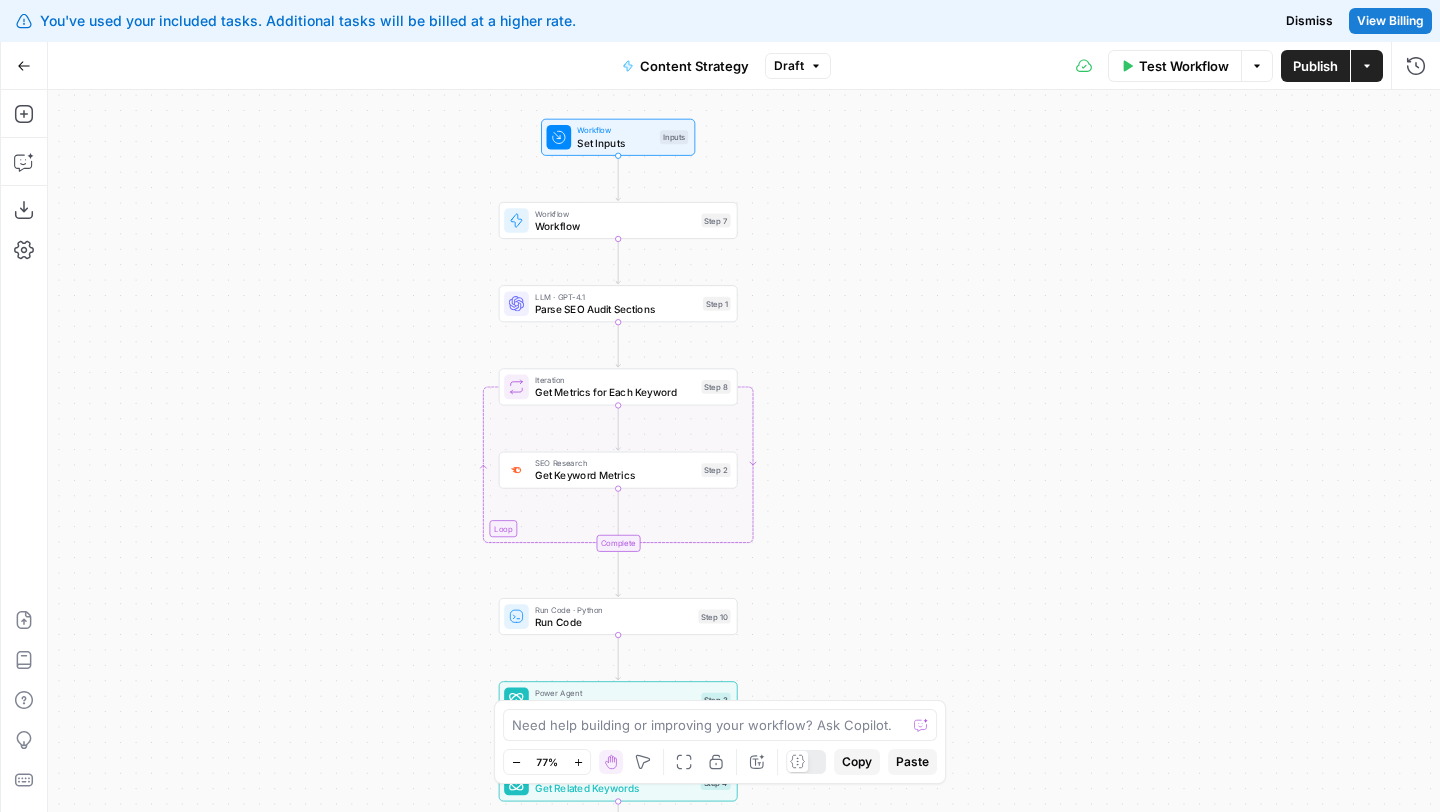 click on "Workflow Set Inputs Inputs Workflow Workflow Step 7 LLM · GPT-4.1 Parse SEO Audit Sections Step 1 Loop Iteration Get Metrics for Each Keyword Step 8 SEO Research Get Keyword Metrics Step 2 Complete Run Code · Python Run Code Step 10 Power Agent Cluster Keywords Step 3 Power Agent Get Related Keywords Step 4 LLM · GPT-4.1 Generate Final Analysis Step 5 LLM · GPT-4.1 Extract Keyword Recommendations Step 12 Write to Grid Add Row(s) in Grid Step 13 Format JSON Format JSON Output Step 6 SEO Research Semrush Domain Overview Step 11 End Output" at bounding box center [744, 451] 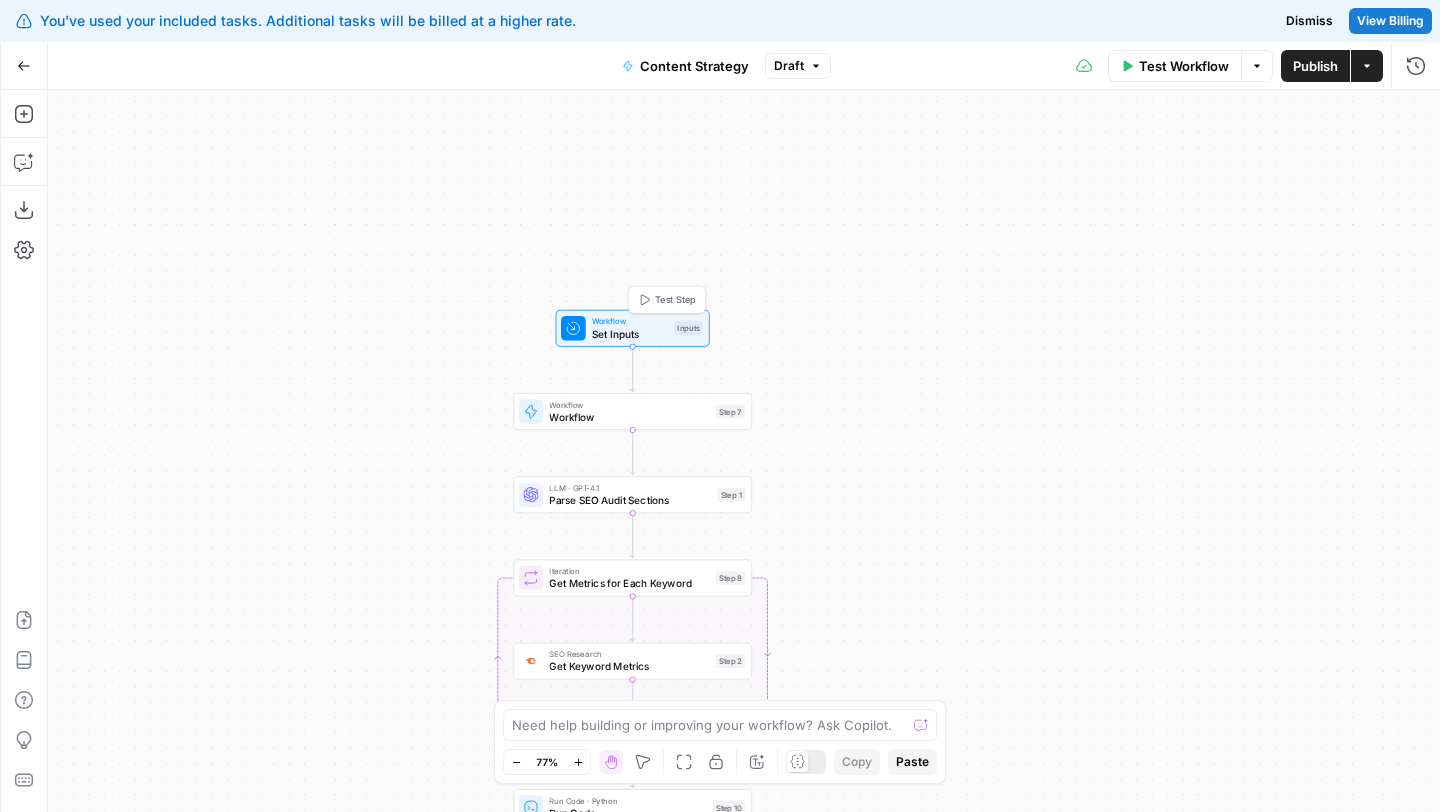 click on "Set Inputs" at bounding box center (630, 333) 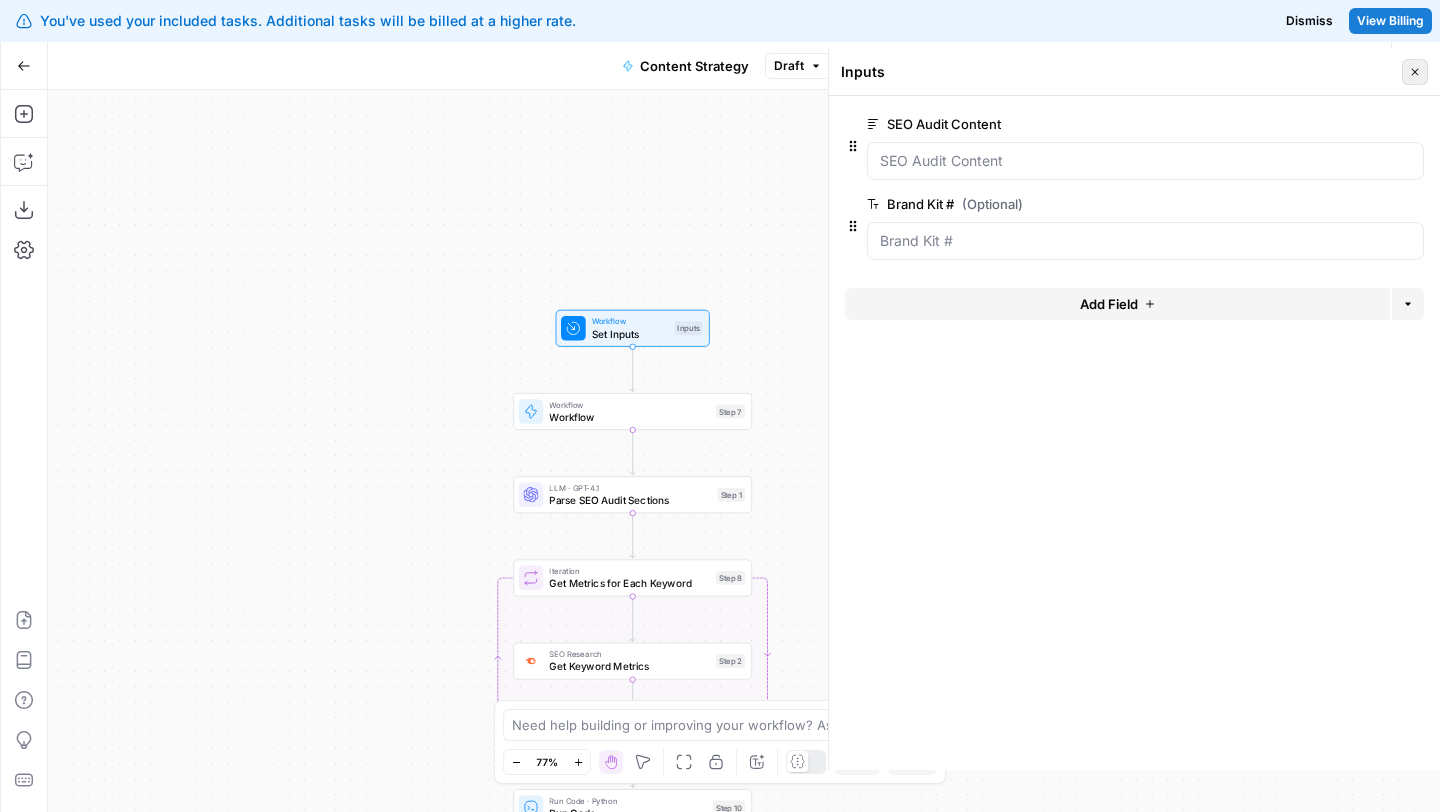 click 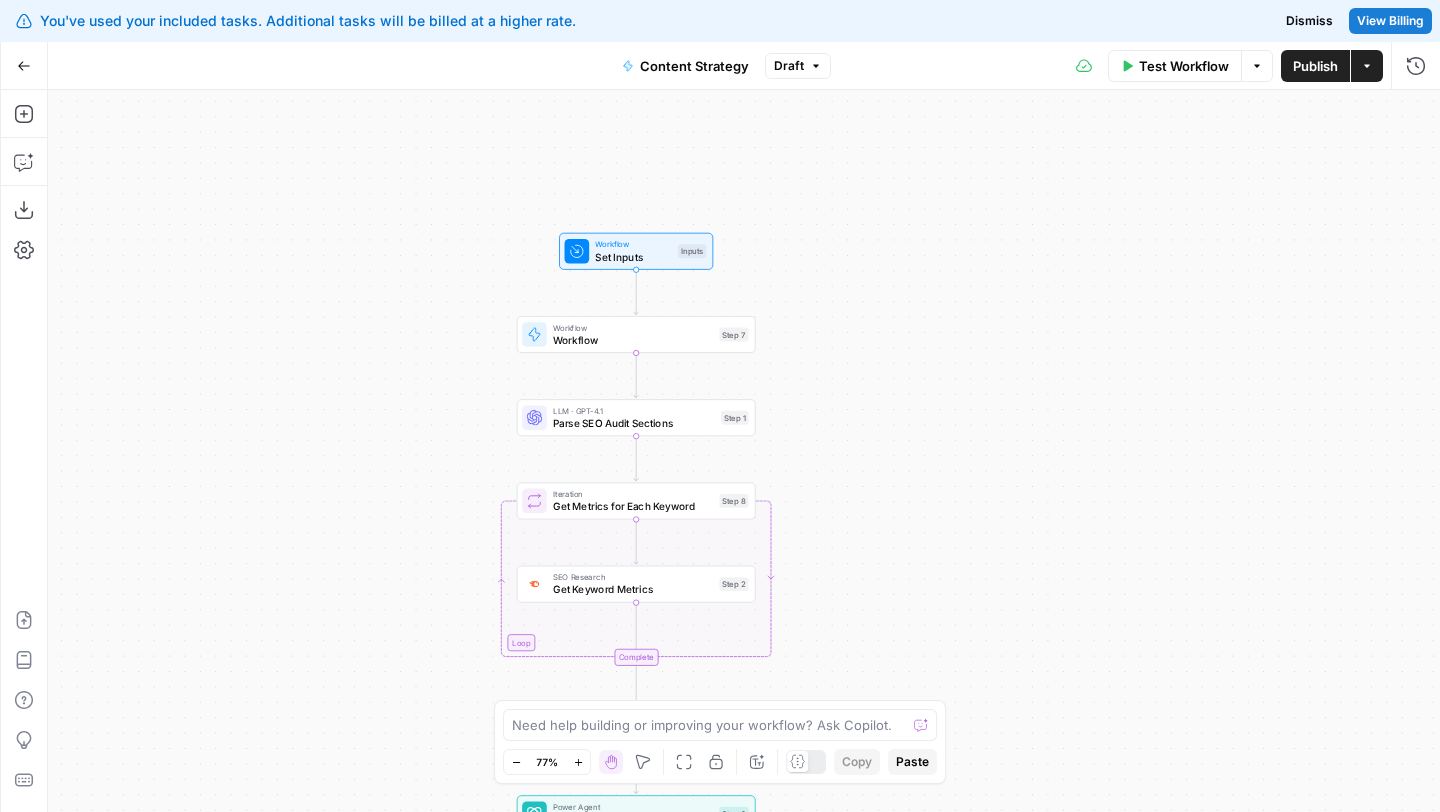 click on "Set Inputs" at bounding box center [633, 256] 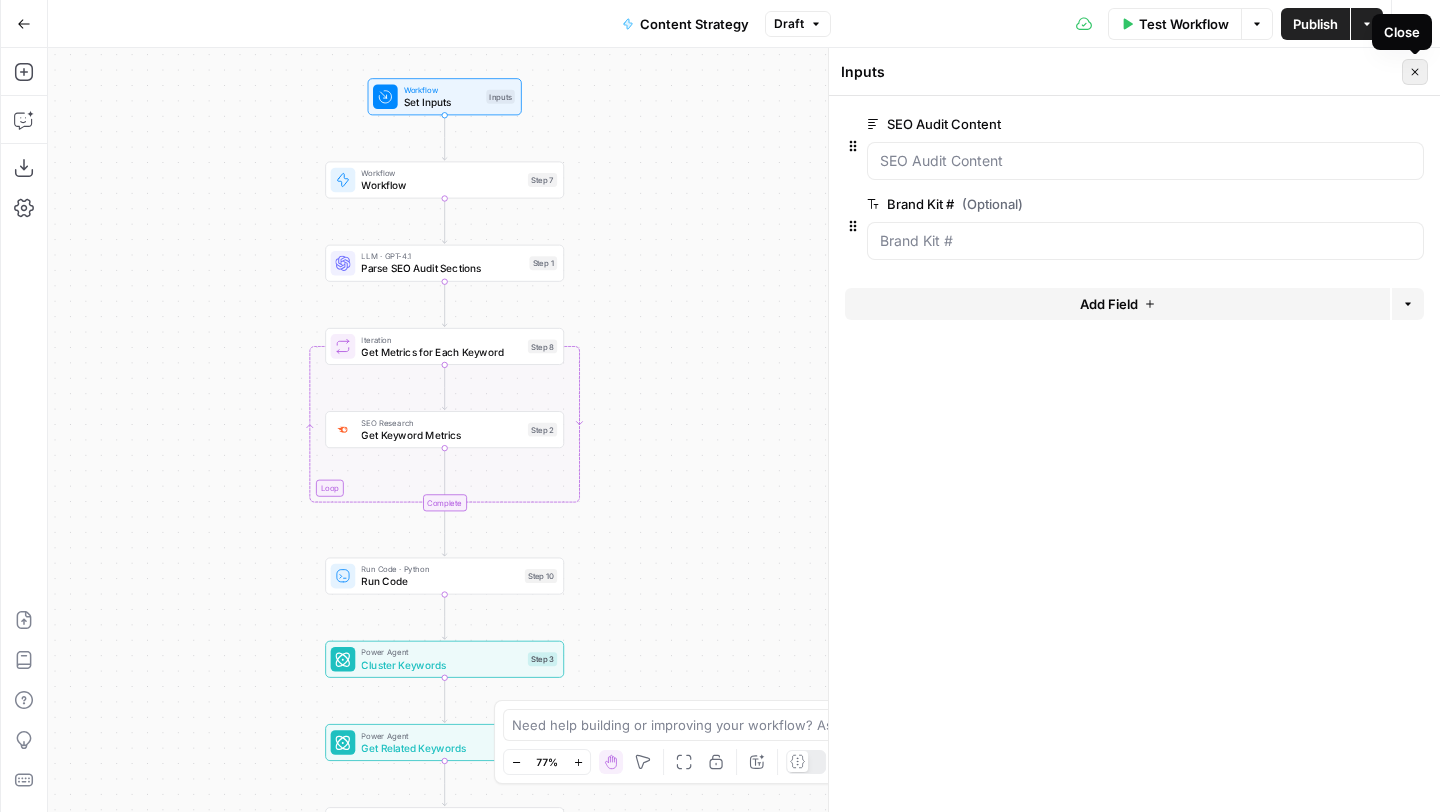 click on "Close" at bounding box center [1415, 72] 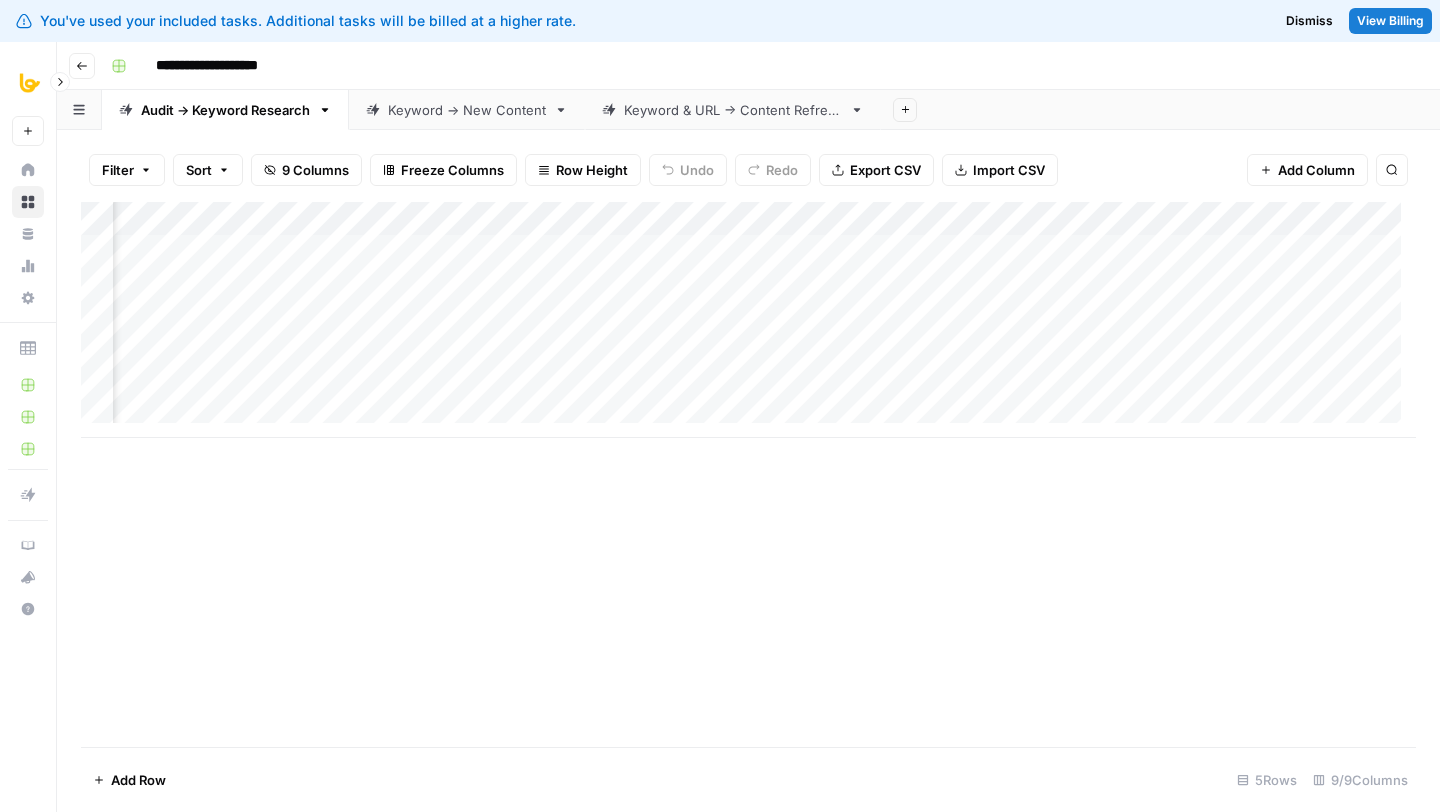 scroll, scrollTop: 0, scrollLeft: 0, axis: both 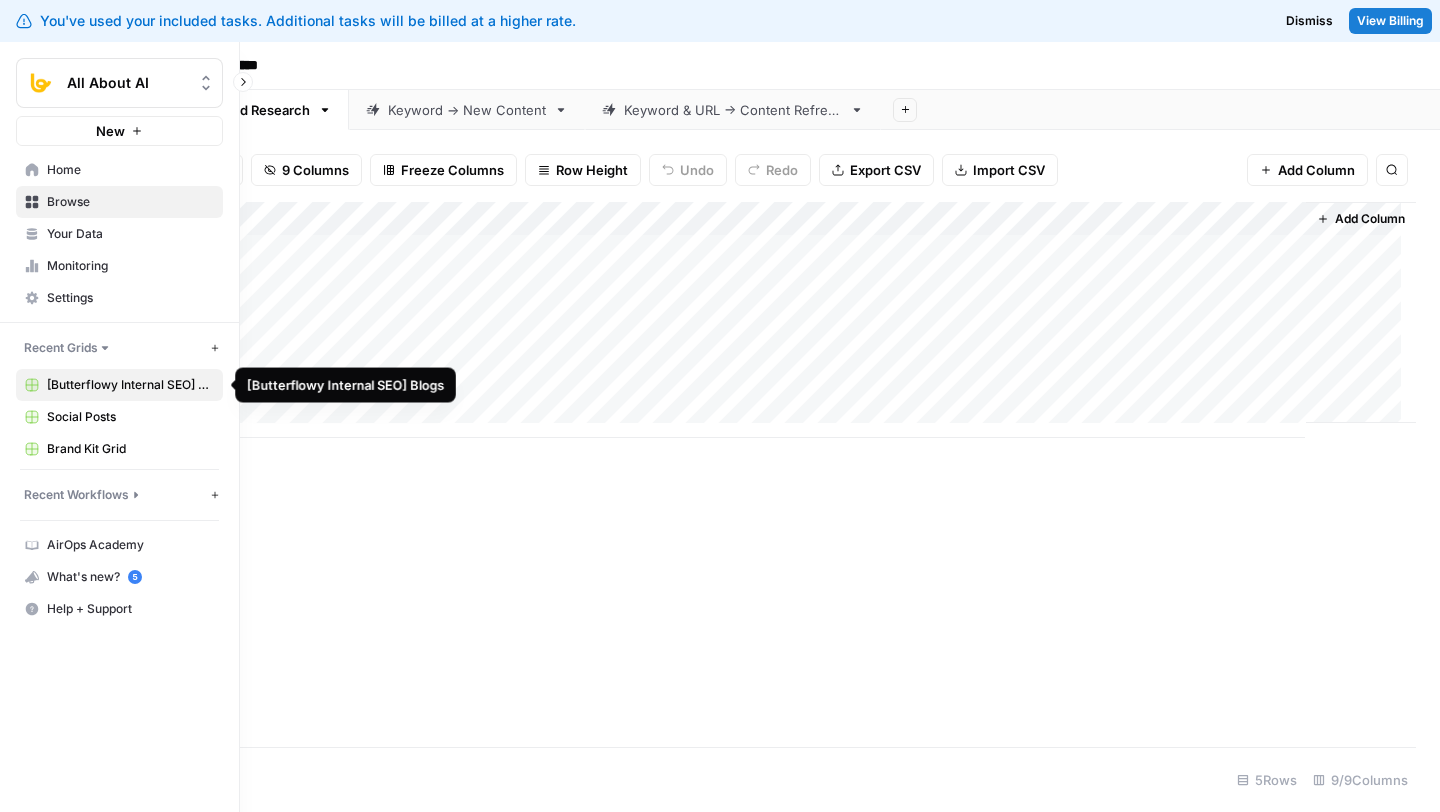 click on "[Butterflowy Internal SEO] Blogs" at bounding box center [130, 385] 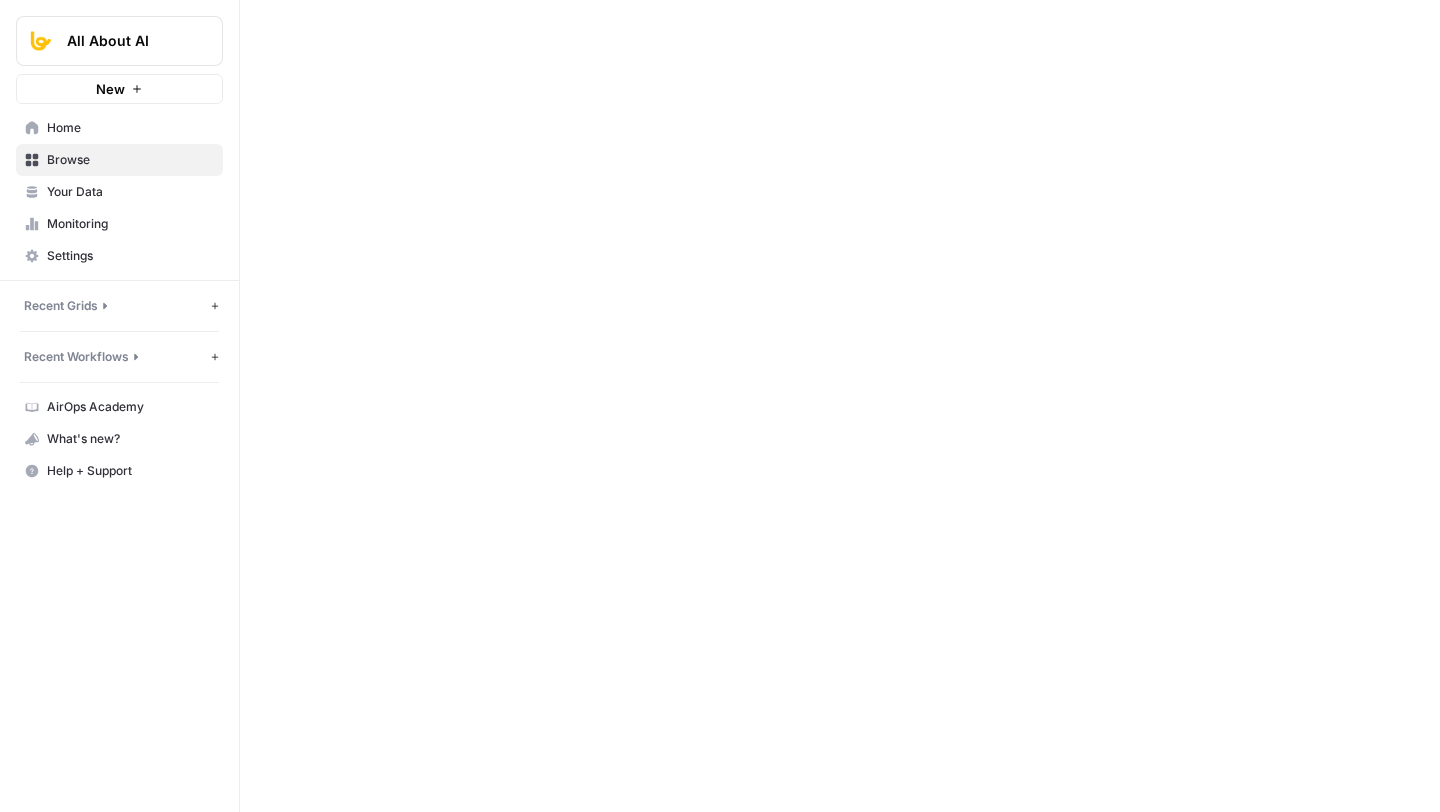 scroll, scrollTop: 0, scrollLeft: 0, axis: both 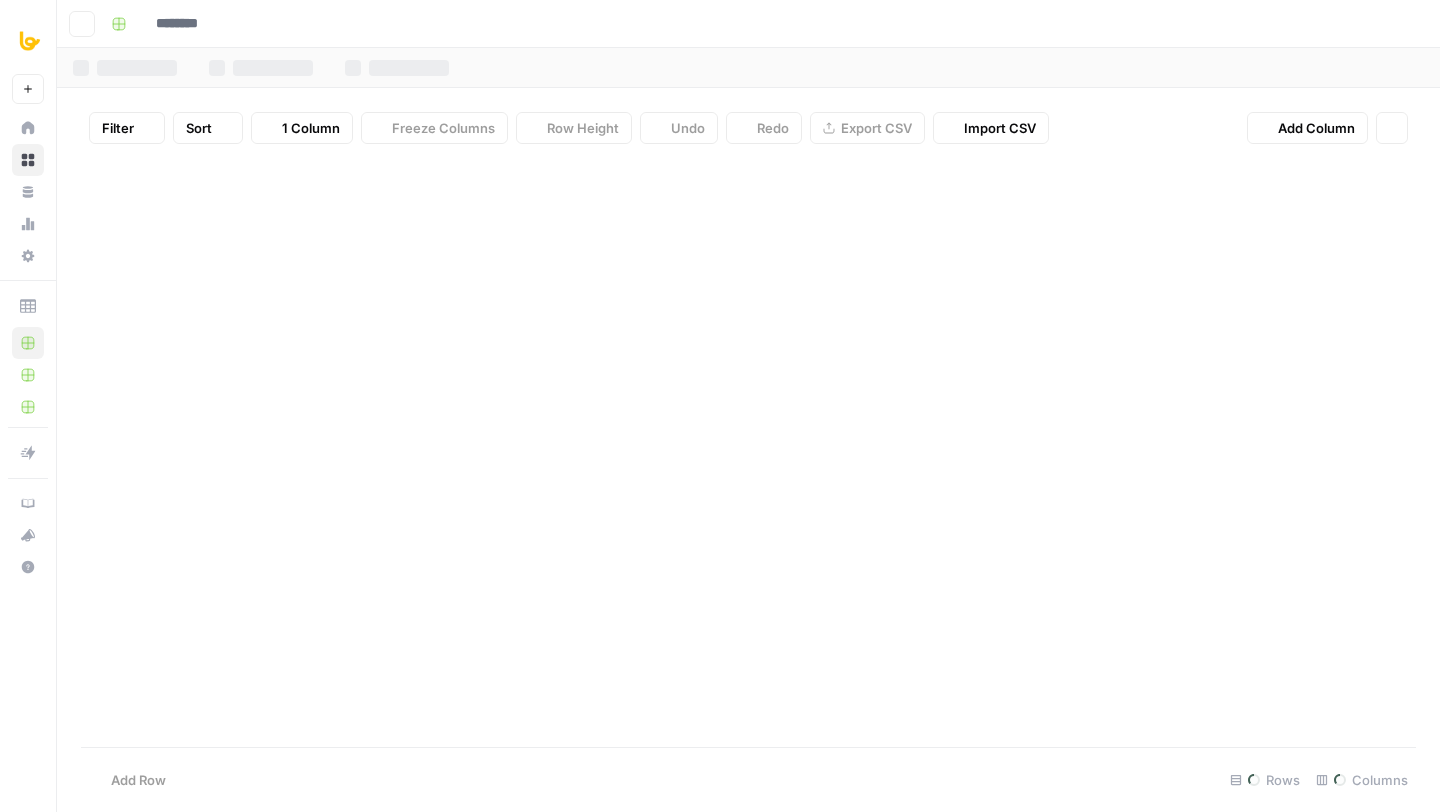 type on "**********" 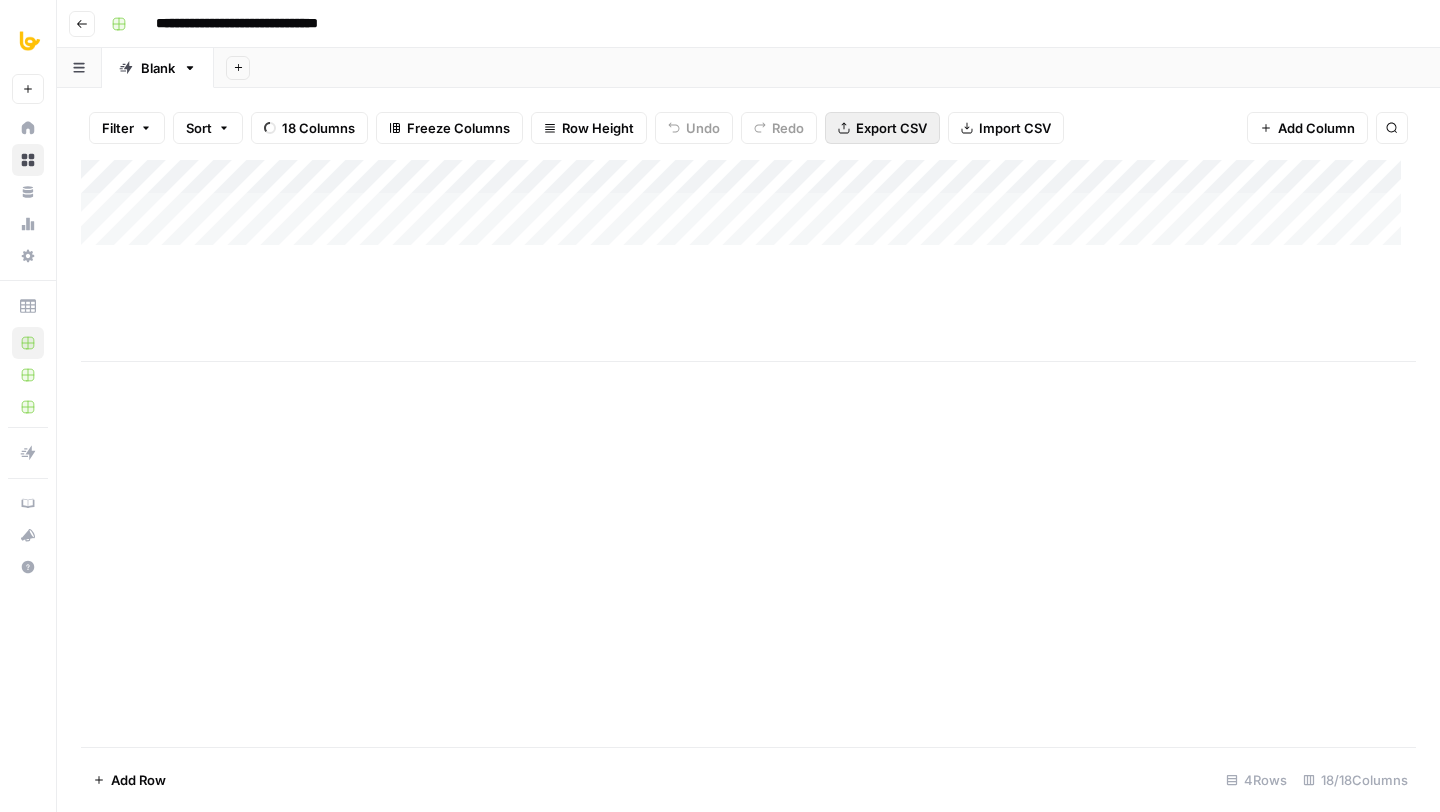 scroll, scrollTop: 0, scrollLeft: 0, axis: both 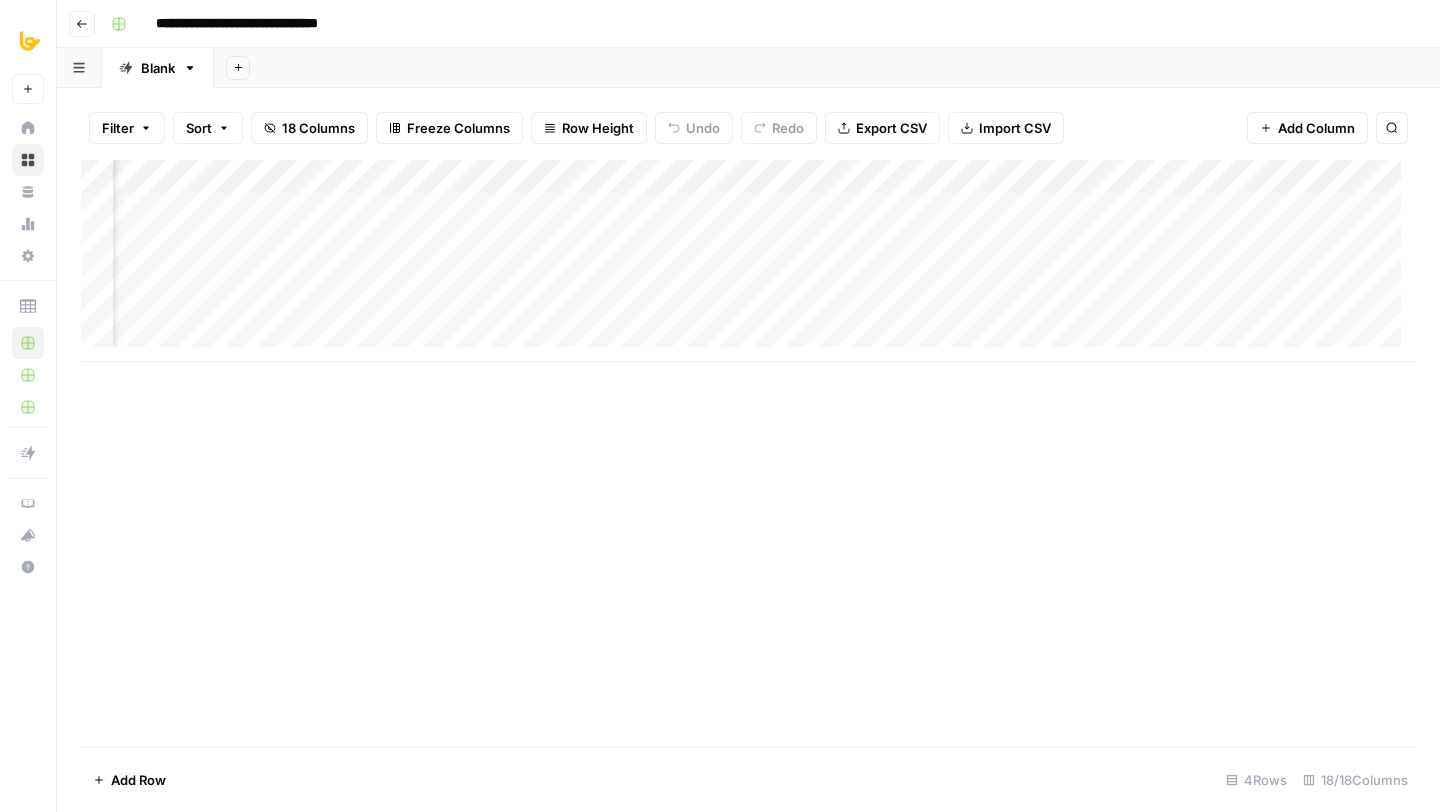 click on "Add Column" at bounding box center (748, 261) 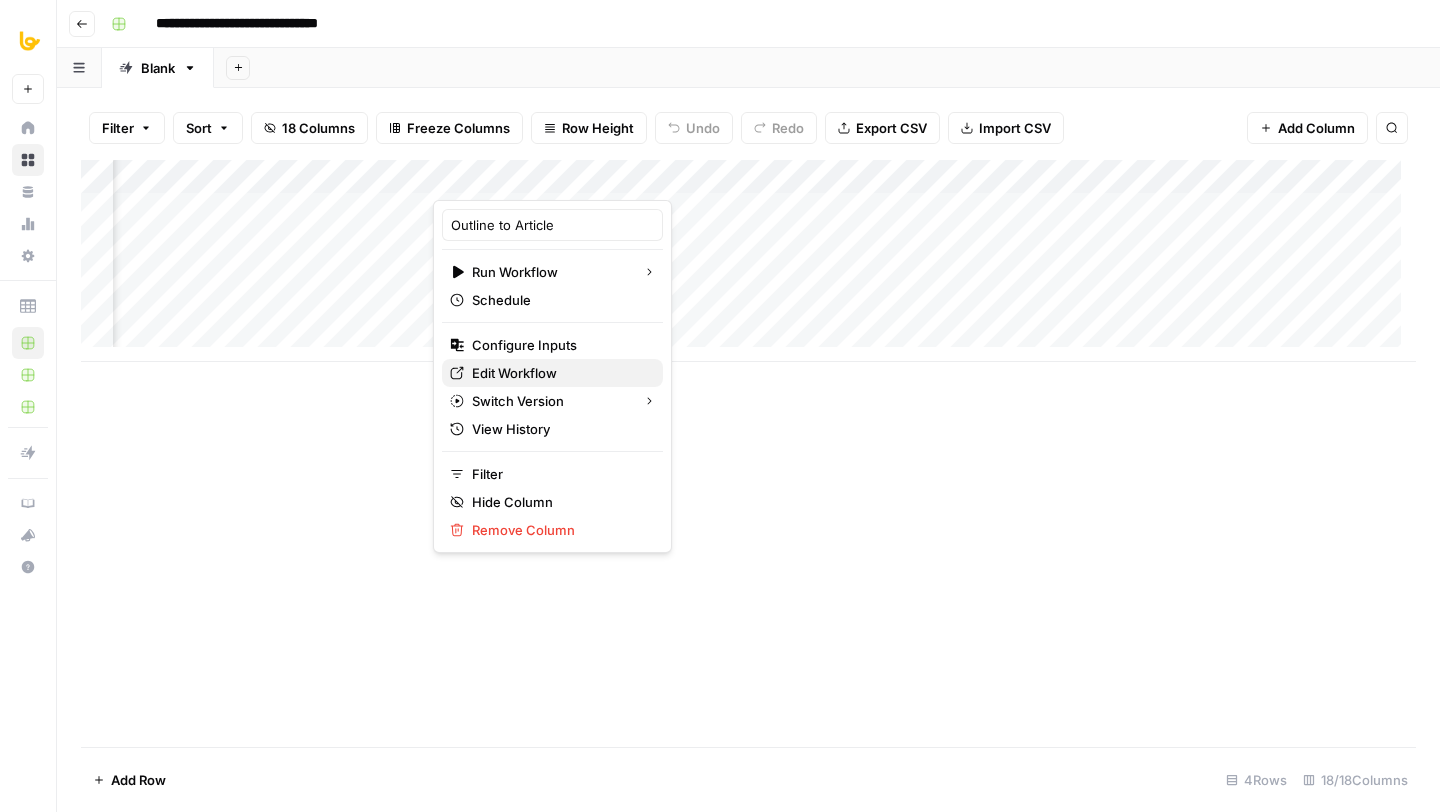 click on "Edit Workflow" at bounding box center [514, 373] 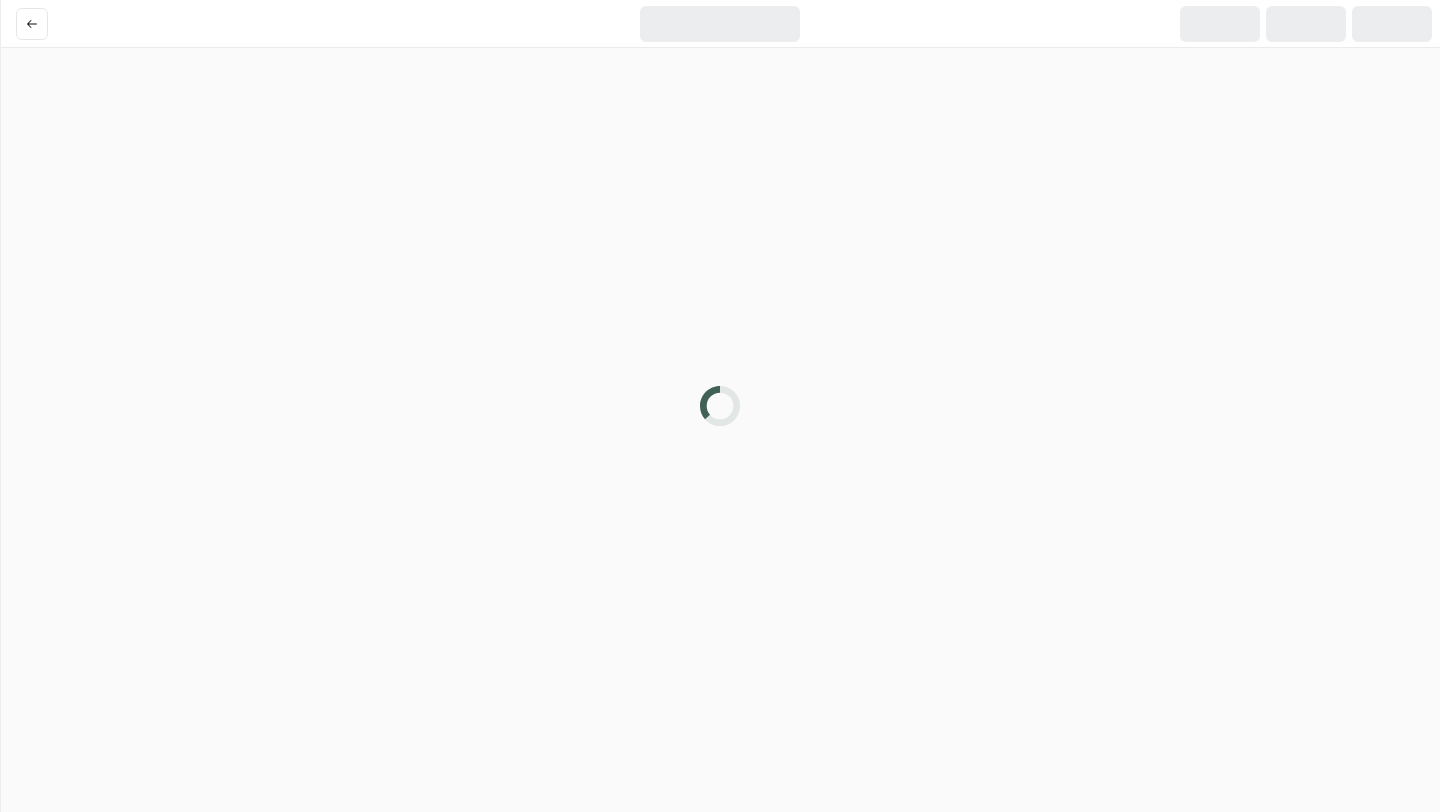 scroll, scrollTop: 0, scrollLeft: 0, axis: both 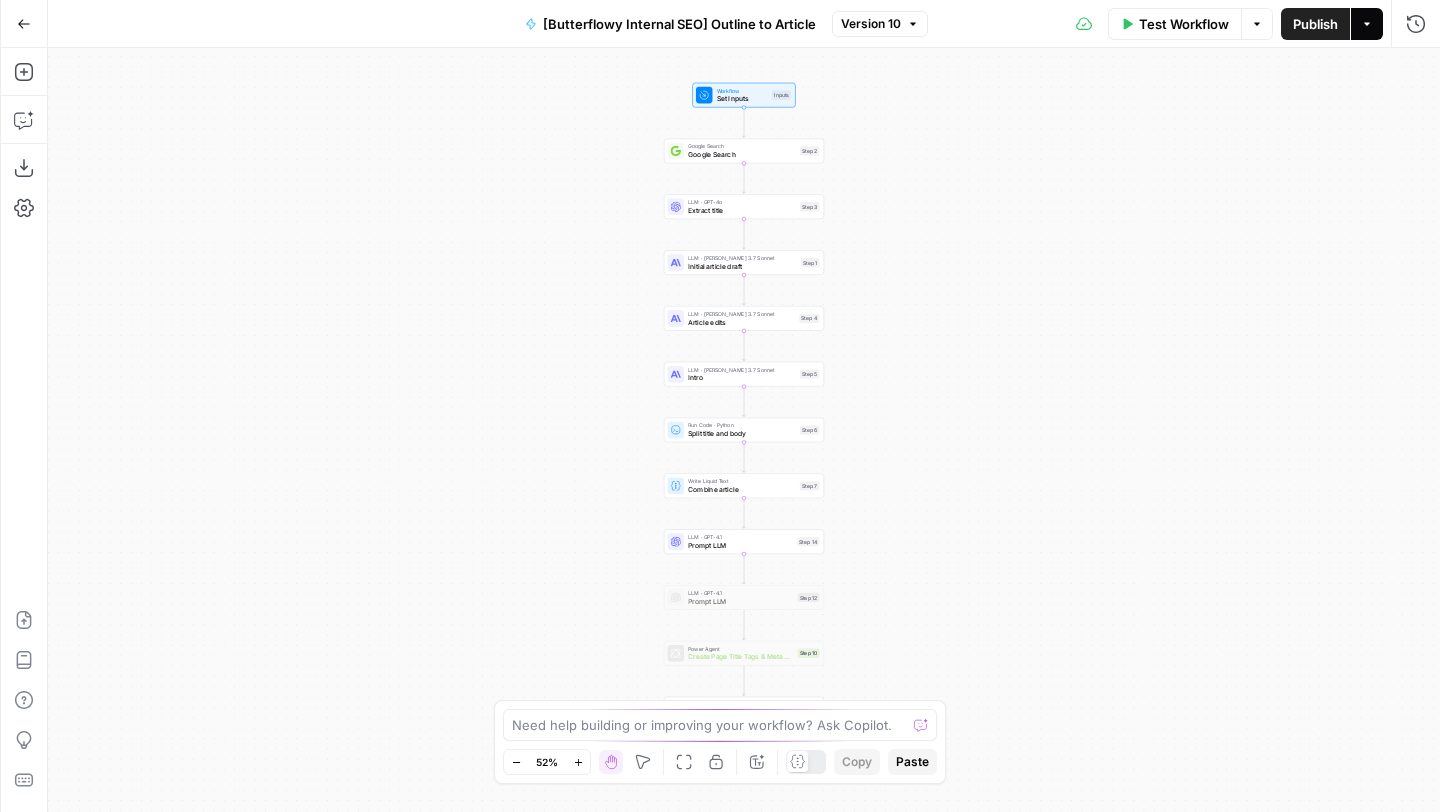 click on "Actions" at bounding box center (1367, 24) 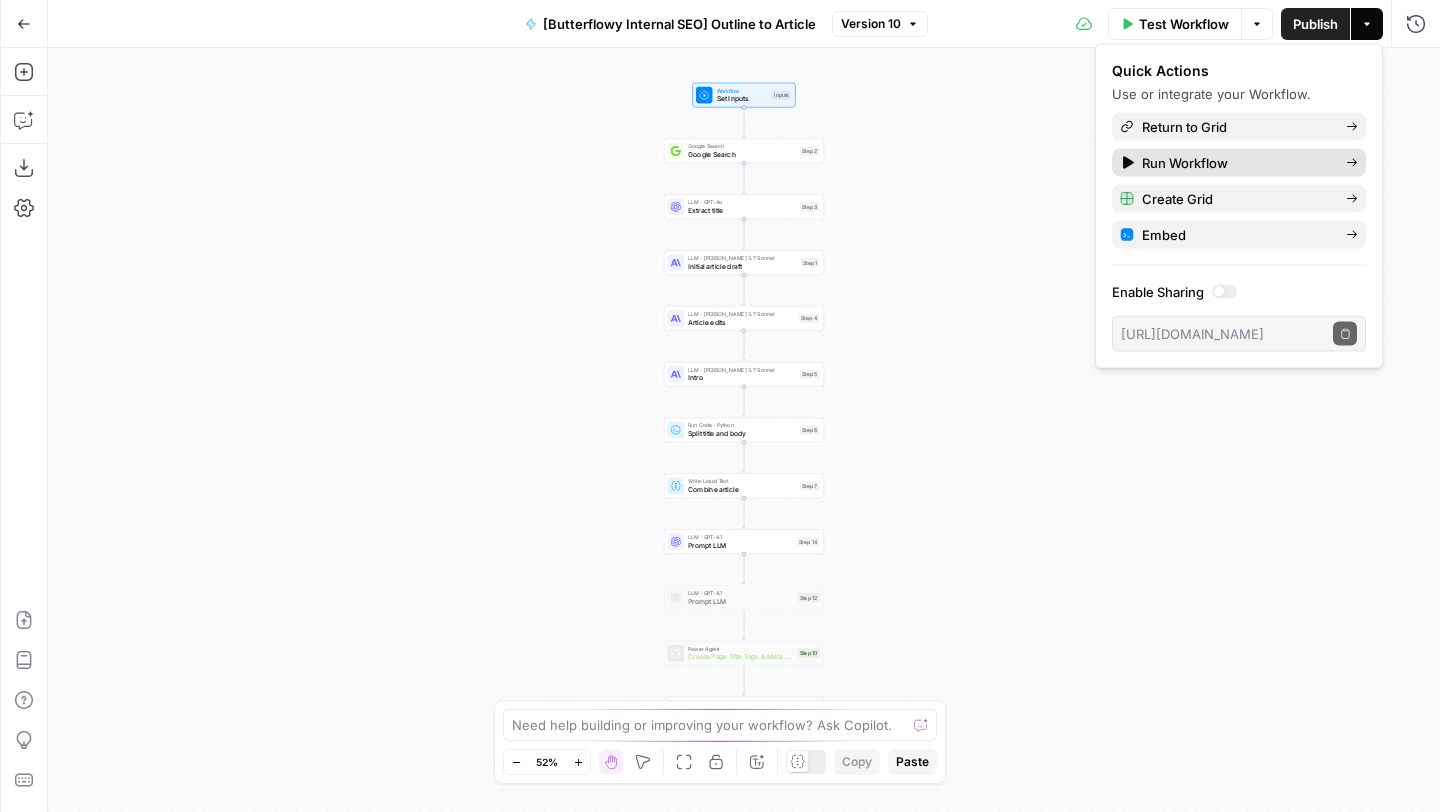 click on "Run Workflow" at bounding box center [1185, 163] 